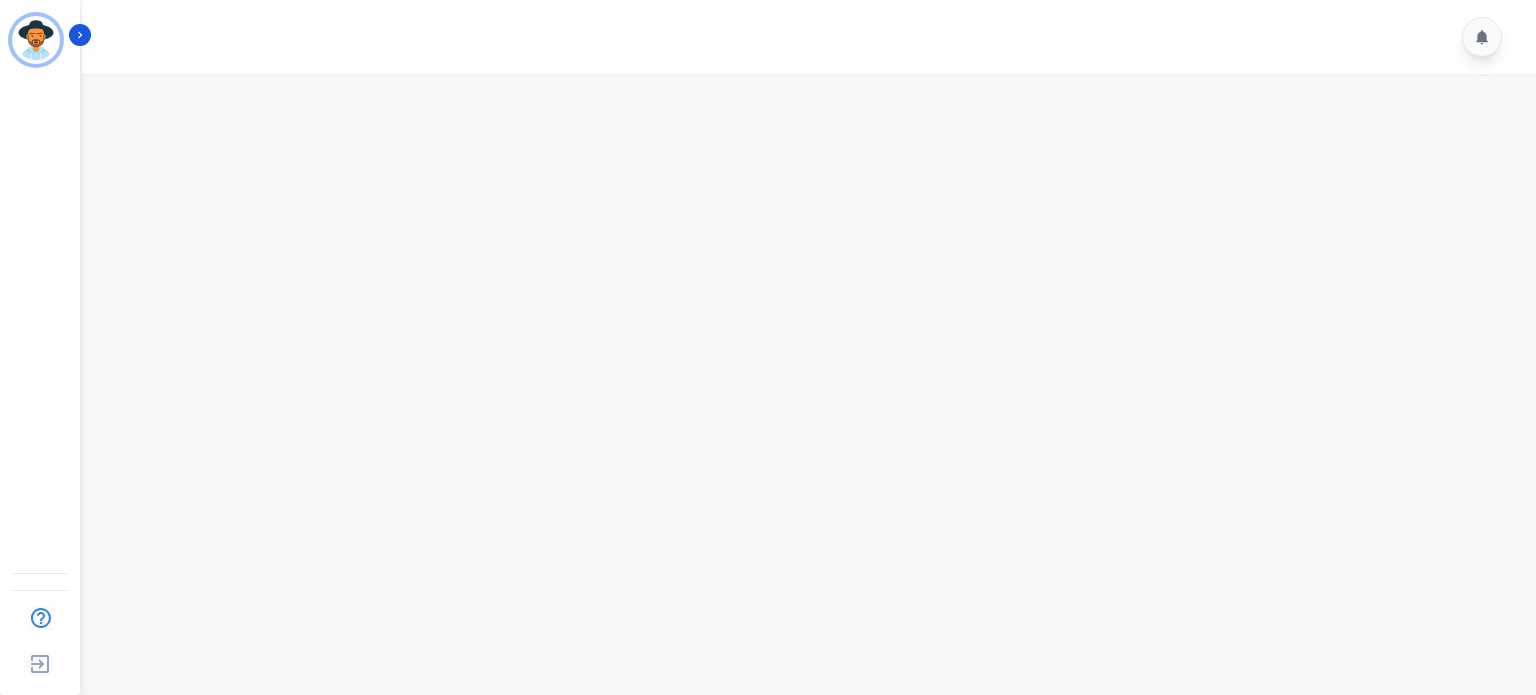 scroll, scrollTop: 0, scrollLeft: 0, axis: both 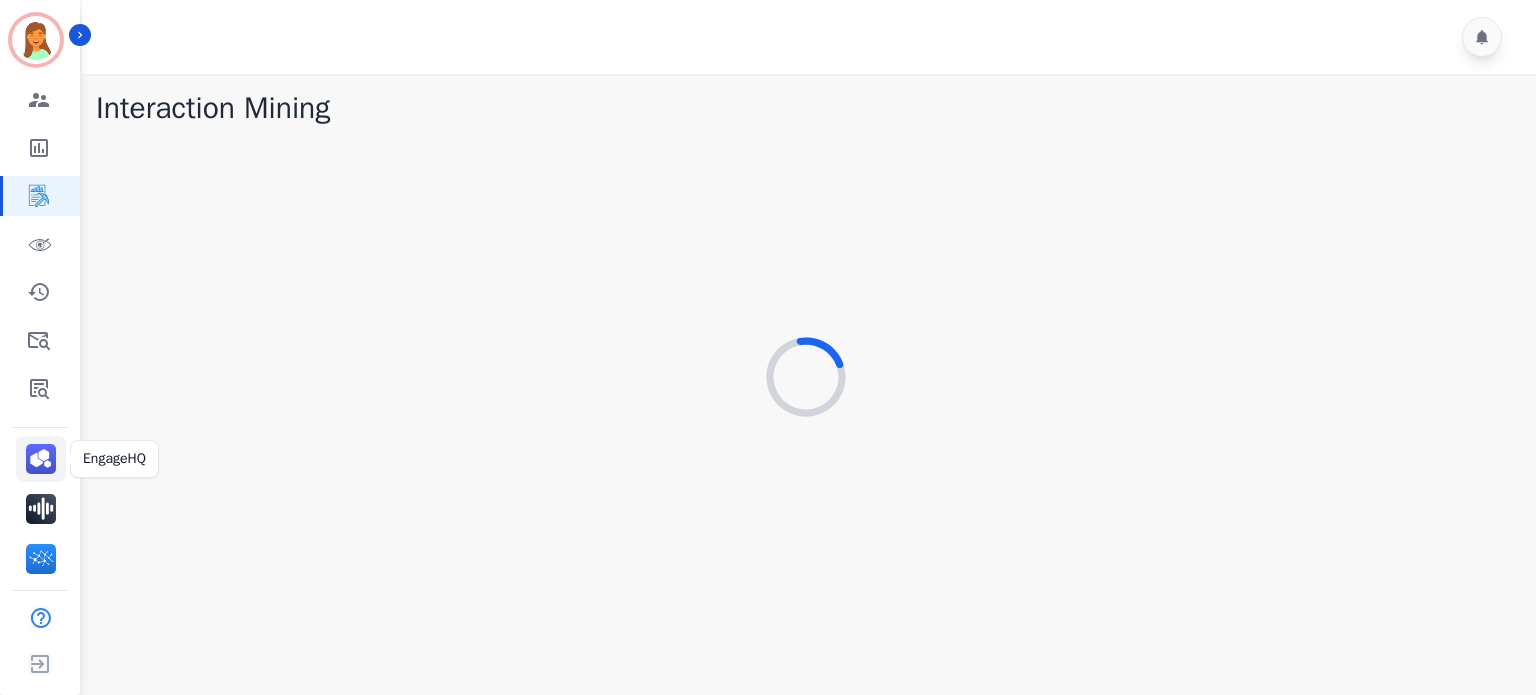 click at bounding box center (41, 459) 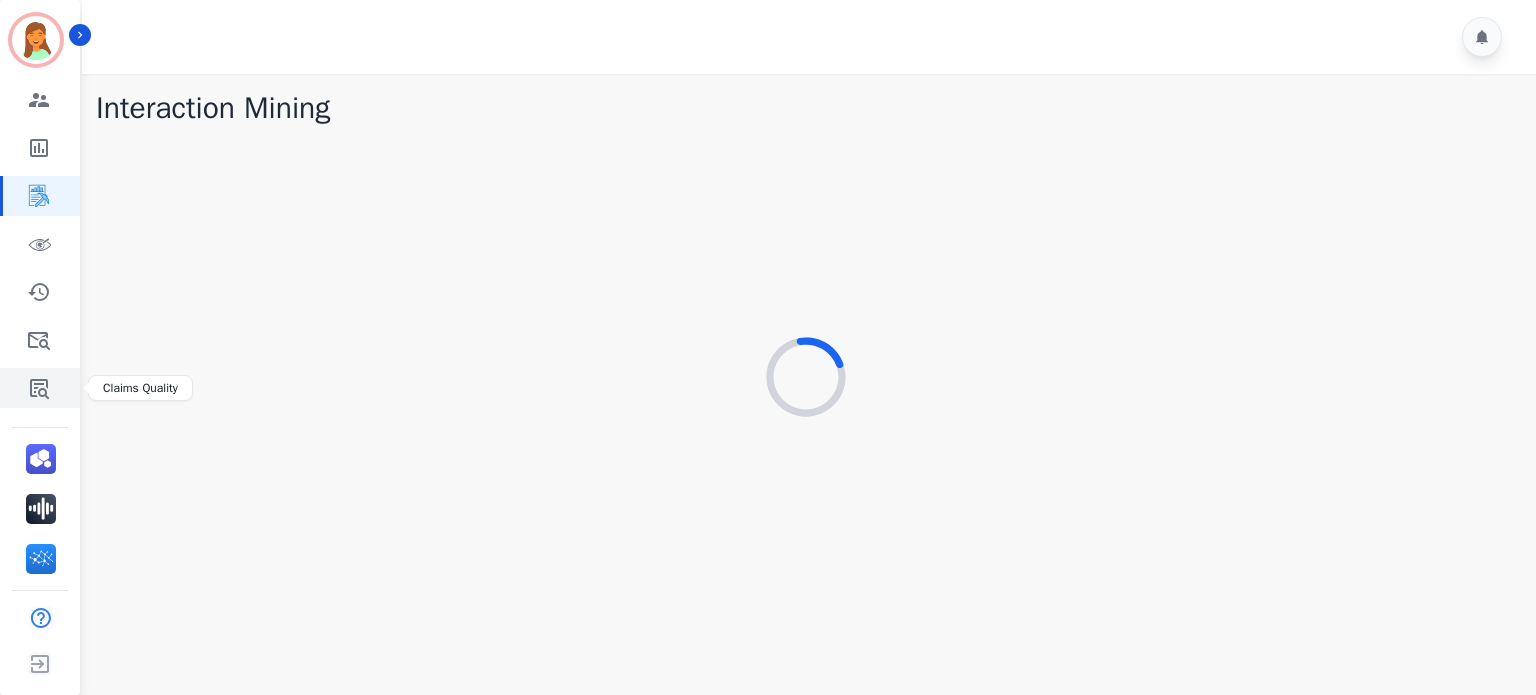 click 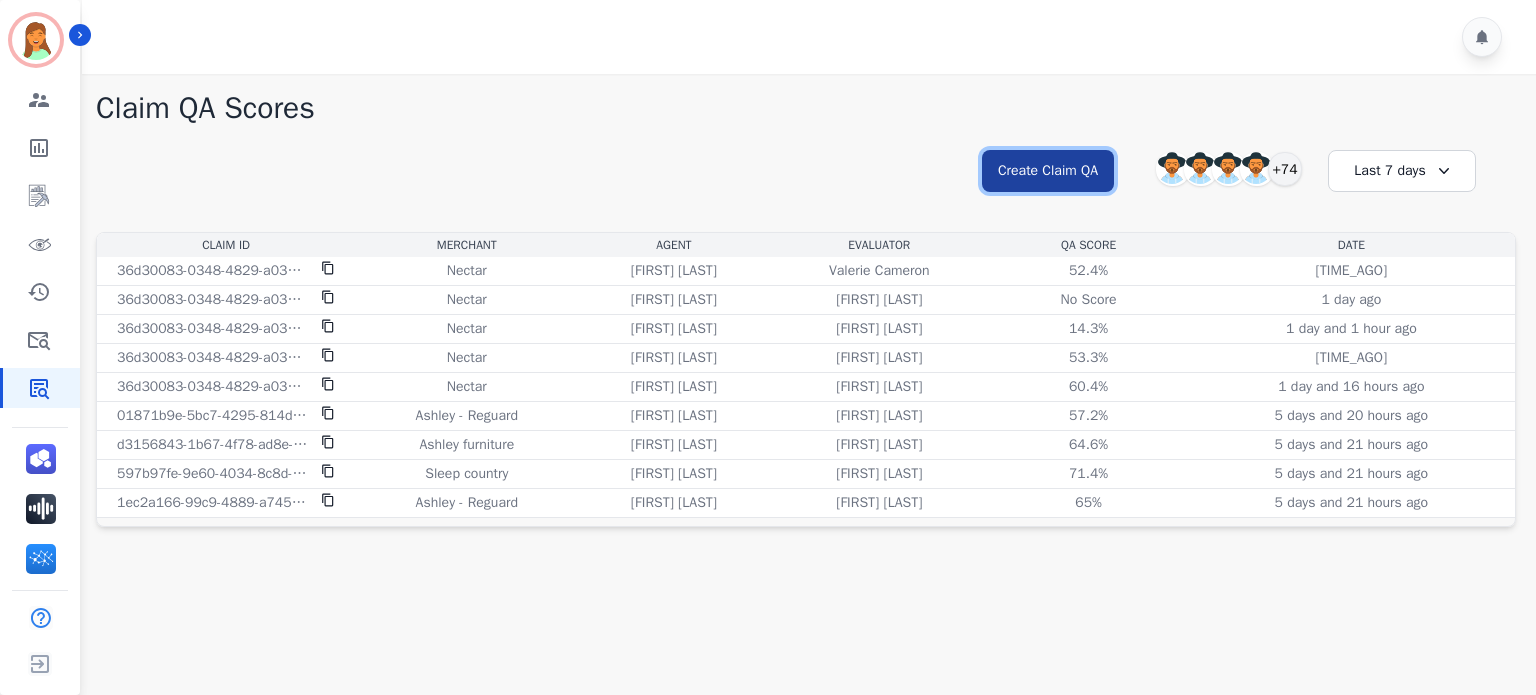 click on "Create Claim QA" at bounding box center [1048, 171] 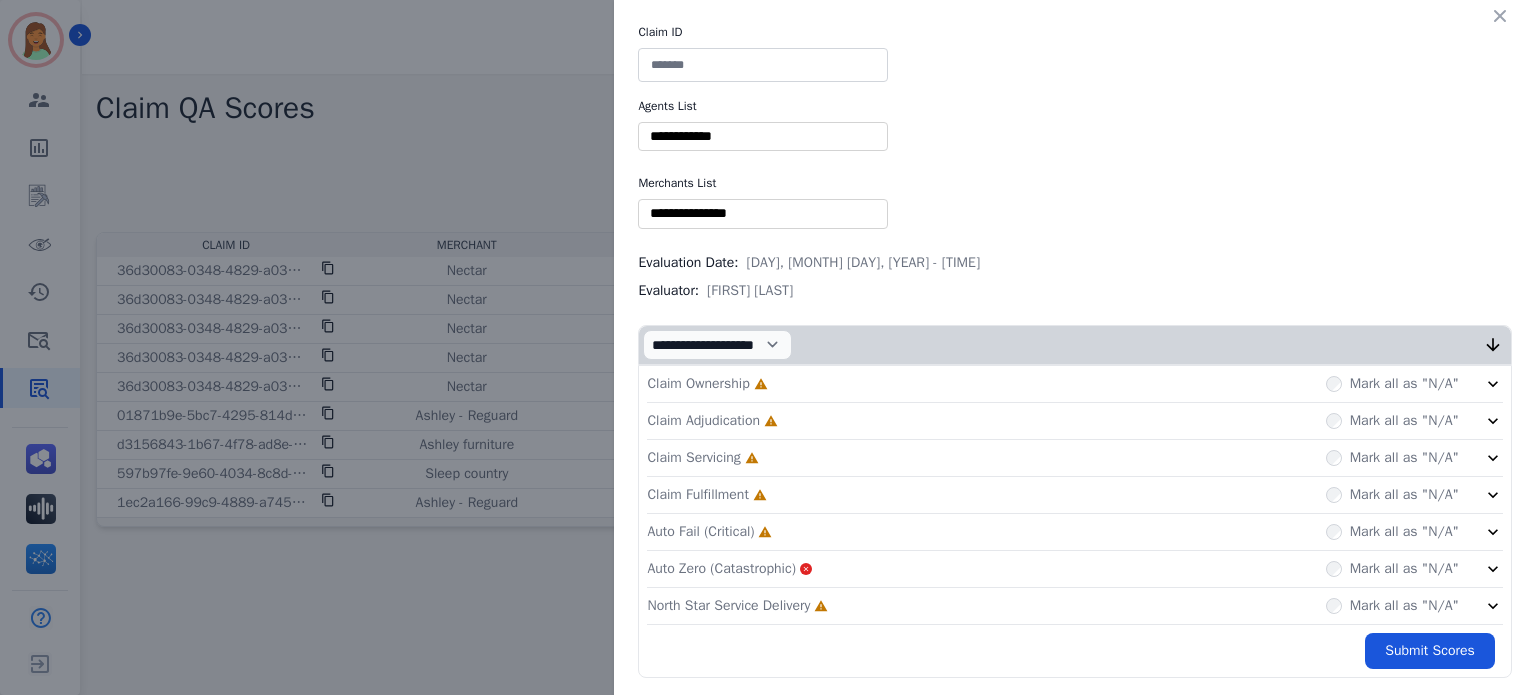 click at bounding box center (763, 65) 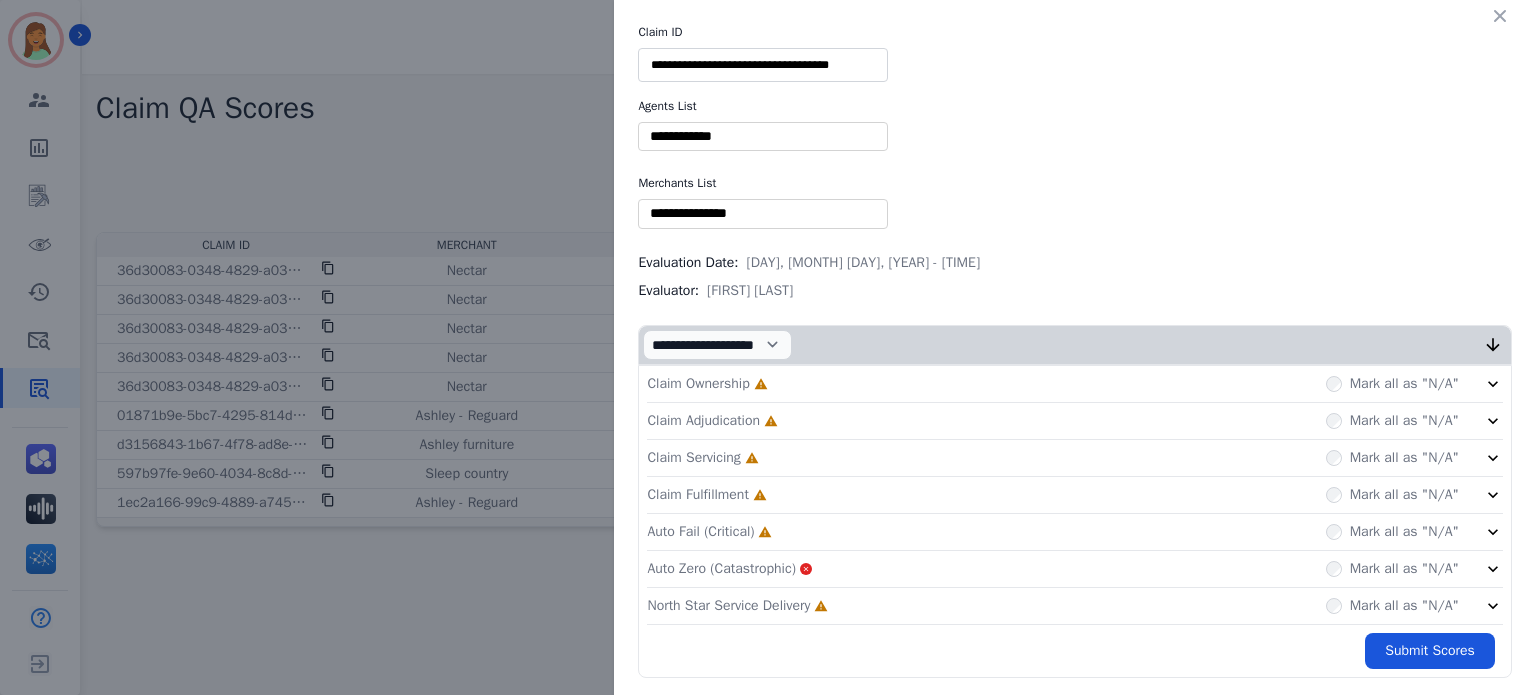 type on "**********" 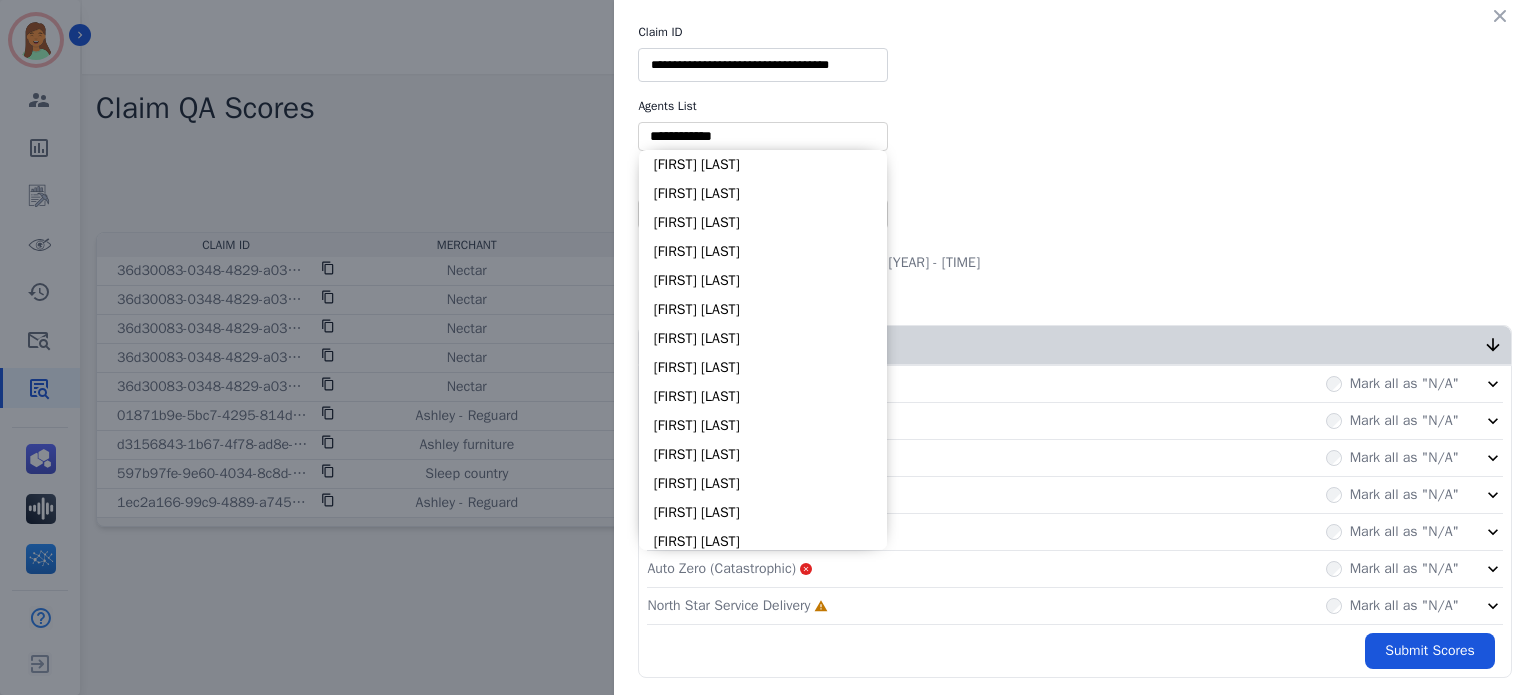 click at bounding box center (763, 136) 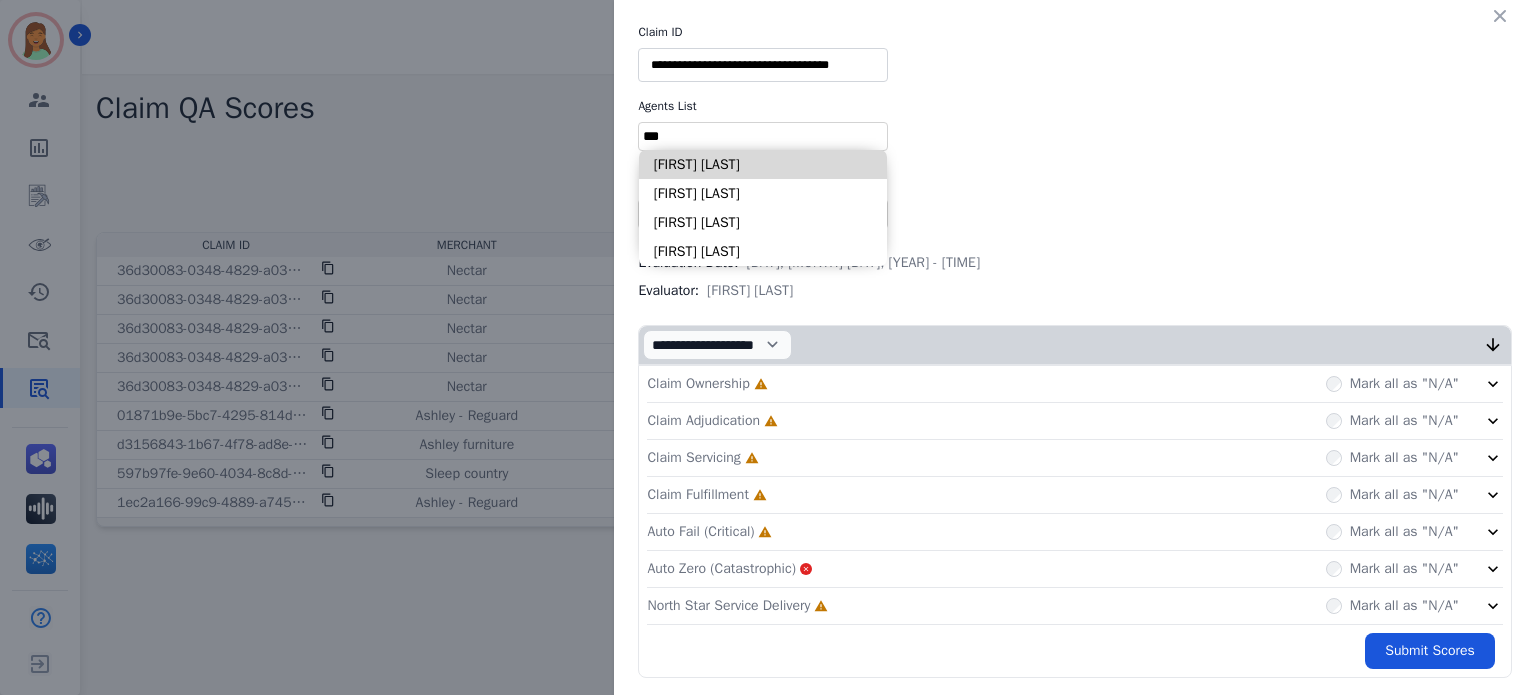 type on "***" 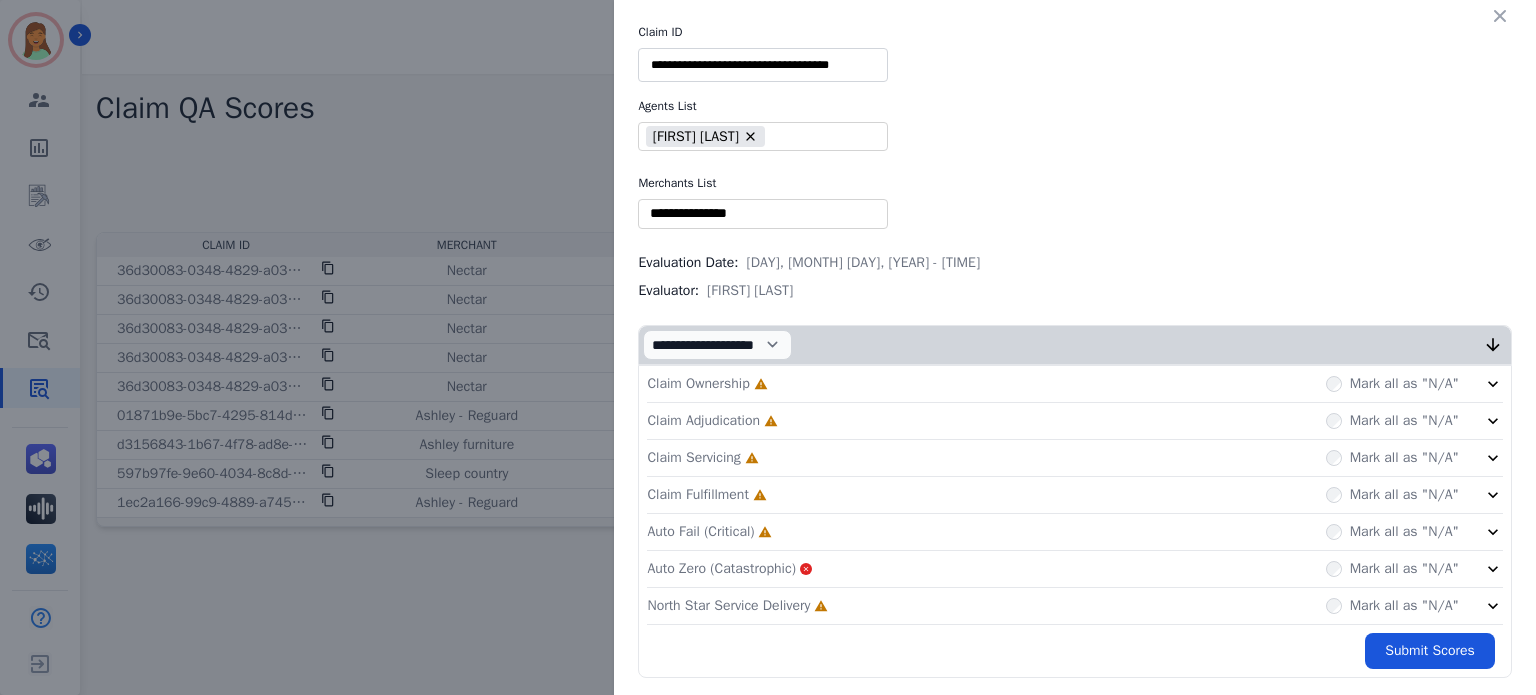 click at bounding box center [763, 213] 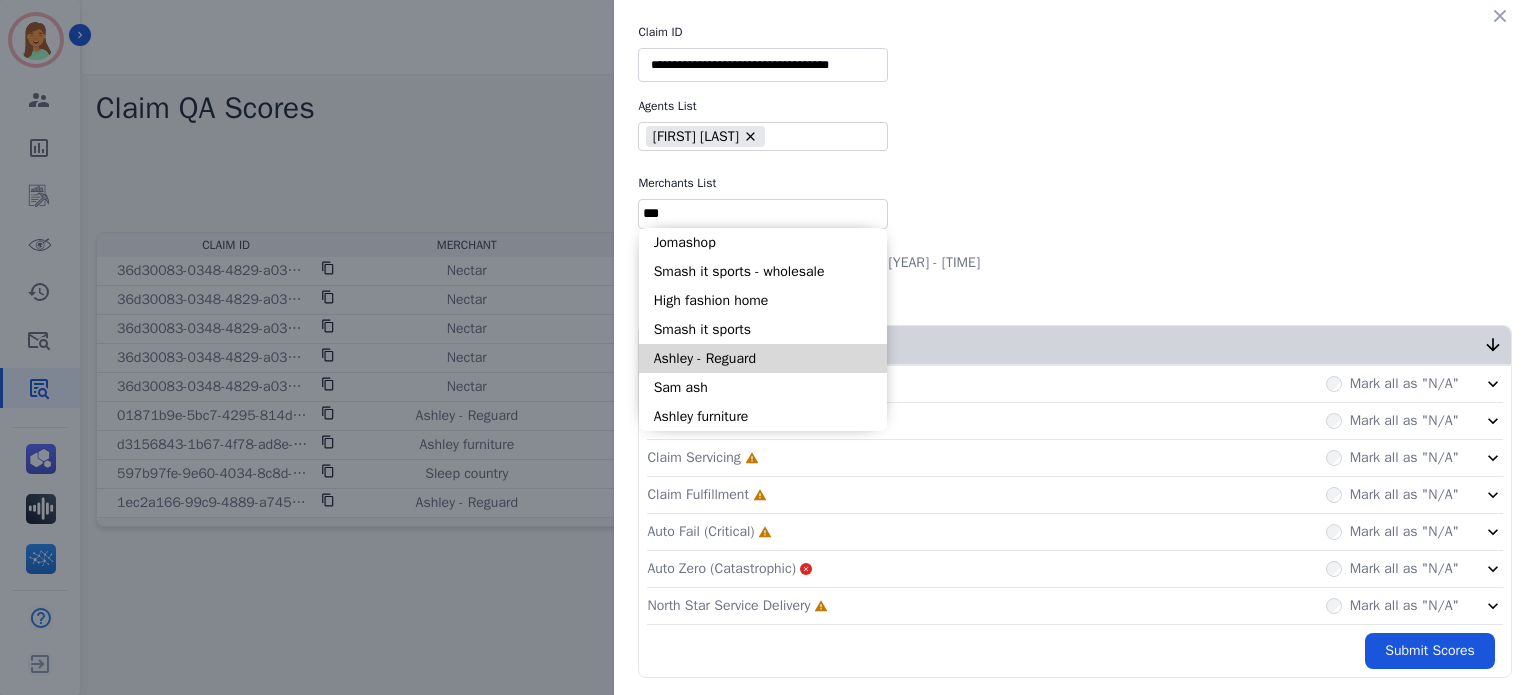 type on "***" 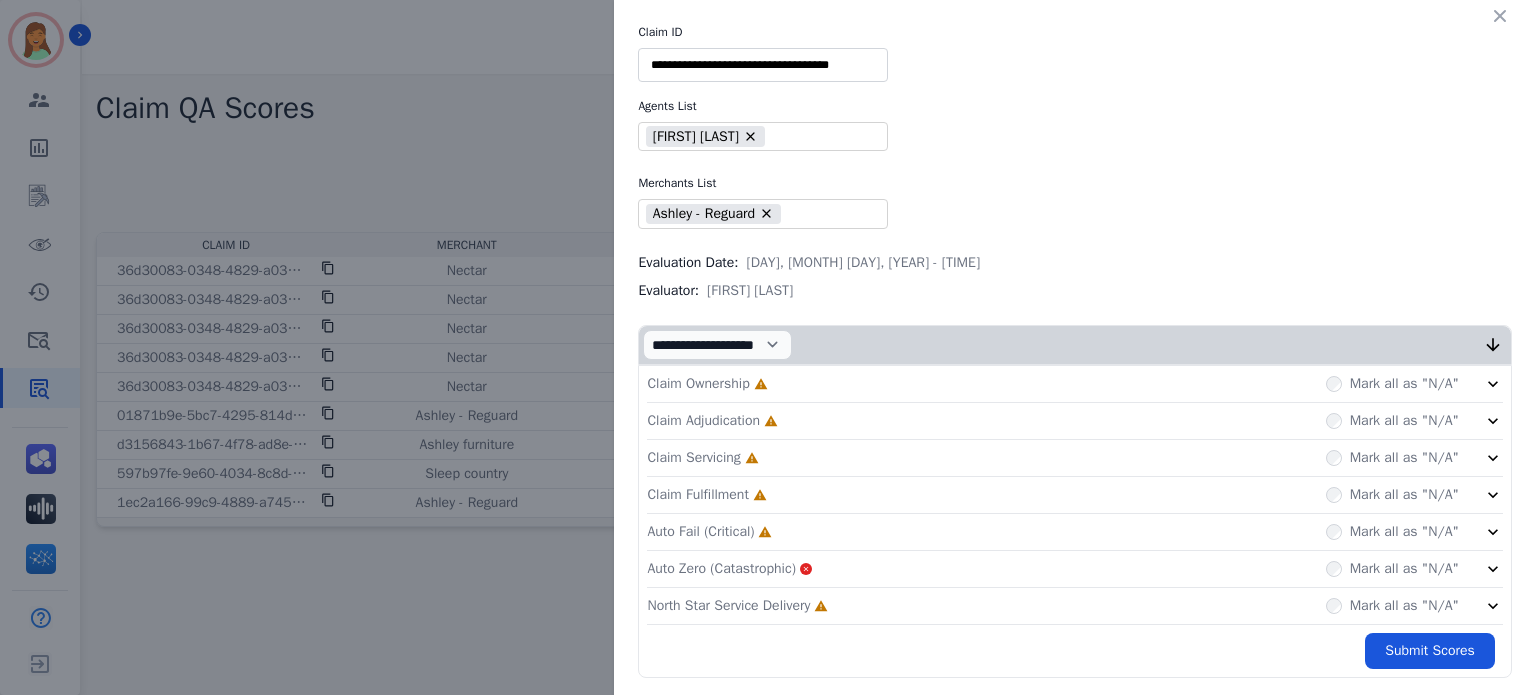 click on "North Star Service Delivery     Incomplete         Mark all as "N/A"" 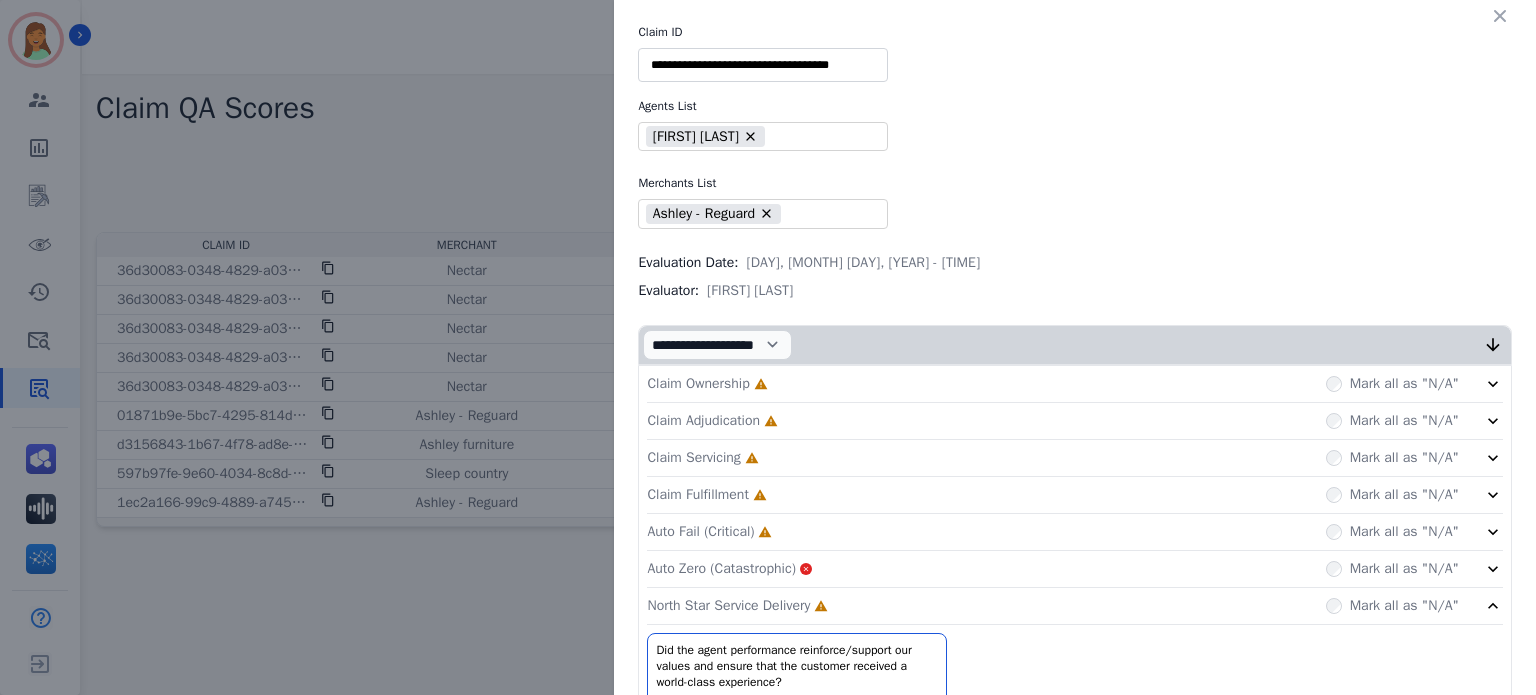 click on "Auto Fail (Critical)     Incomplete         Mark all as "N/A"" 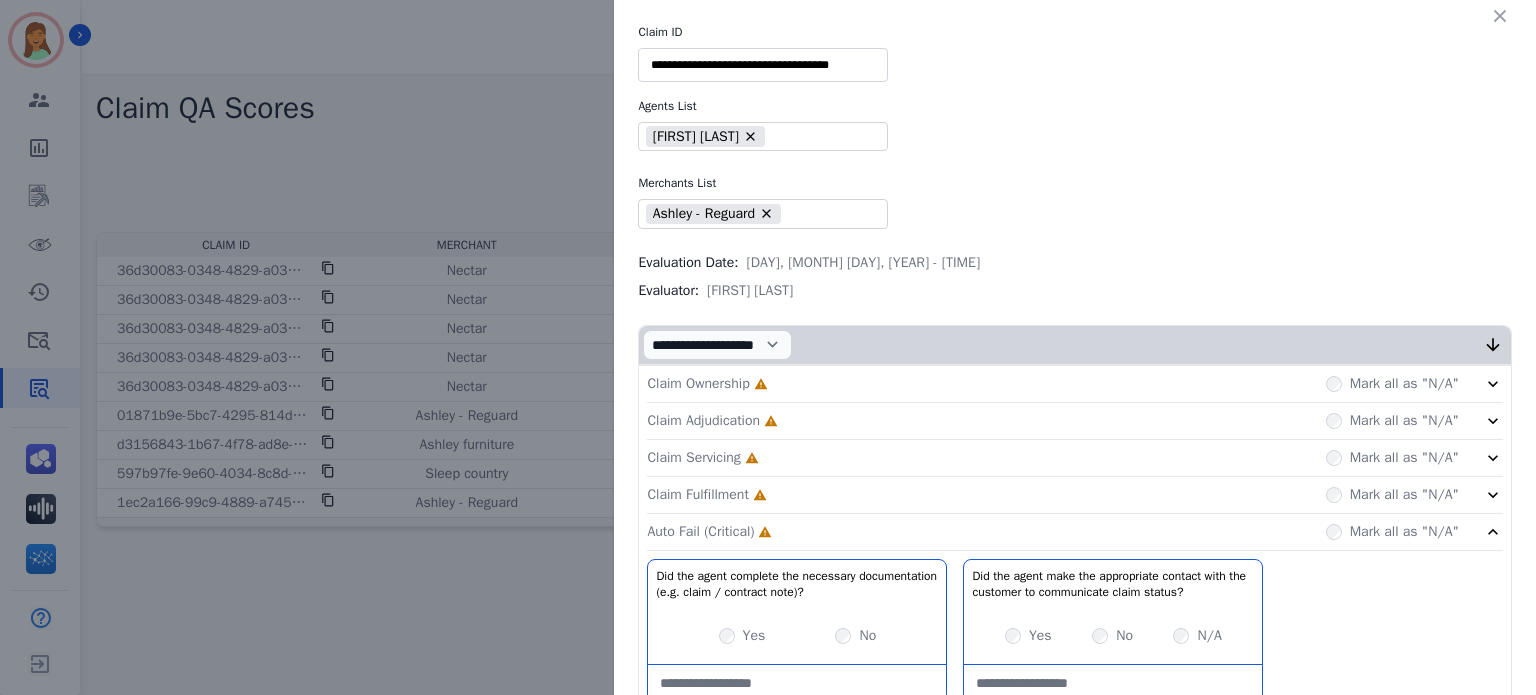 drag, startPoint x: 835, startPoint y: 493, endPoint x: 835, endPoint y: 473, distance: 20 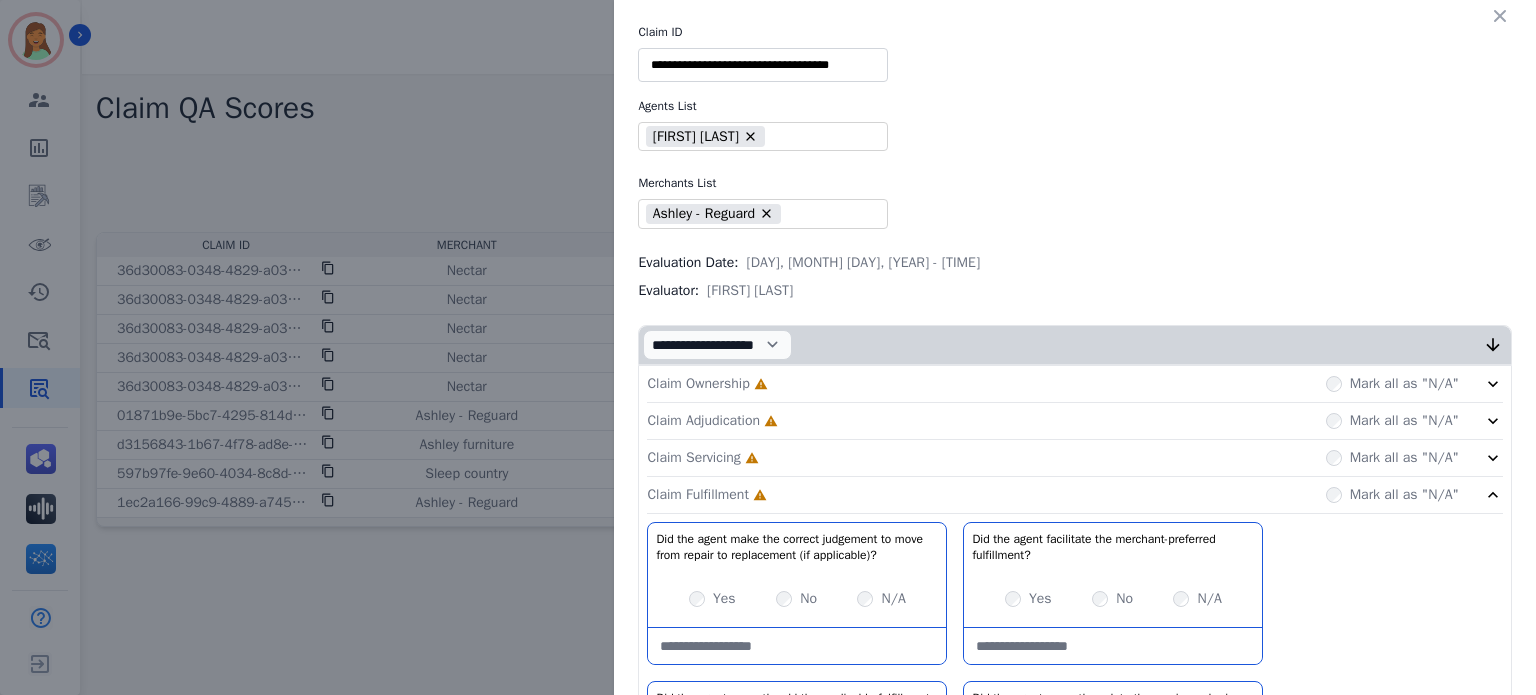 click on "Claim Servicing     Incomplete         Mark all as "N/A"" 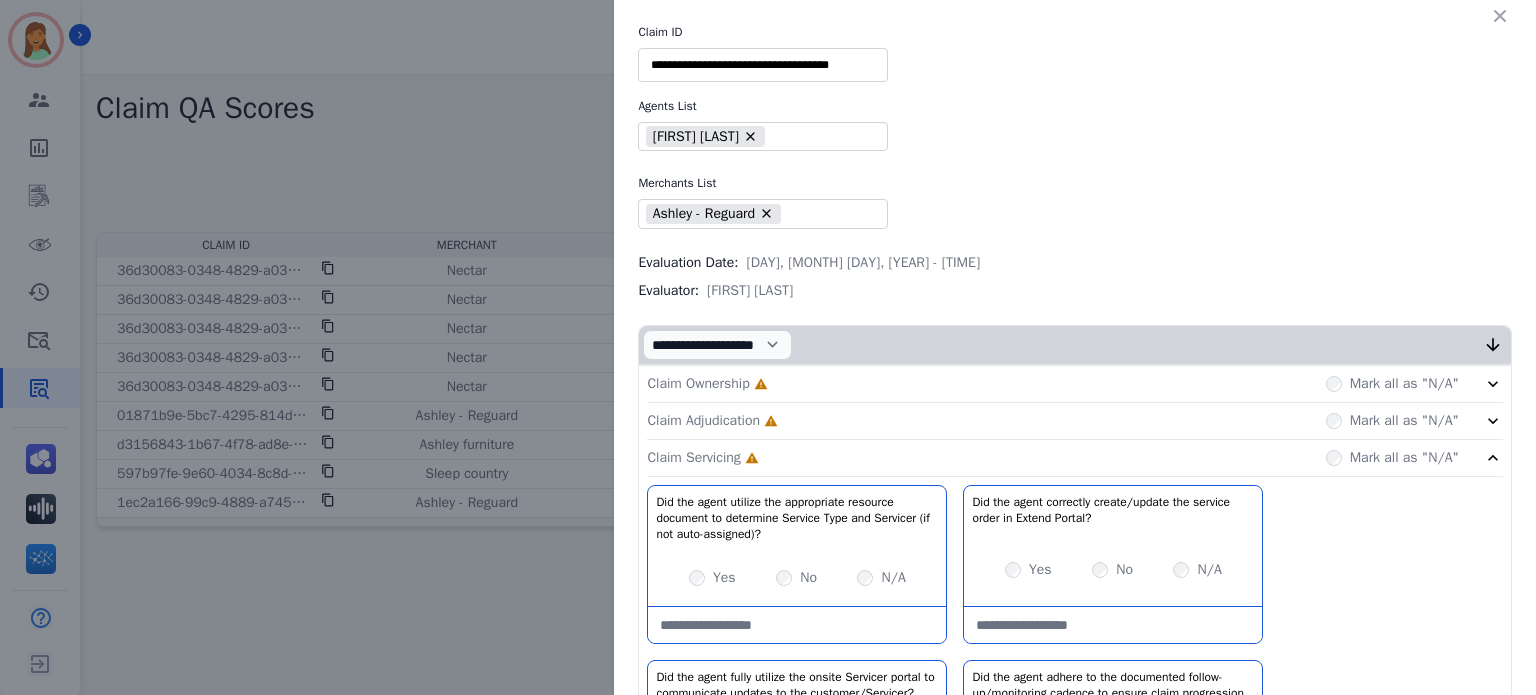 click on "Claim Adjudication     Incomplete         Mark all as "N/A"" 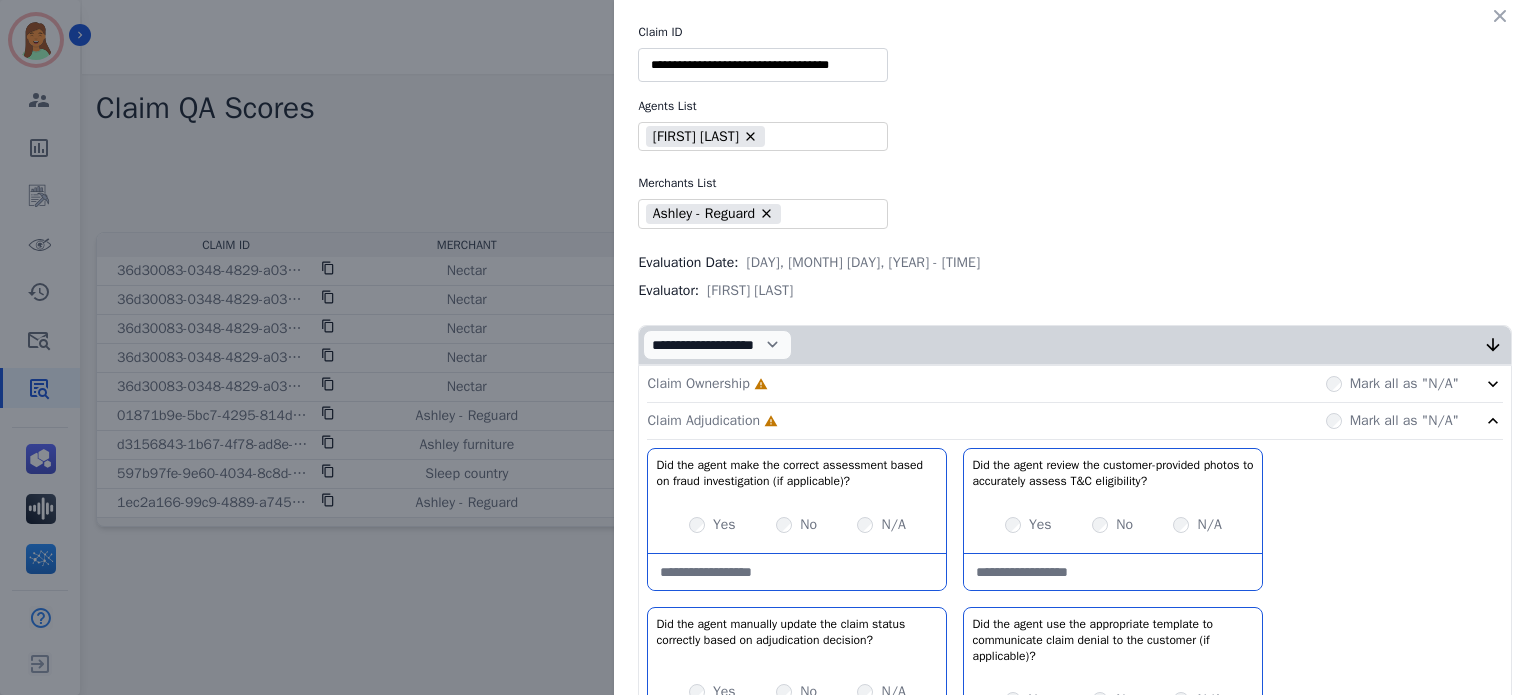 click on "Claim Ownership     Incomplete         Mark all as "N/A"" at bounding box center (1075, 384) 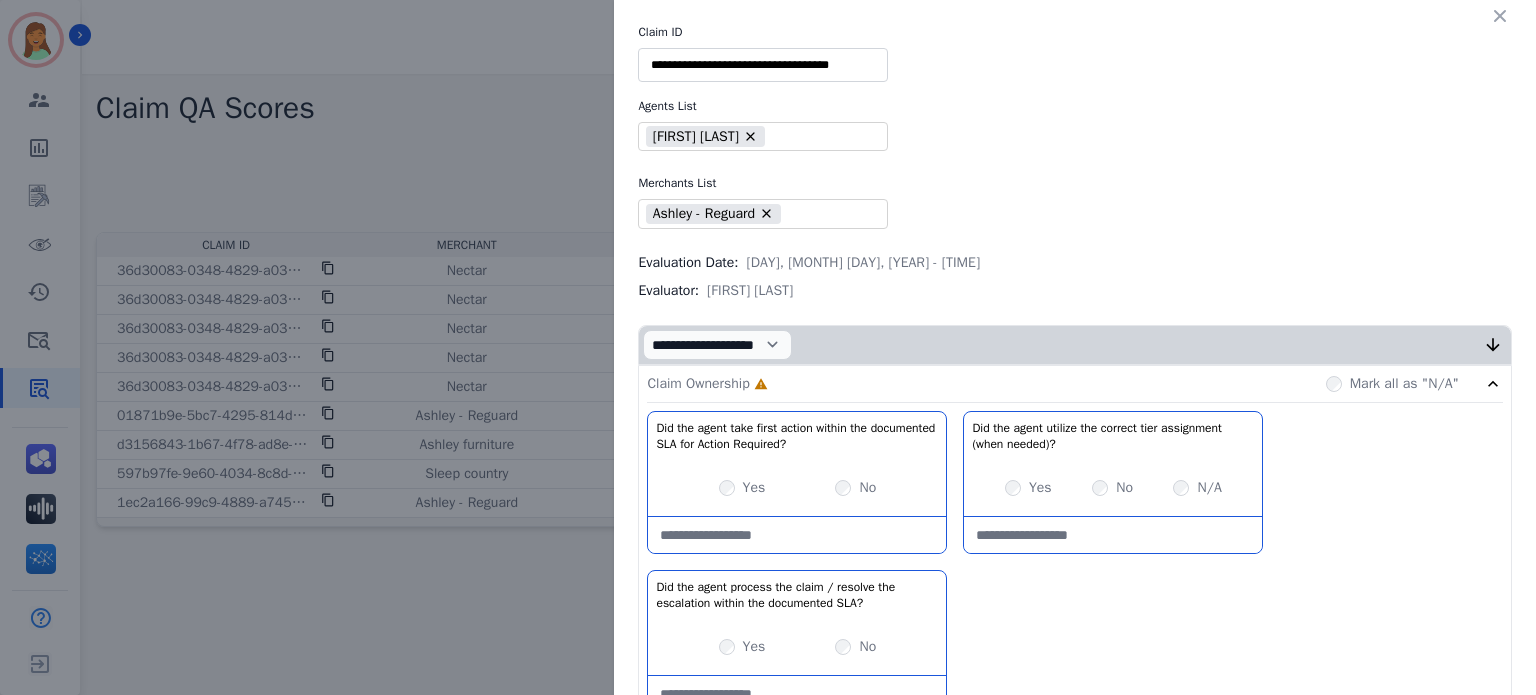 scroll, scrollTop: 266, scrollLeft: 0, axis: vertical 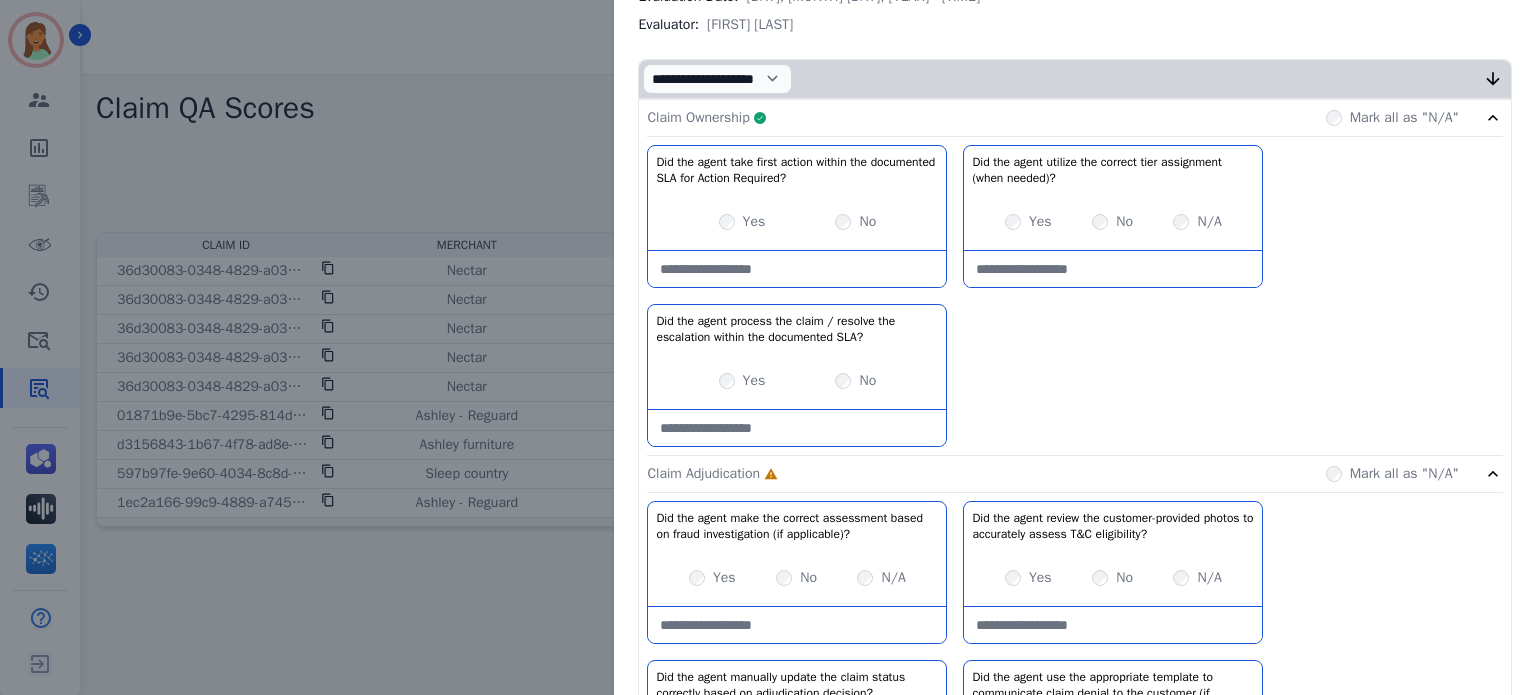 click at bounding box center (1113, 269) 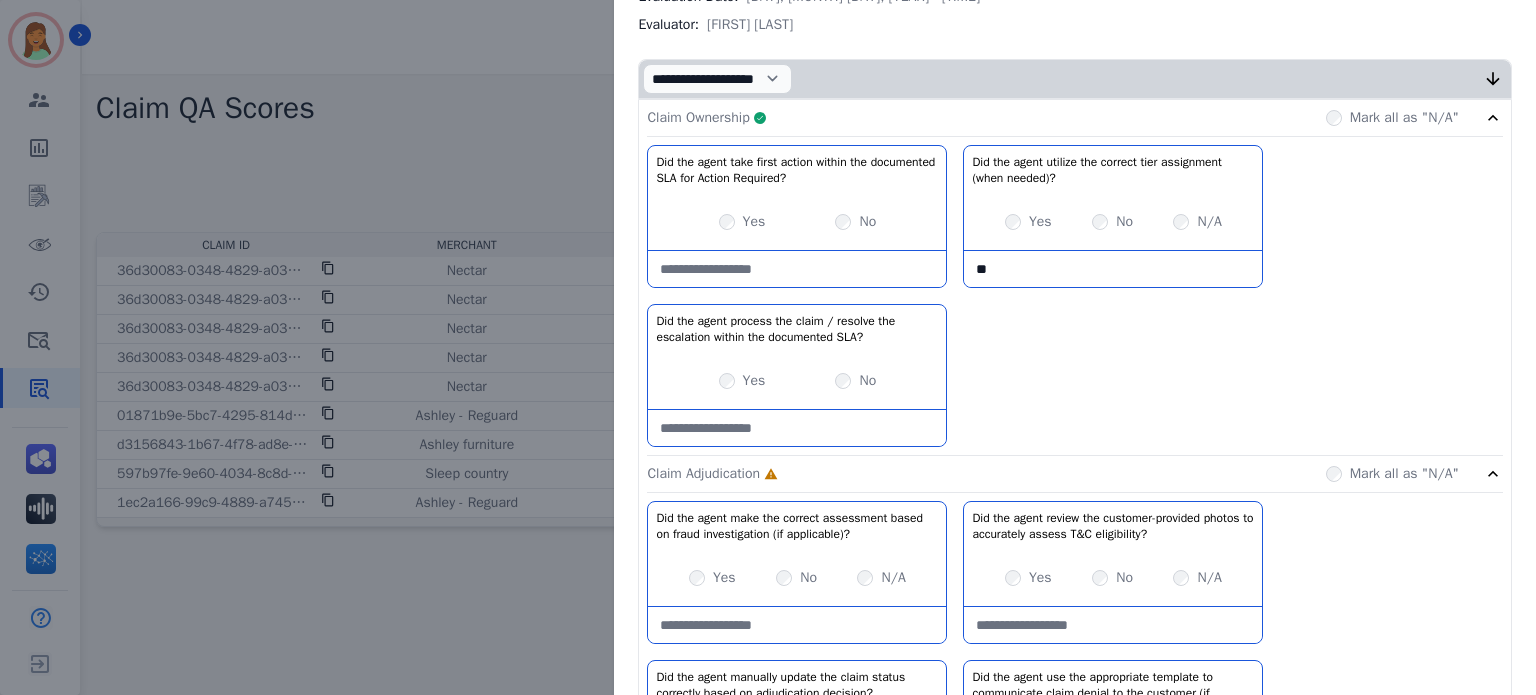 type on "*" 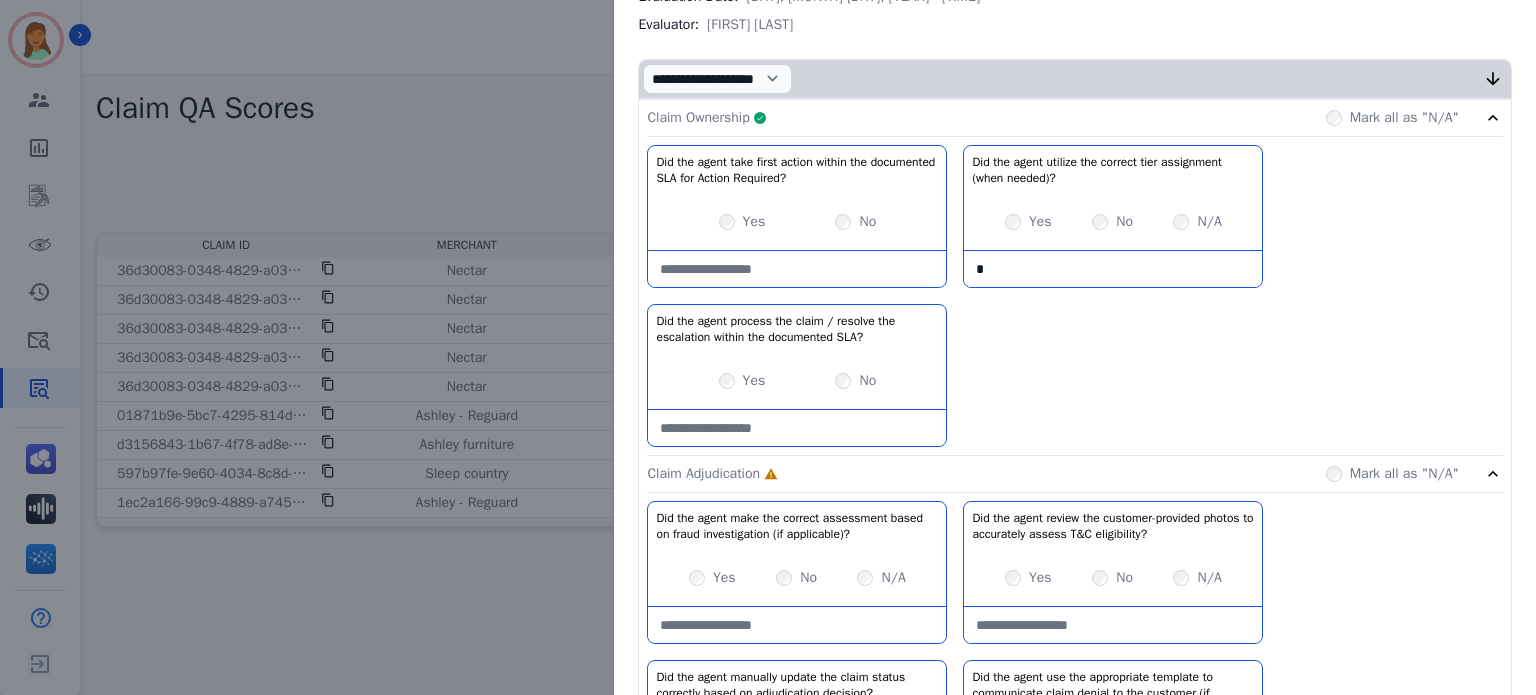 type 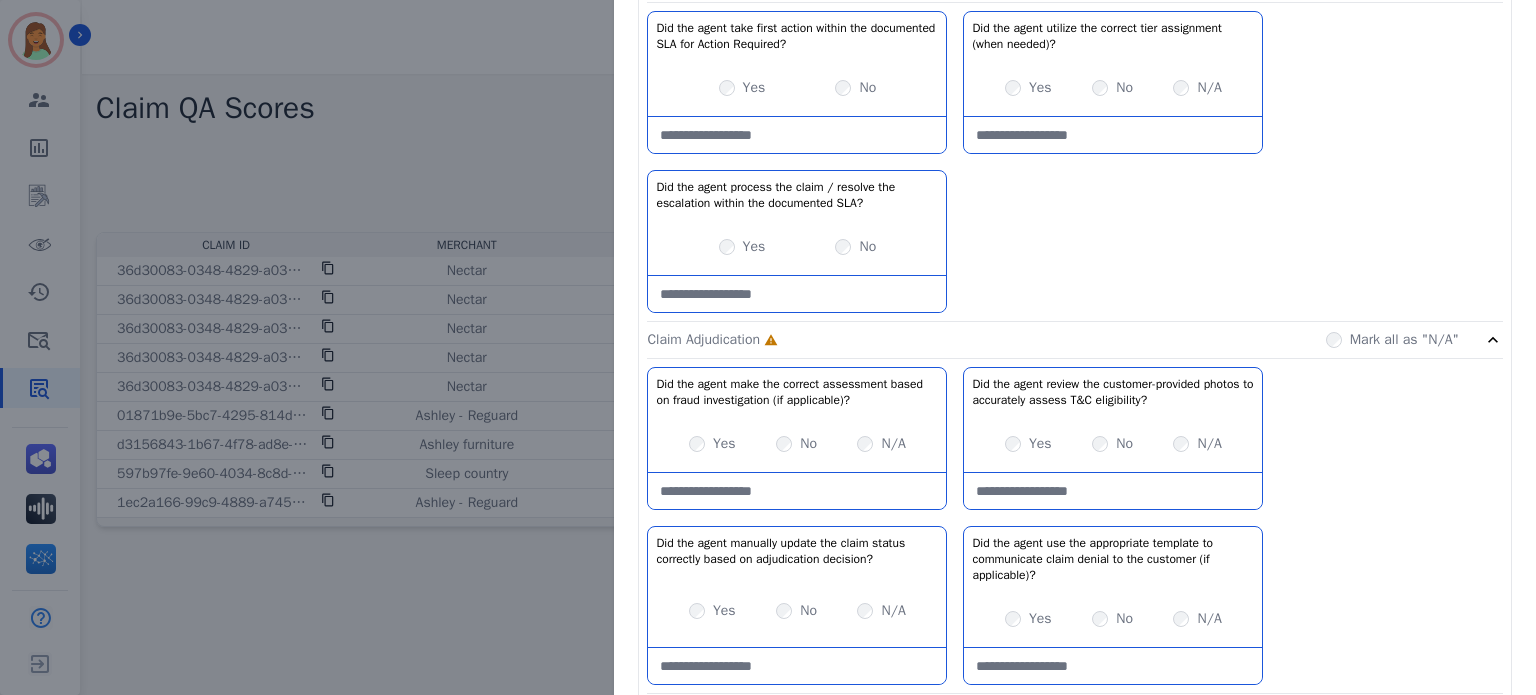 scroll, scrollTop: 266, scrollLeft: 0, axis: vertical 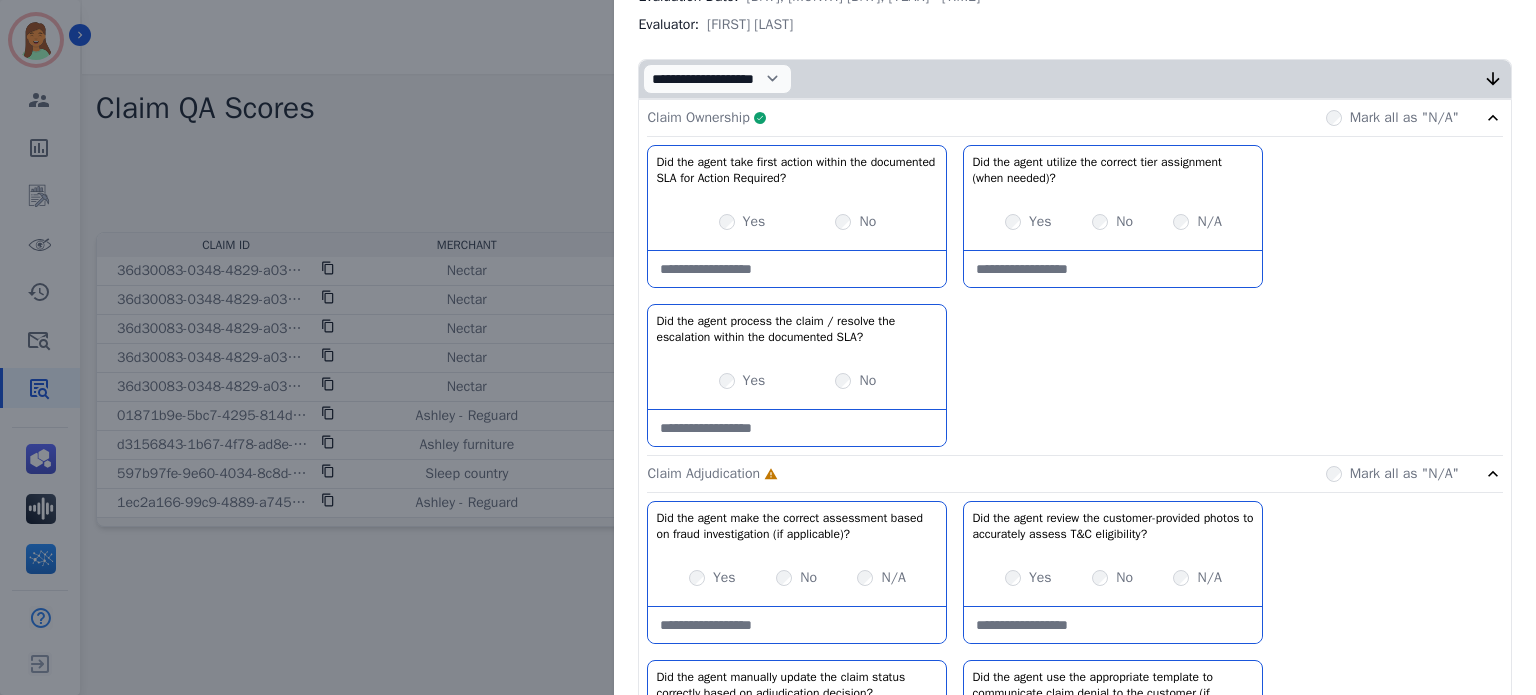click on "Claim Ownership     Complete         Mark all as "N/A"" at bounding box center [1075, 118] 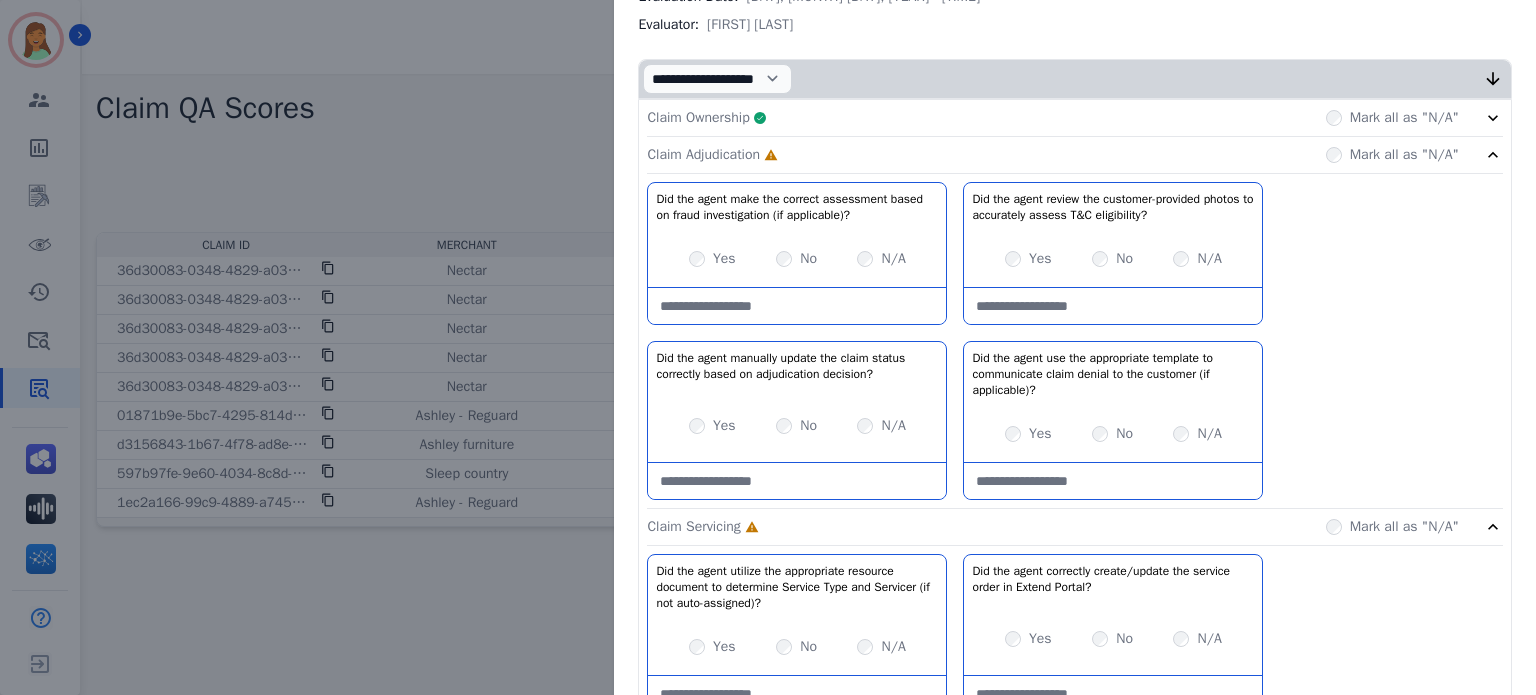 click at bounding box center (797, 306) 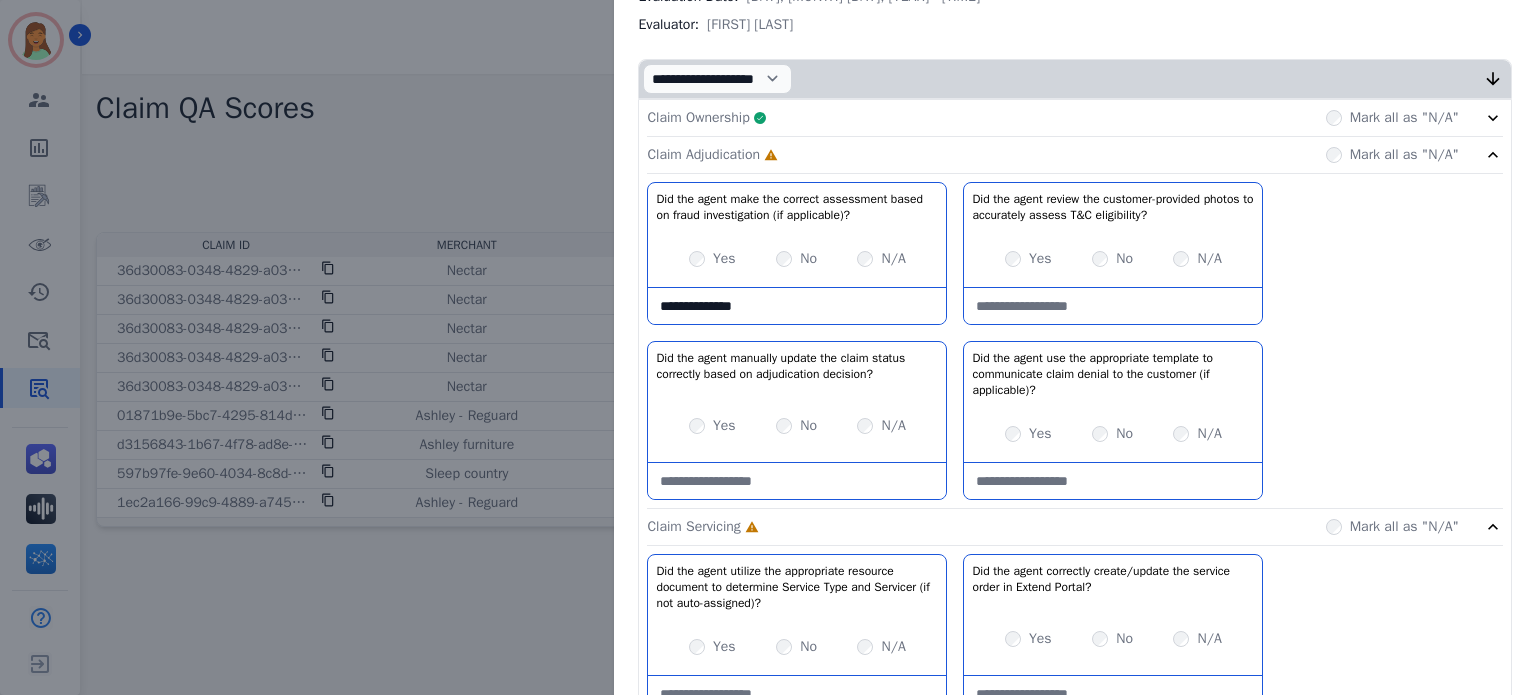 type on "**********" 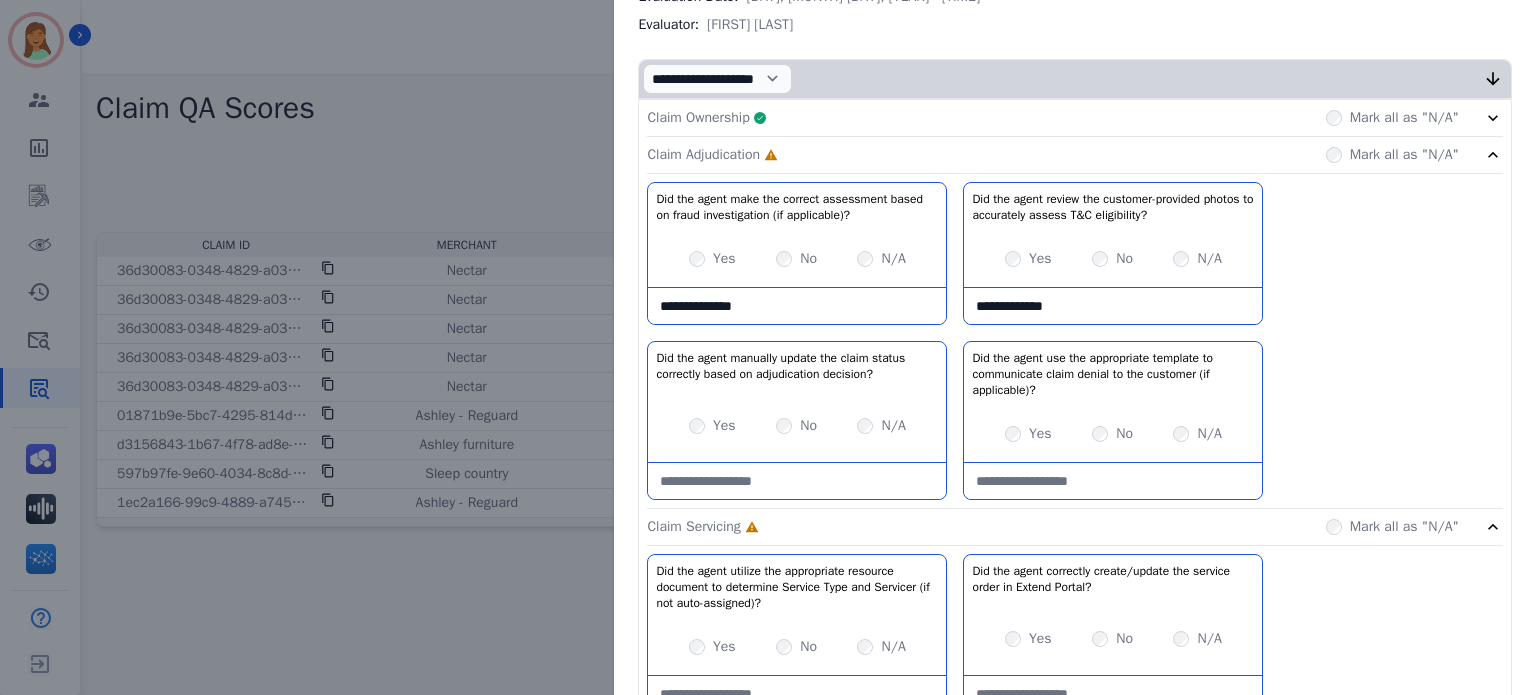 type on "**********" 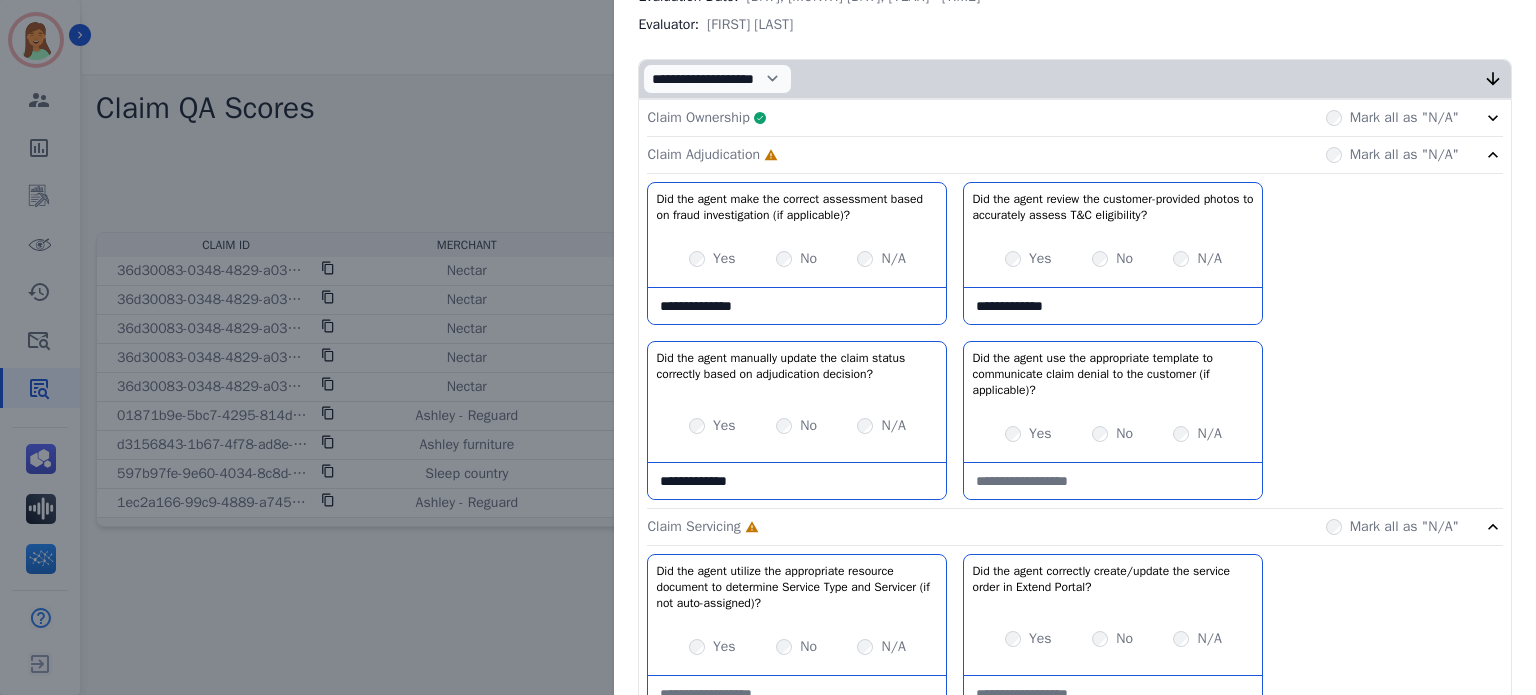 type on "**********" 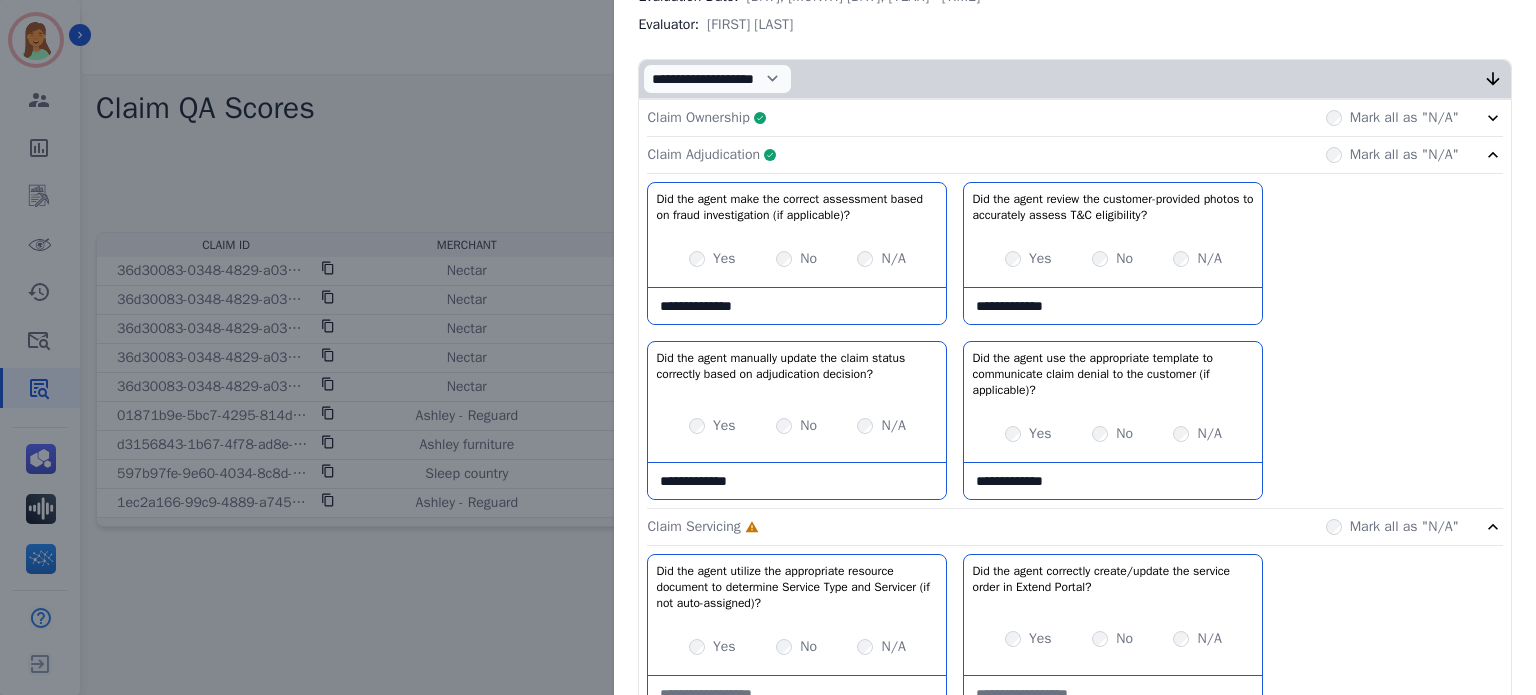click on "**********" at bounding box center (1113, 481) 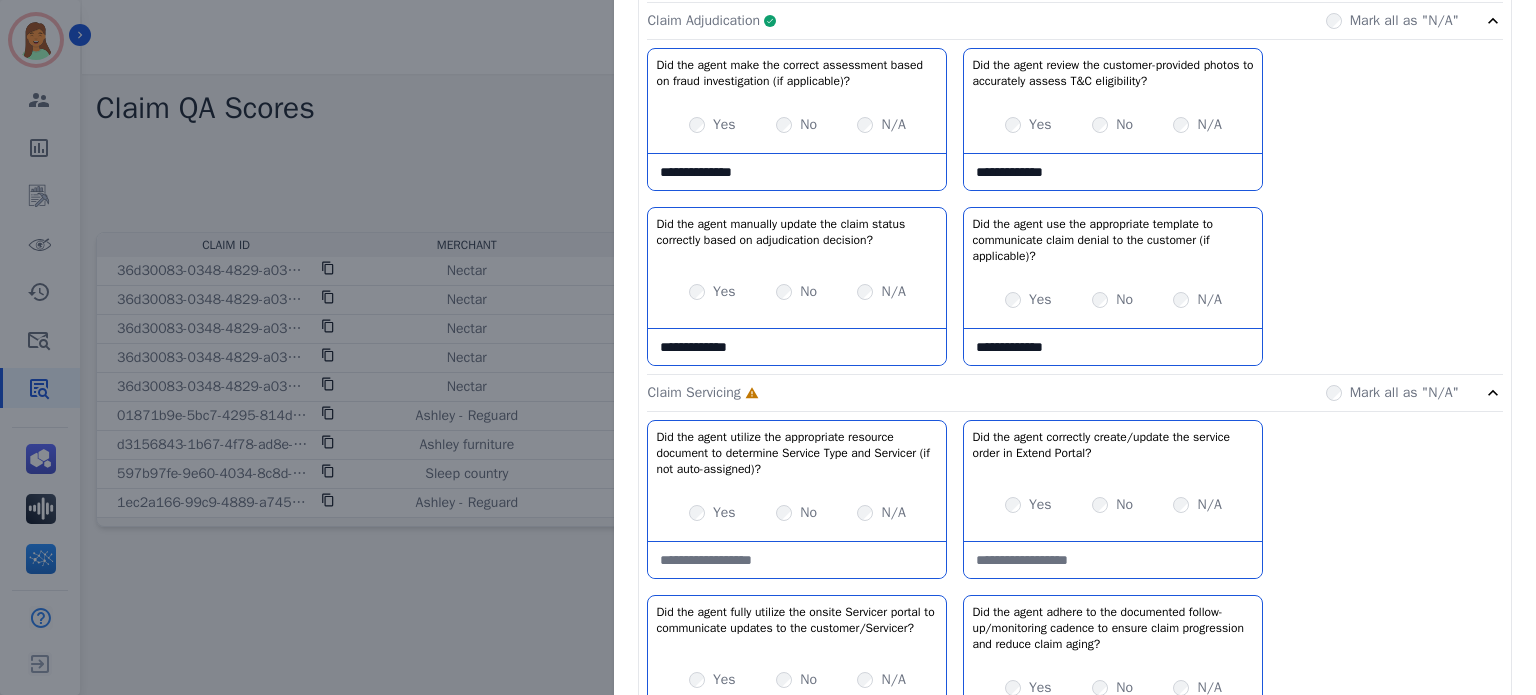 drag, startPoint x: 1088, startPoint y: 334, endPoint x: 900, endPoint y: 338, distance: 188.04254 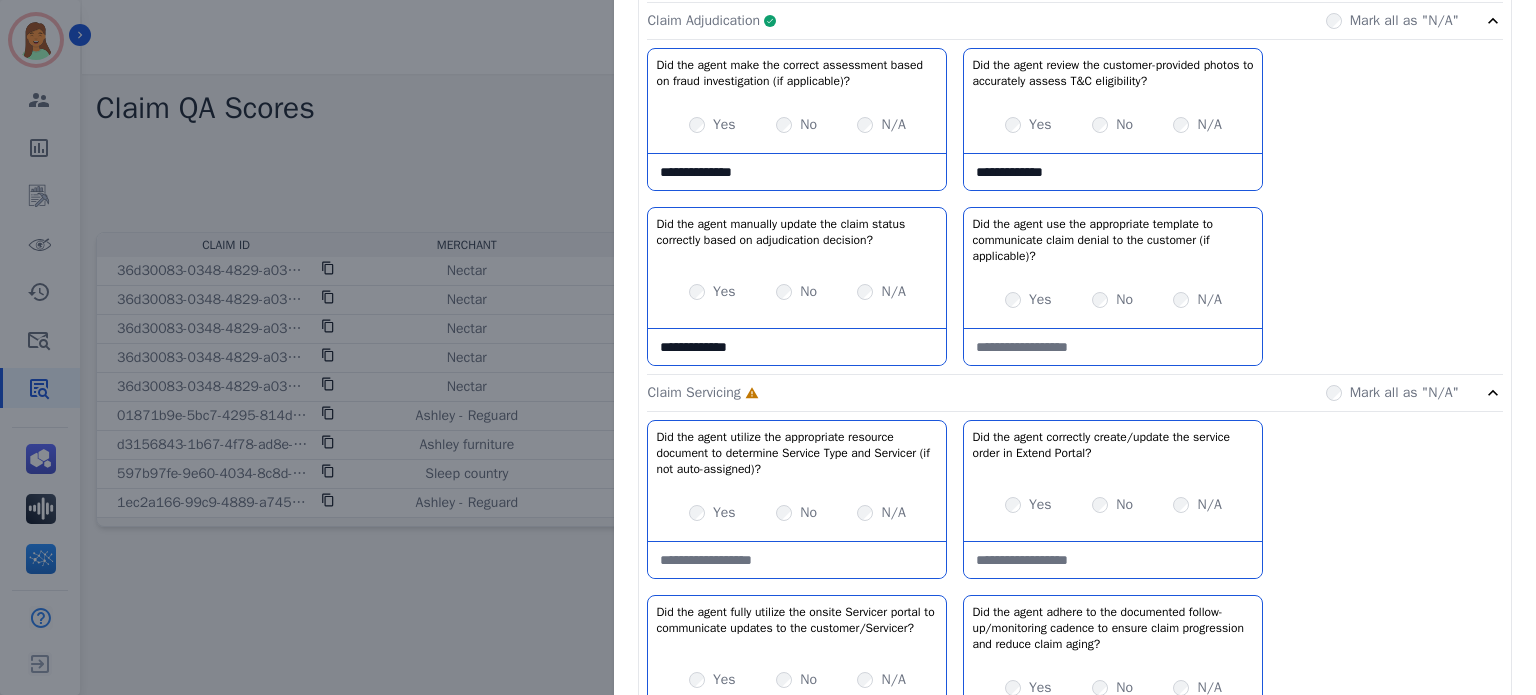 scroll, scrollTop: 533, scrollLeft: 0, axis: vertical 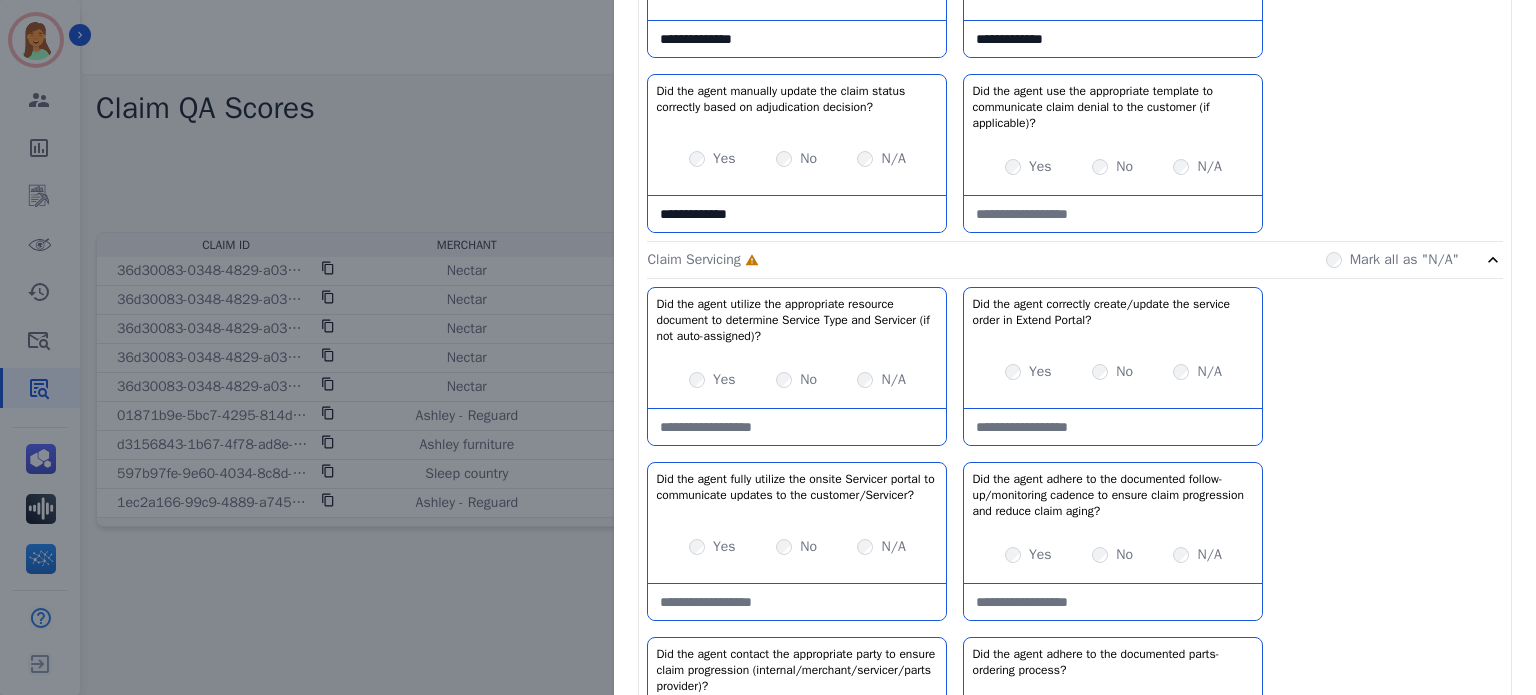 type 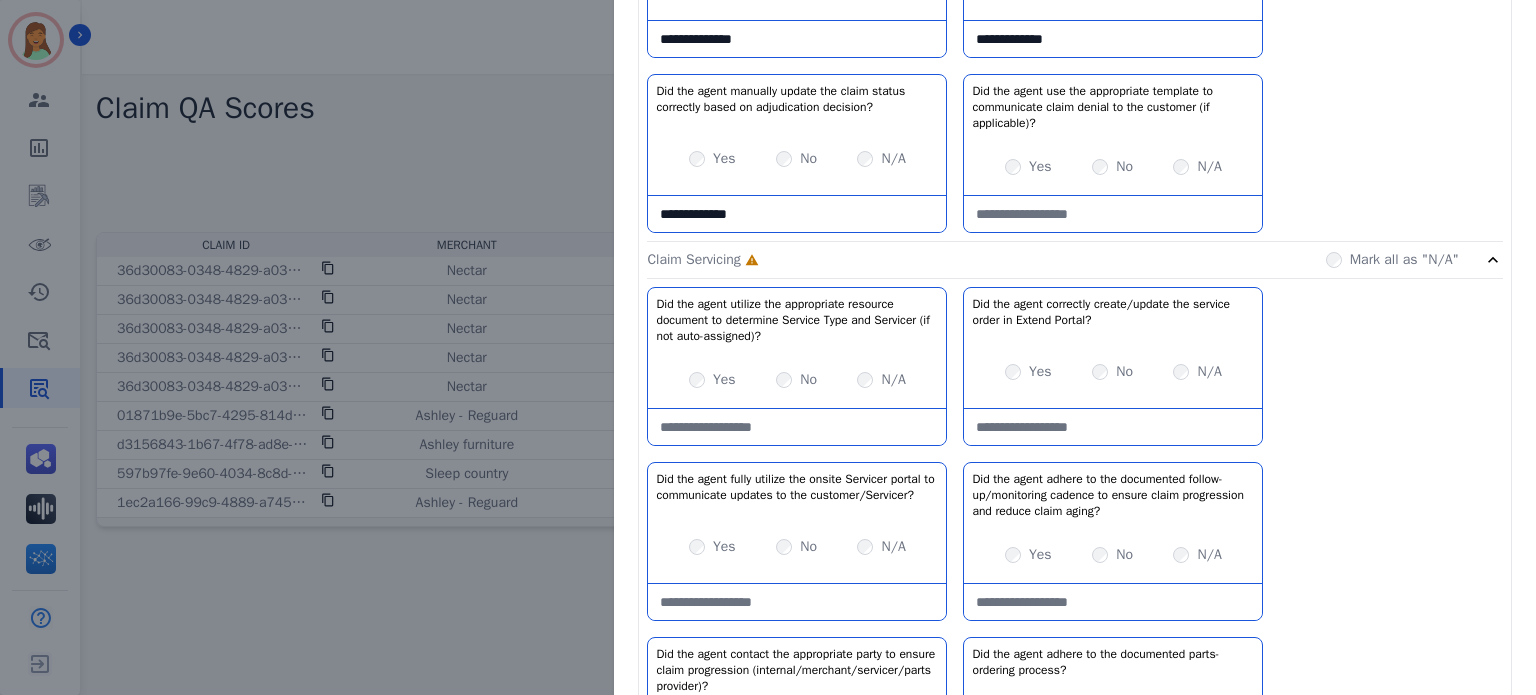 click at bounding box center [797, 427] 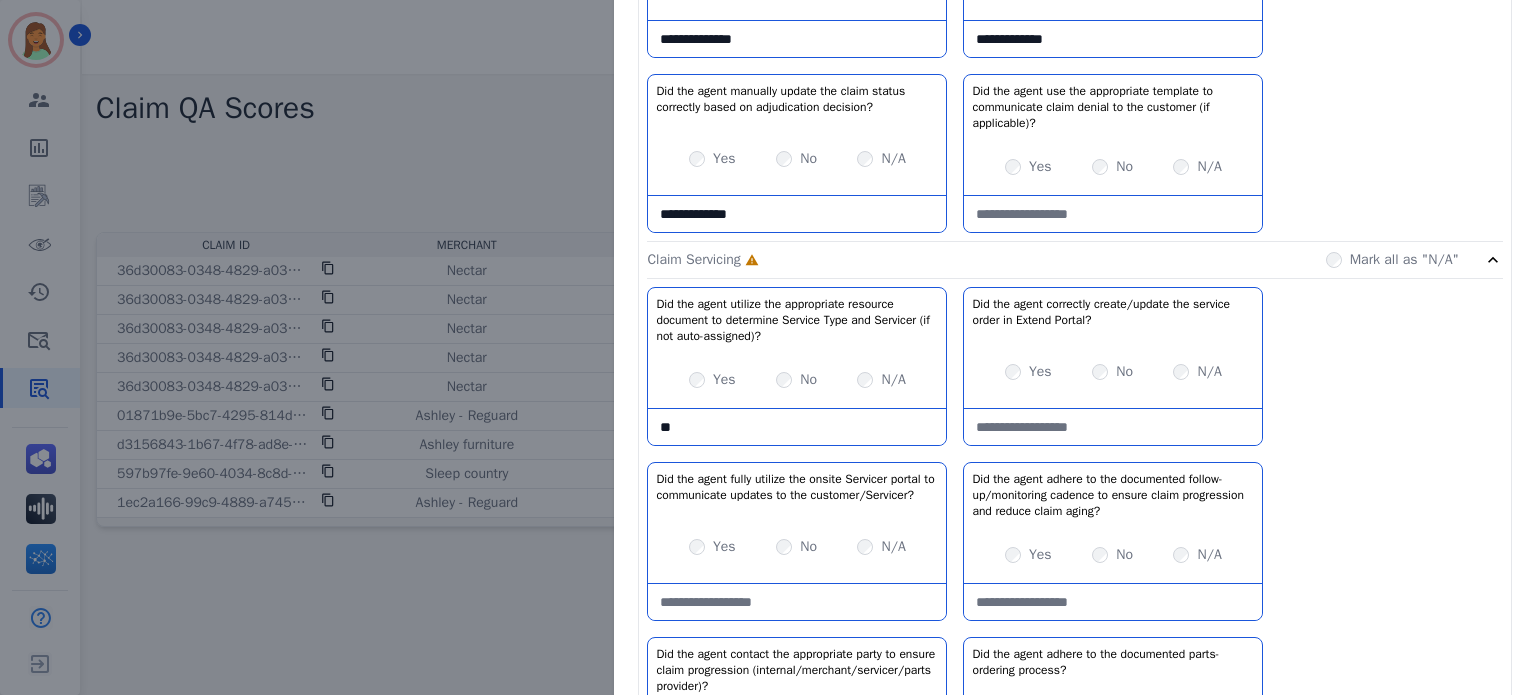 type on "*" 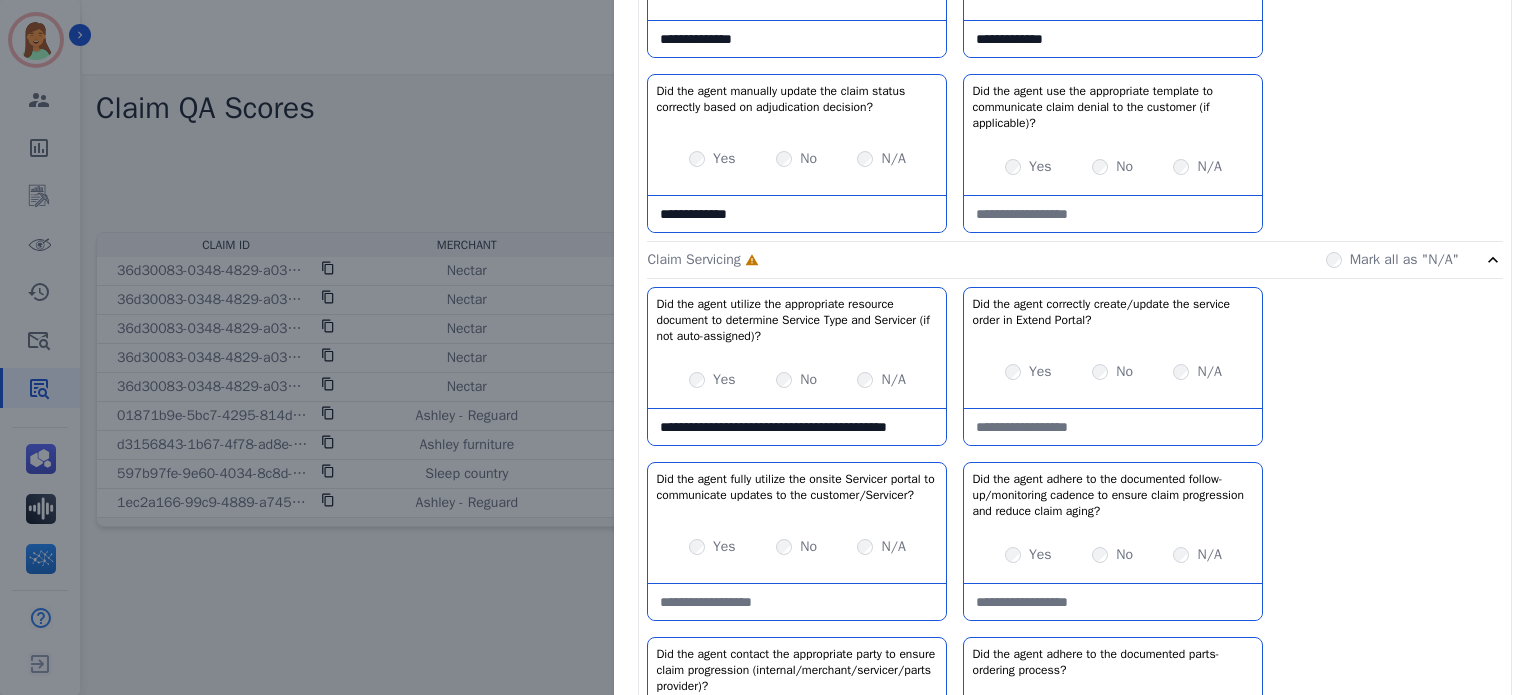 scroll, scrollTop: 11, scrollLeft: 0, axis: vertical 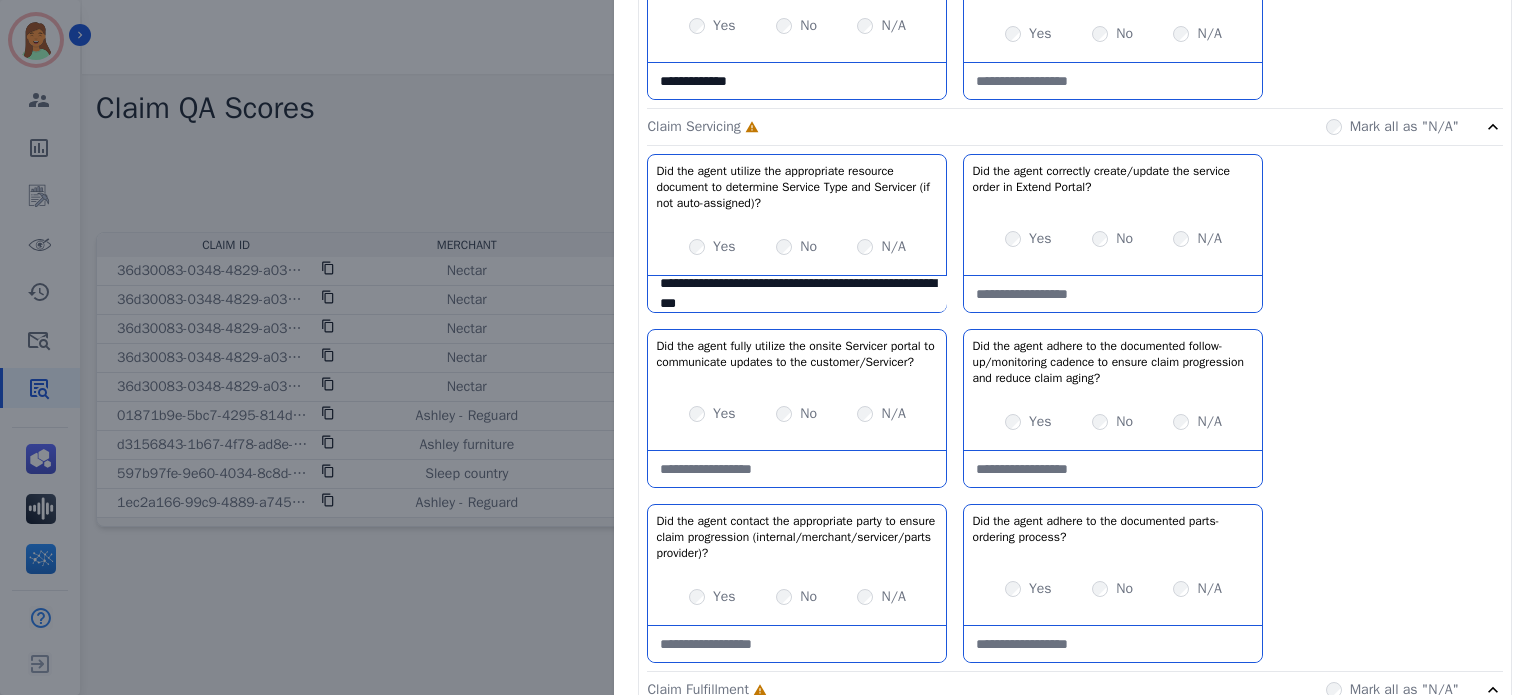type on "**********" 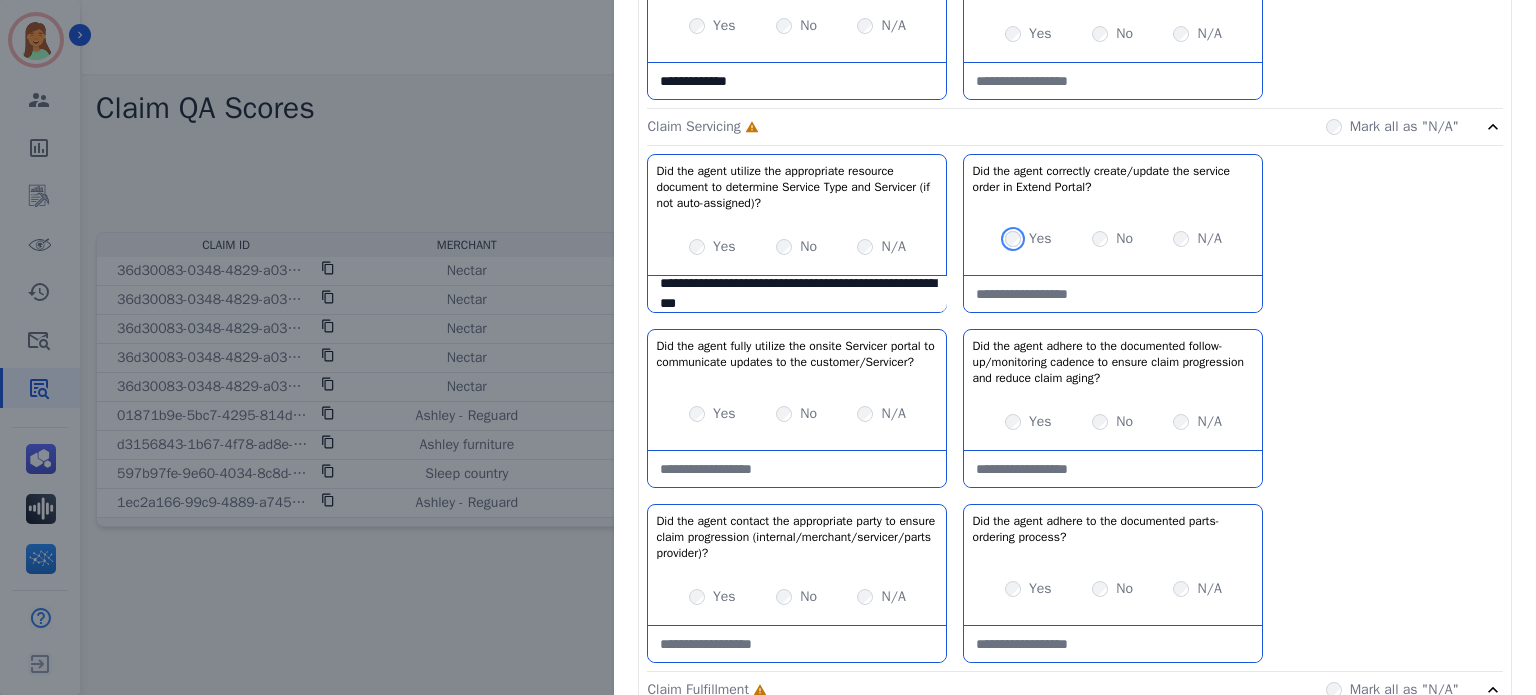 scroll, scrollTop: 800, scrollLeft: 0, axis: vertical 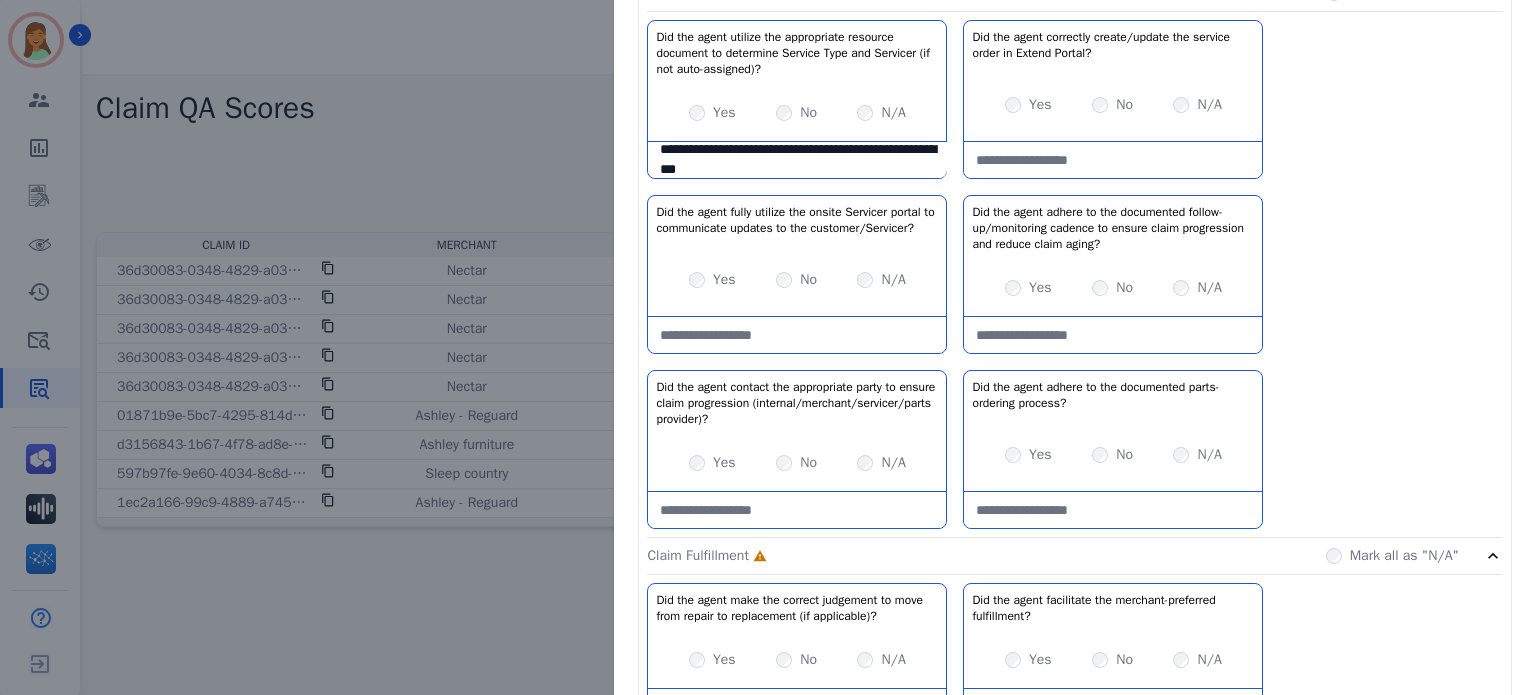 click on "Yes" at bounding box center [712, 280] 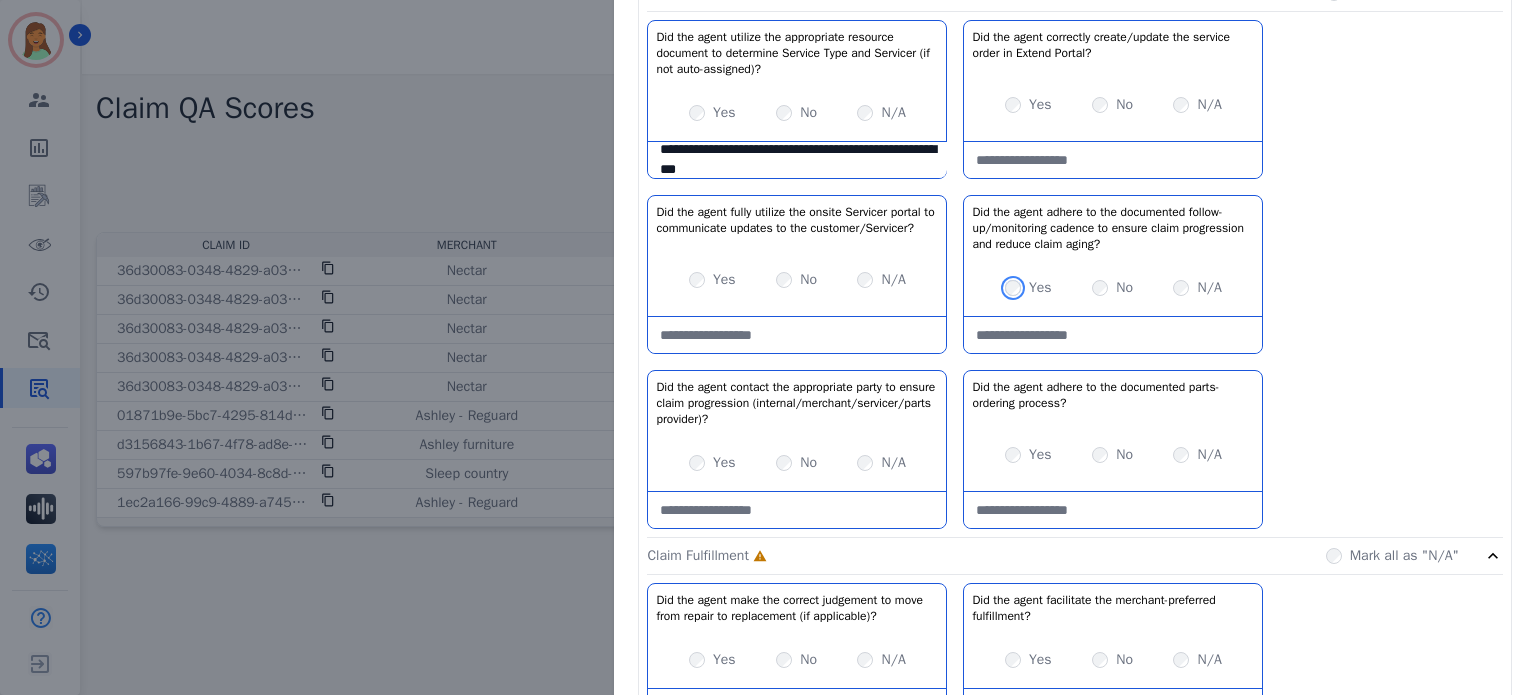 scroll, scrollTop: 933, scrollLeft: 0, axis: vertical 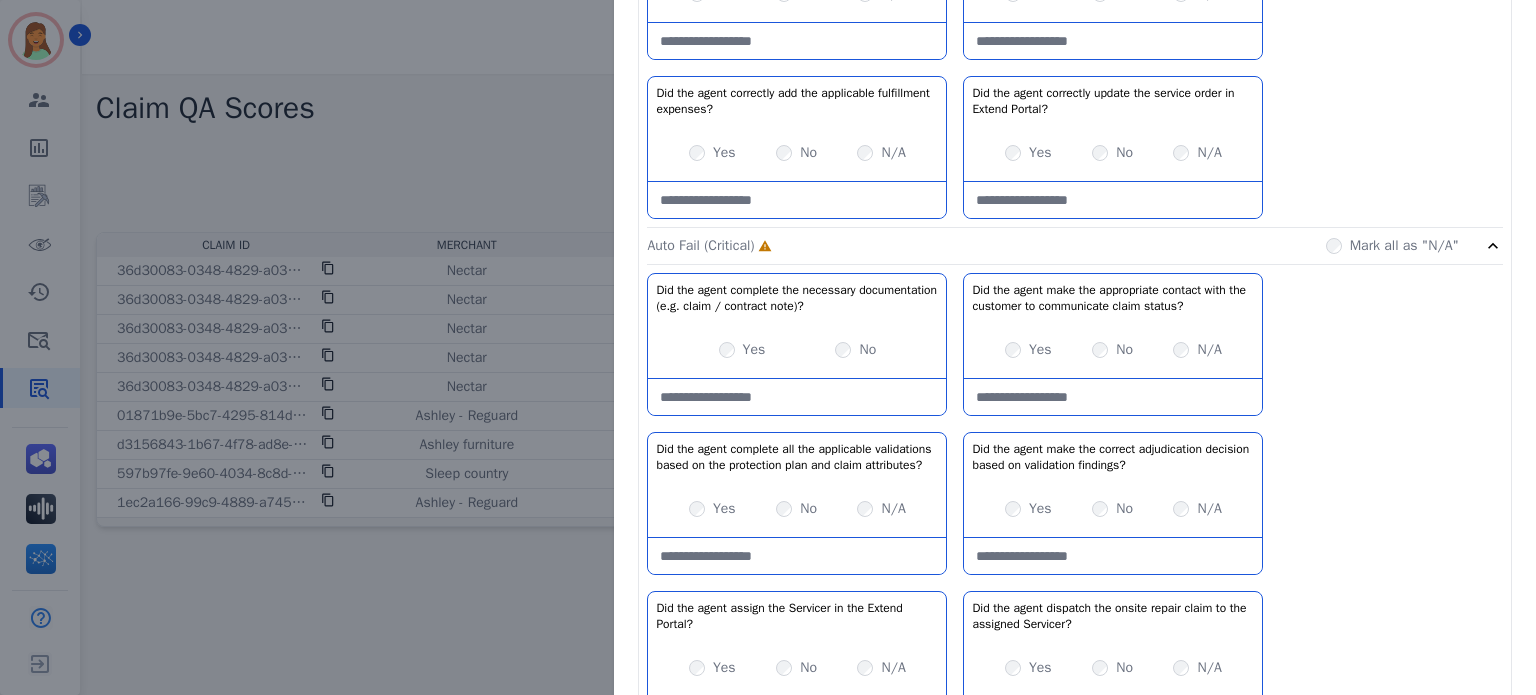 click at bounding box center (797, 397) 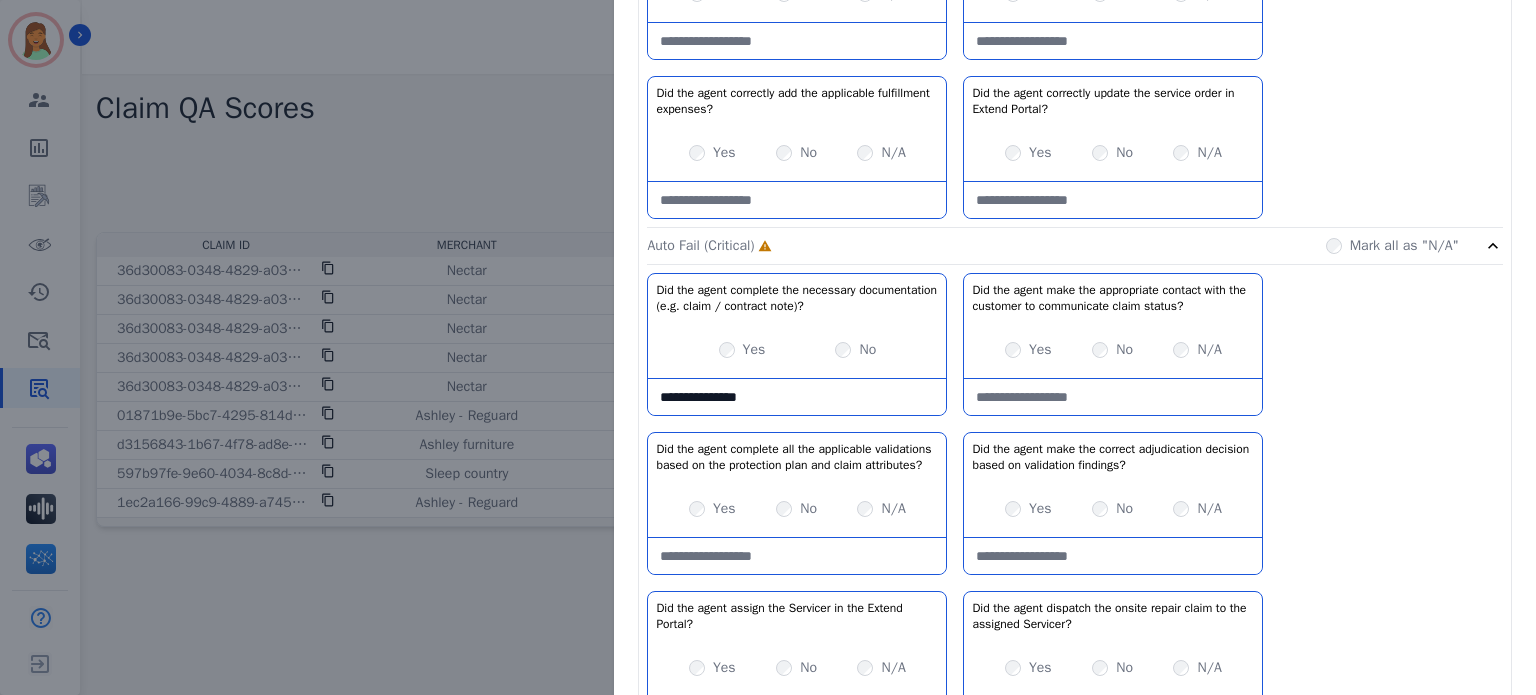 type on "**********" 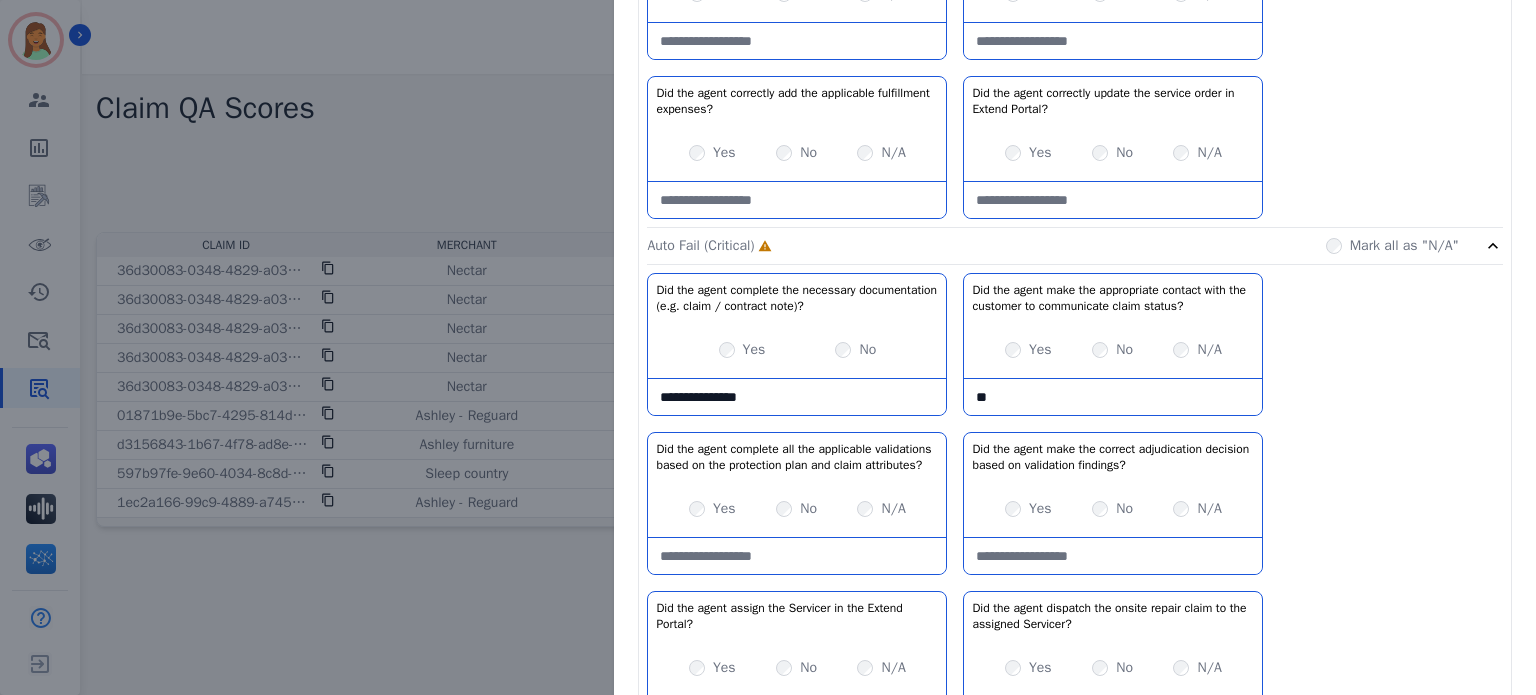 type on "*" 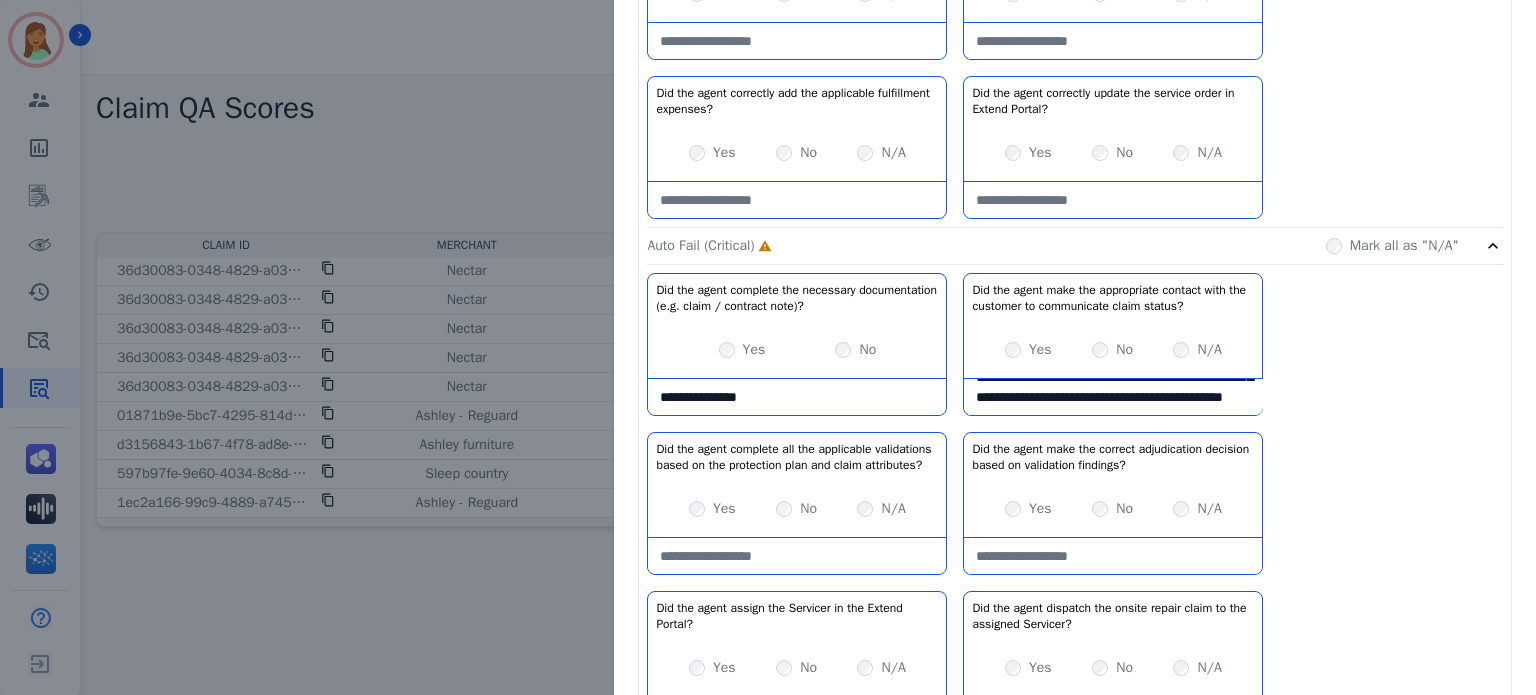 scroll, scrollTop: 100, scrollLeft: 0, axis: vertical 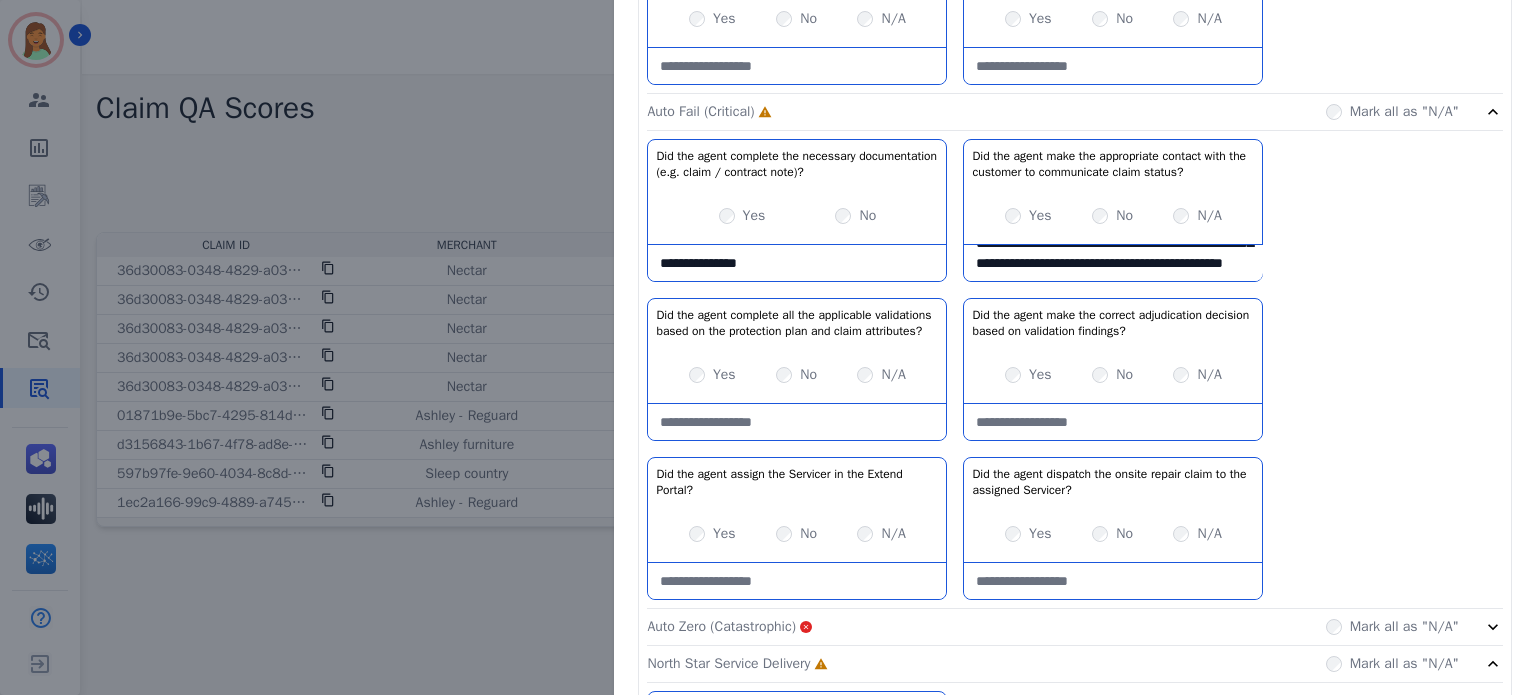 type on "**********" 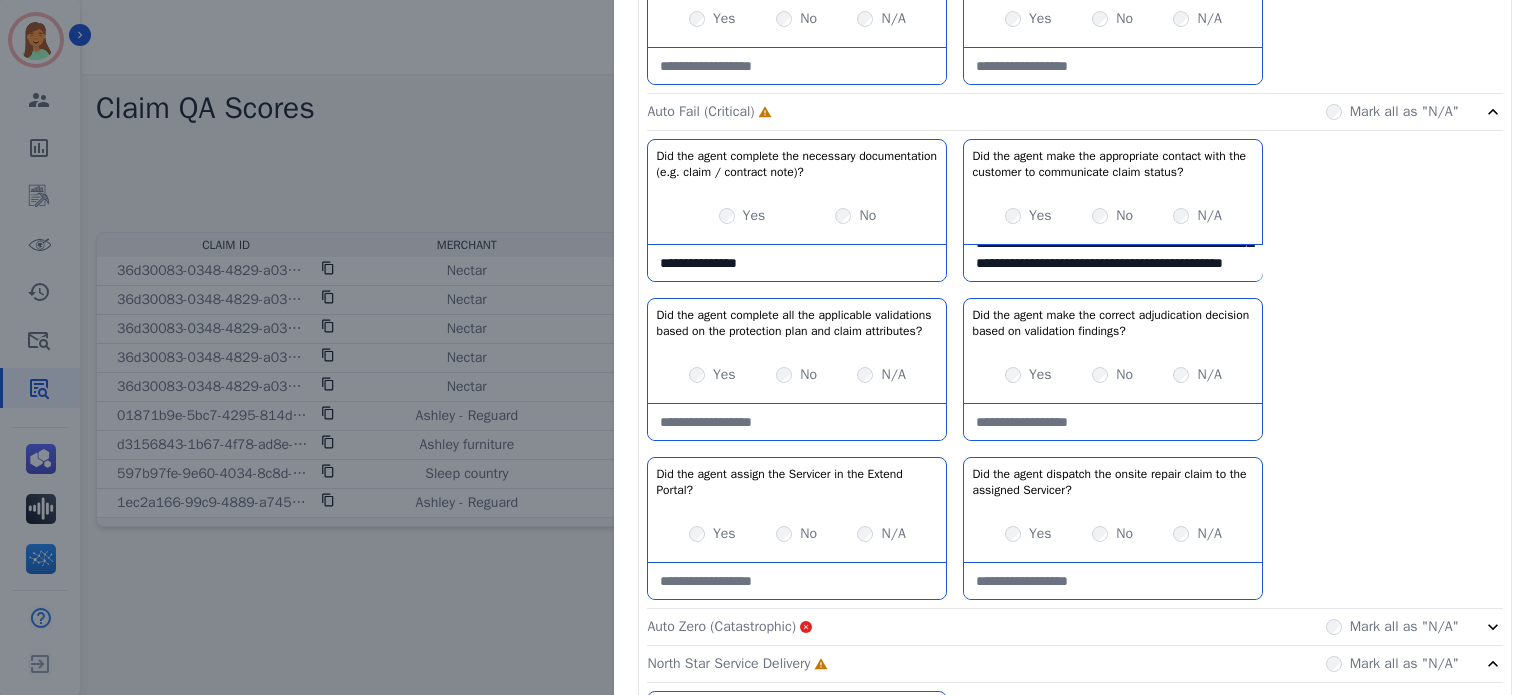 click at bounding box center (797, 422) 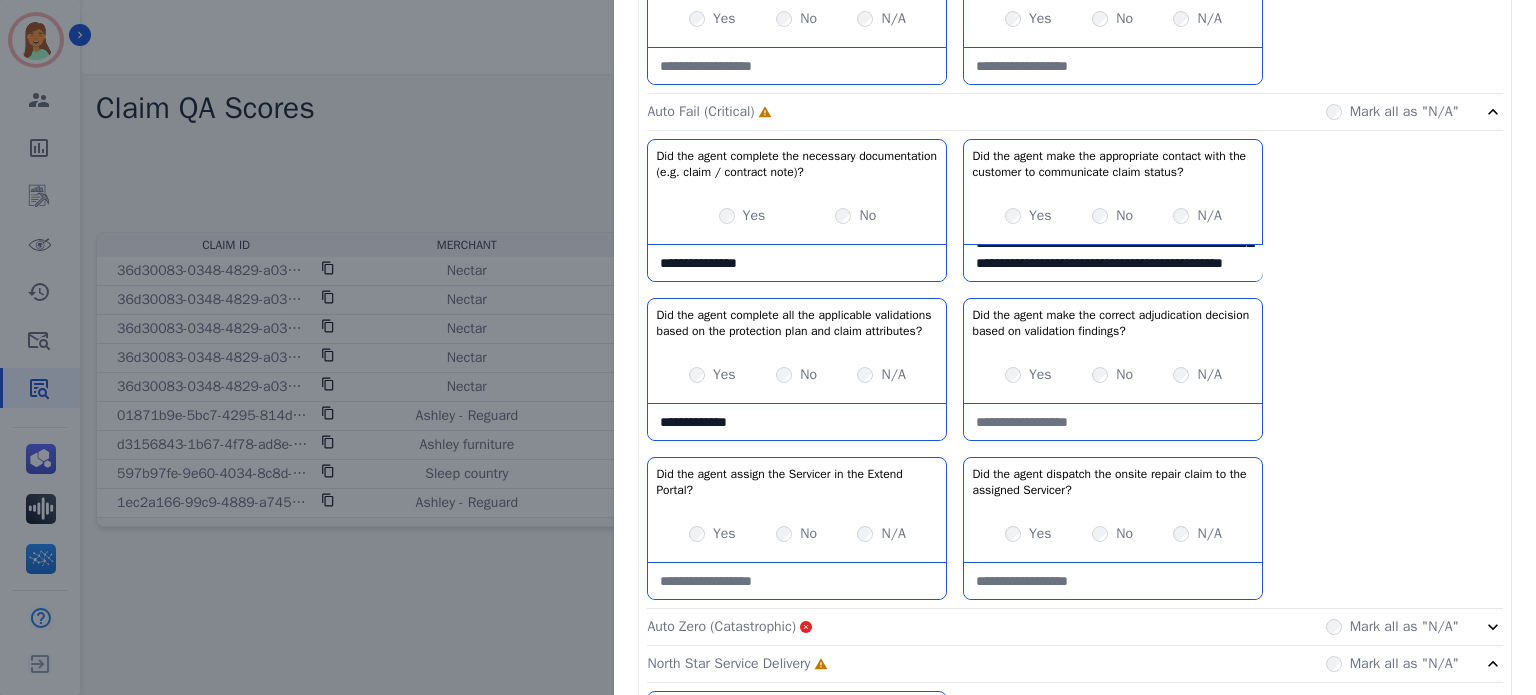 type on "**********" 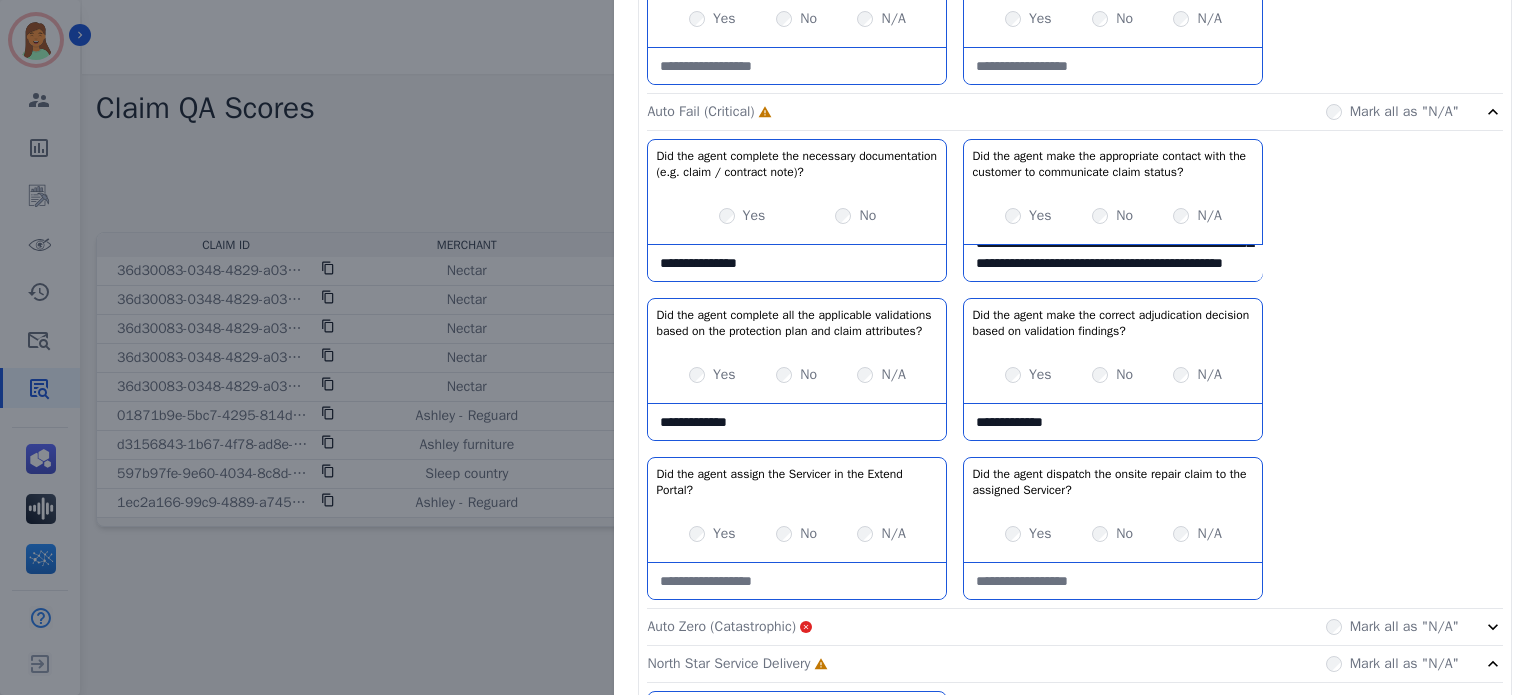 type on "**********" 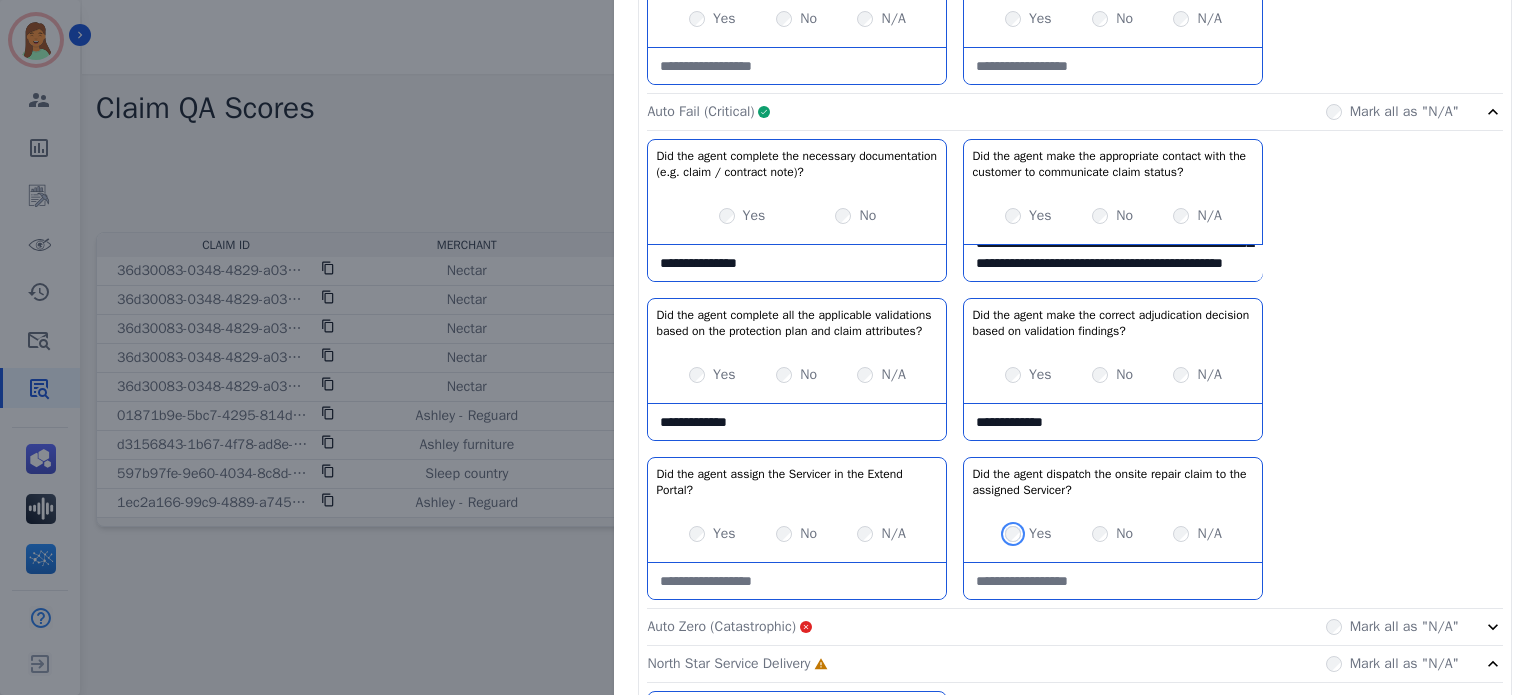 scroll, scrollTop: 1848, scrollLeft: 0, axis: vertical 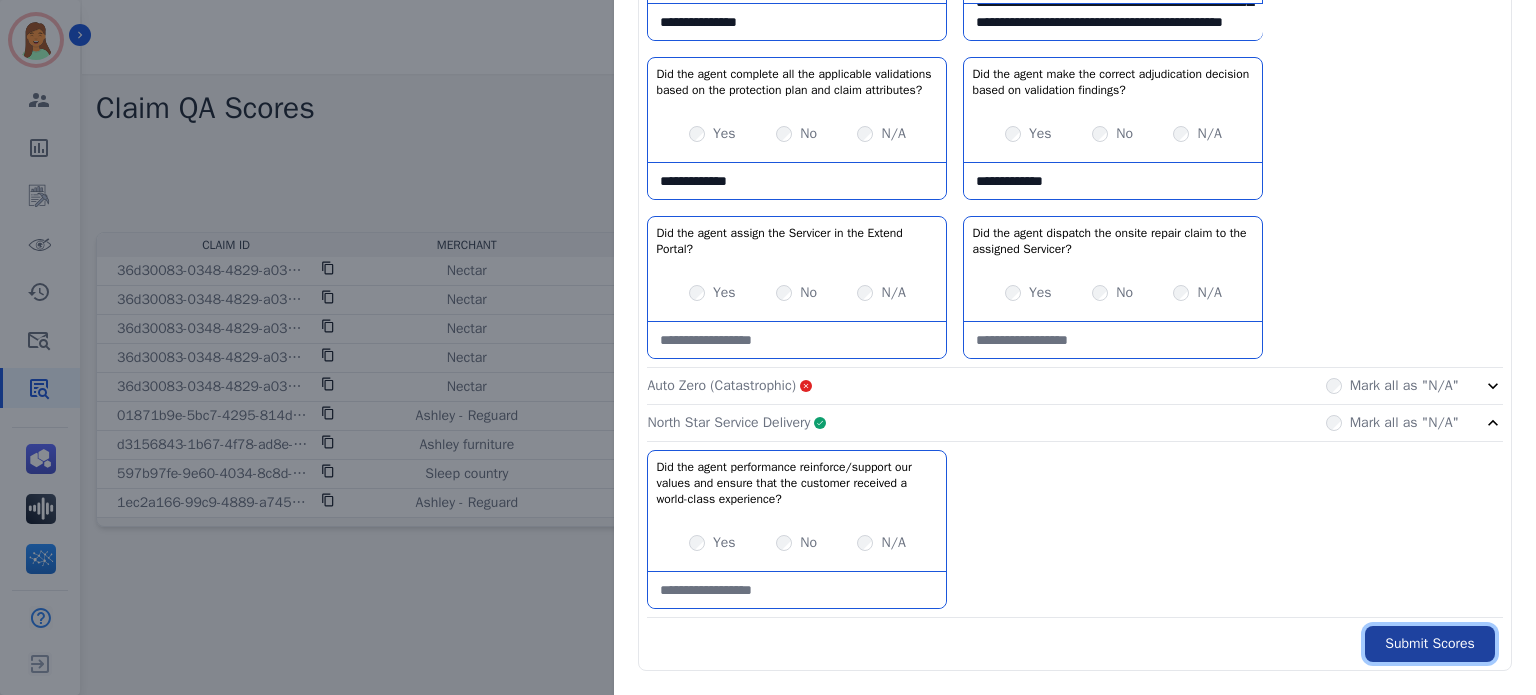 click on "Submit Scores" at bounding box center [1430, 644] 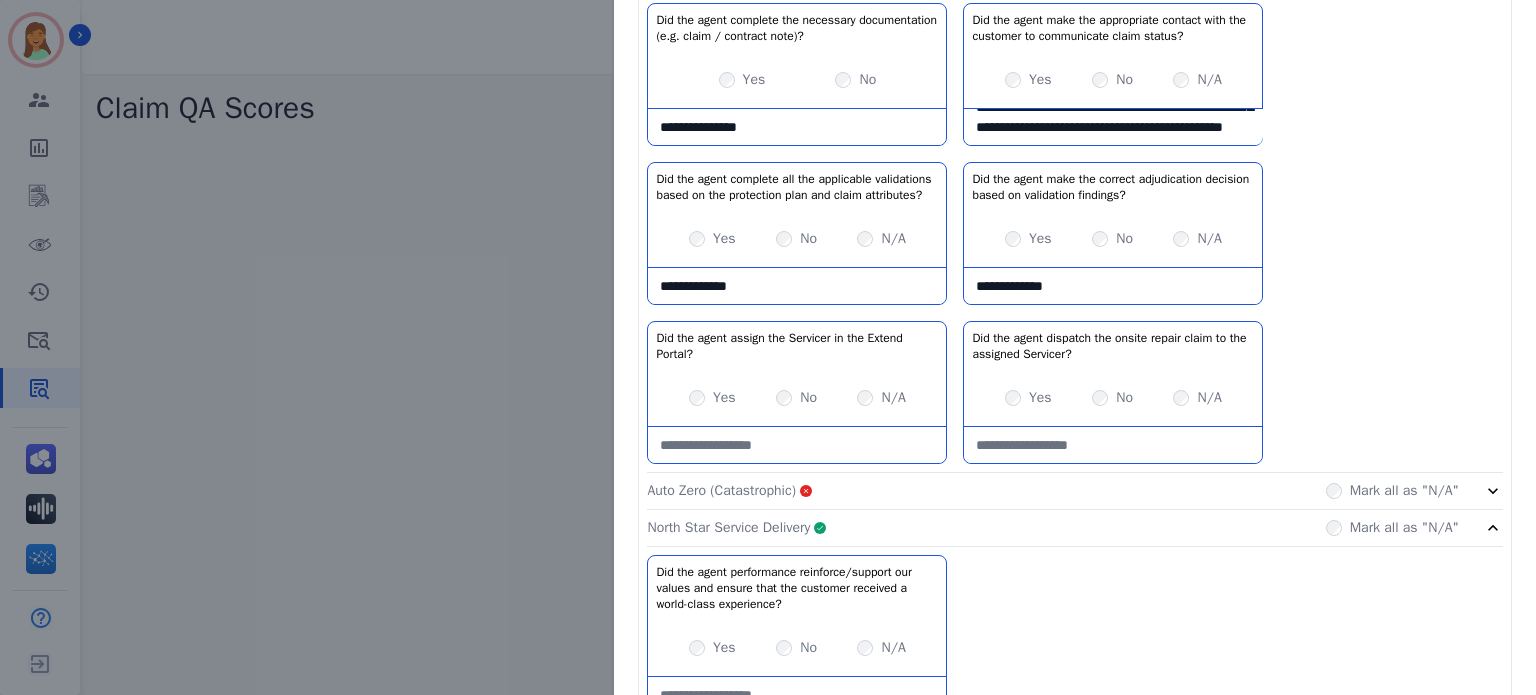 scroll, scrollTop: 1960, scrollLeft: 0, axis: vertical 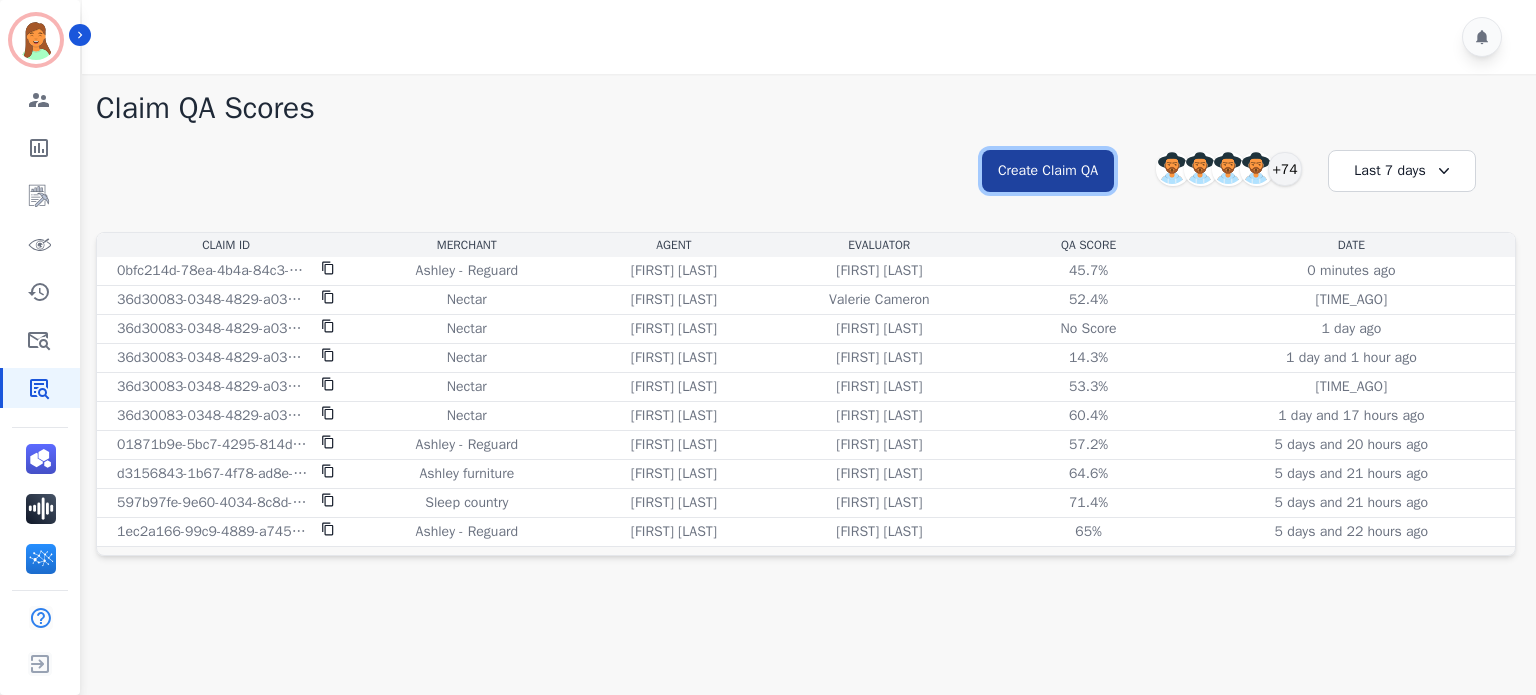 click on "Create Claim QA" at bounding box center (1048, 171) 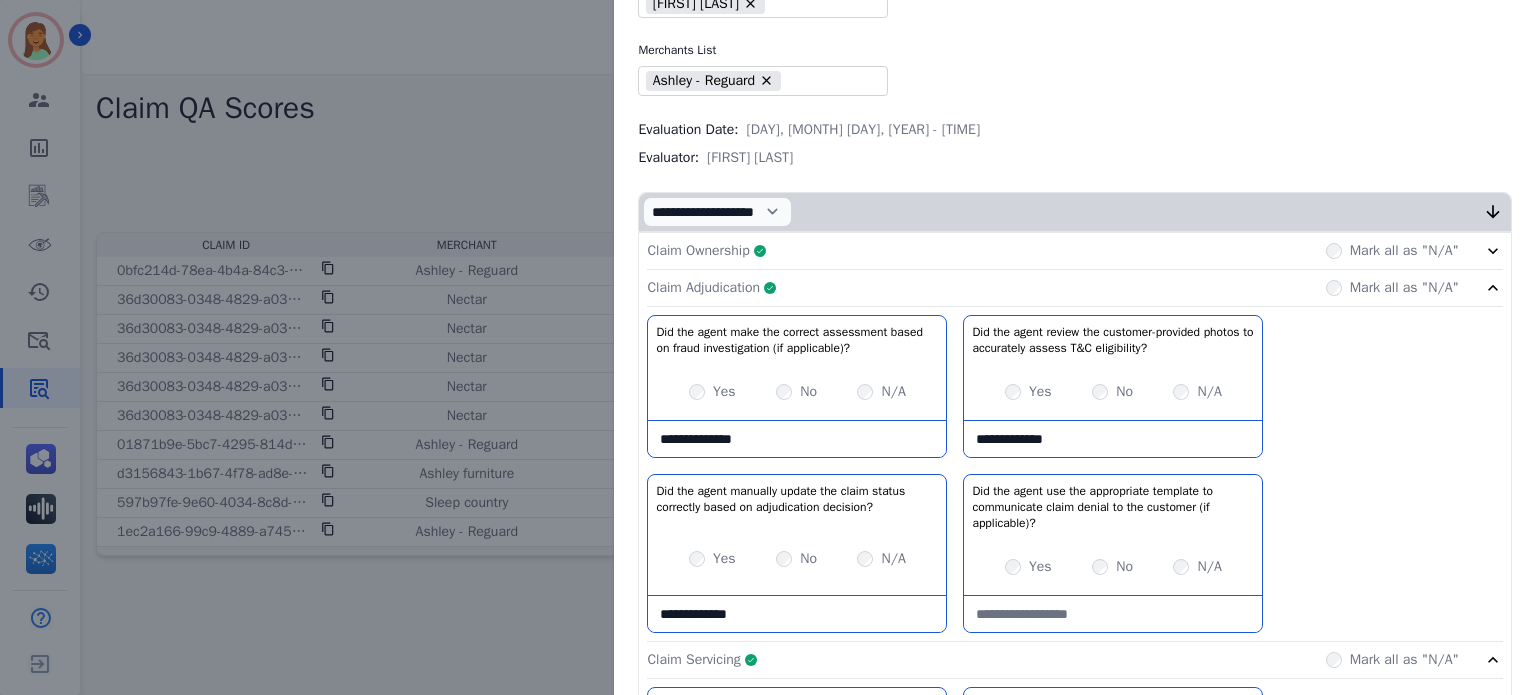scroll, scrollTop: 0, scrollLeft: 0, axis: both 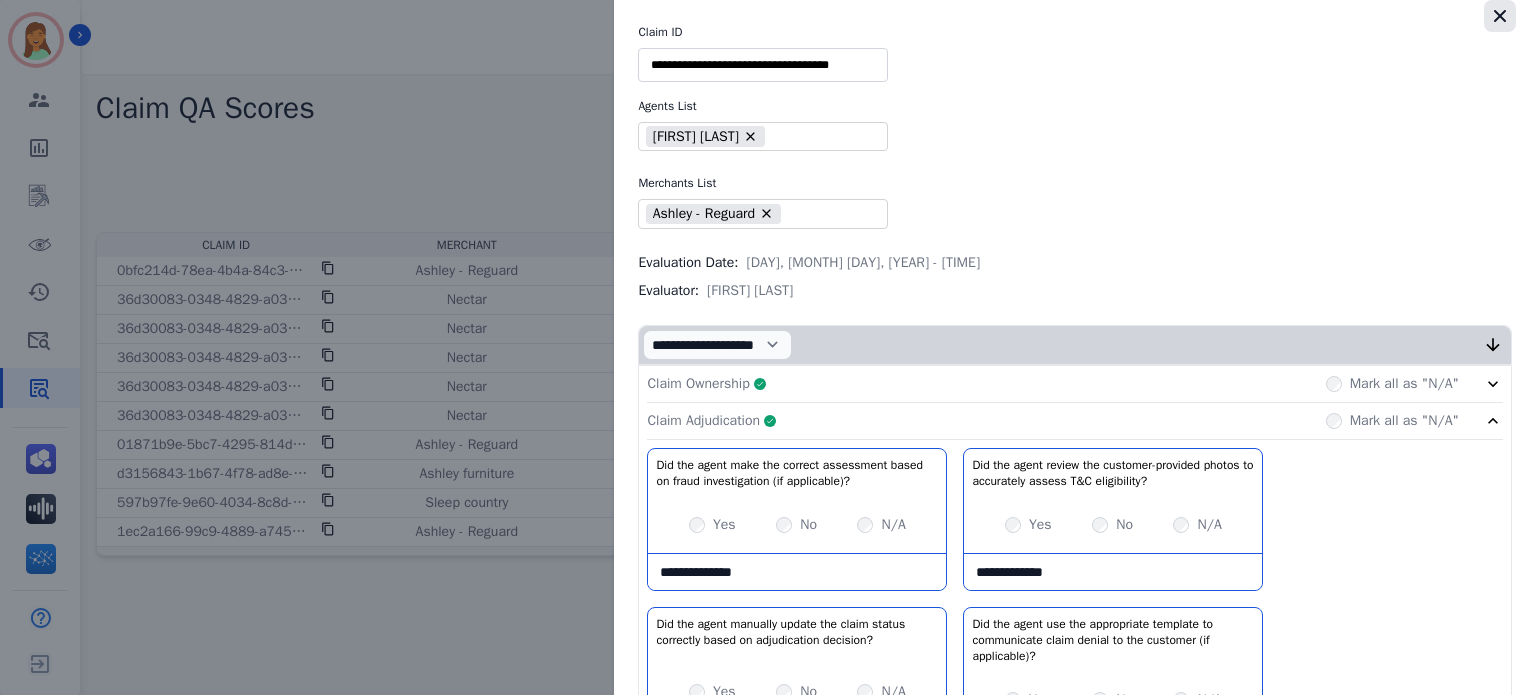click 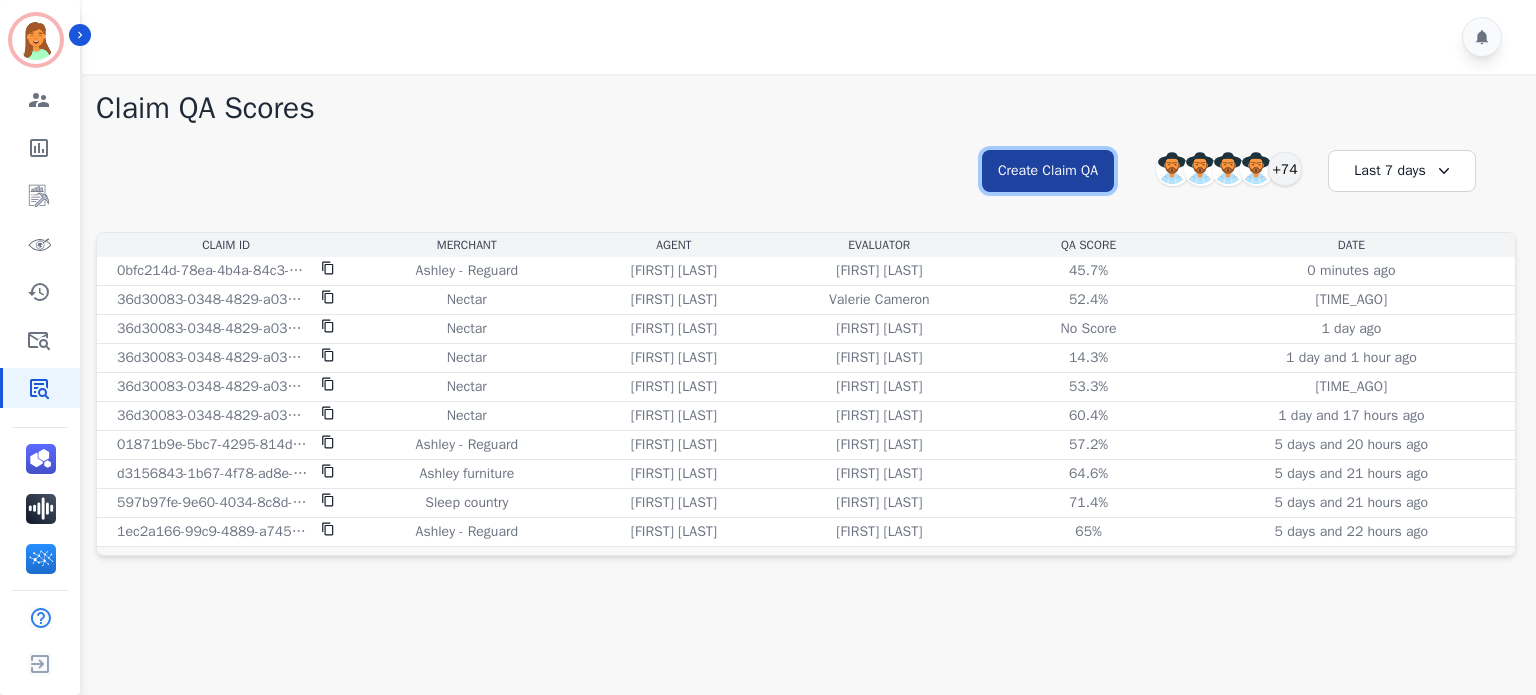 click on "Create Claim QA" at bounding box center [1048, 171] 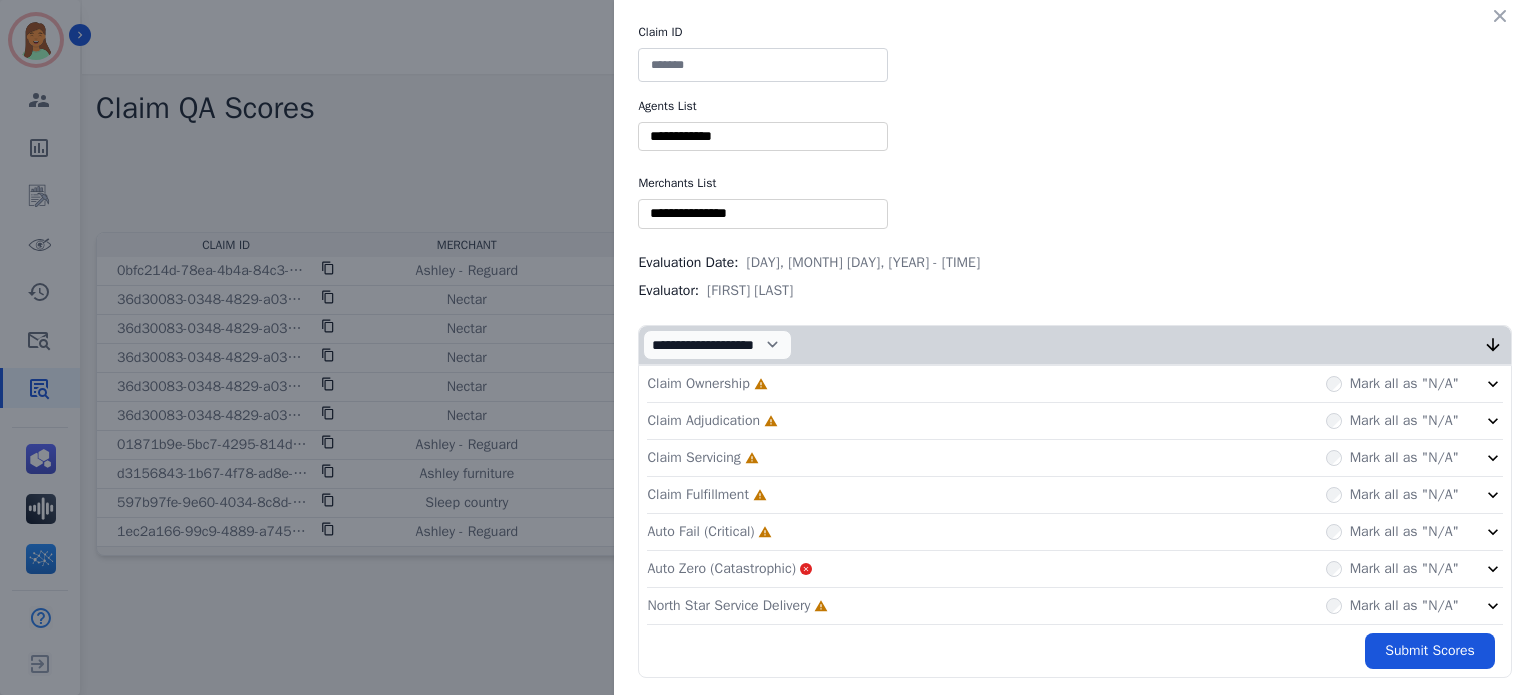 click at bounding box center (763, 65) 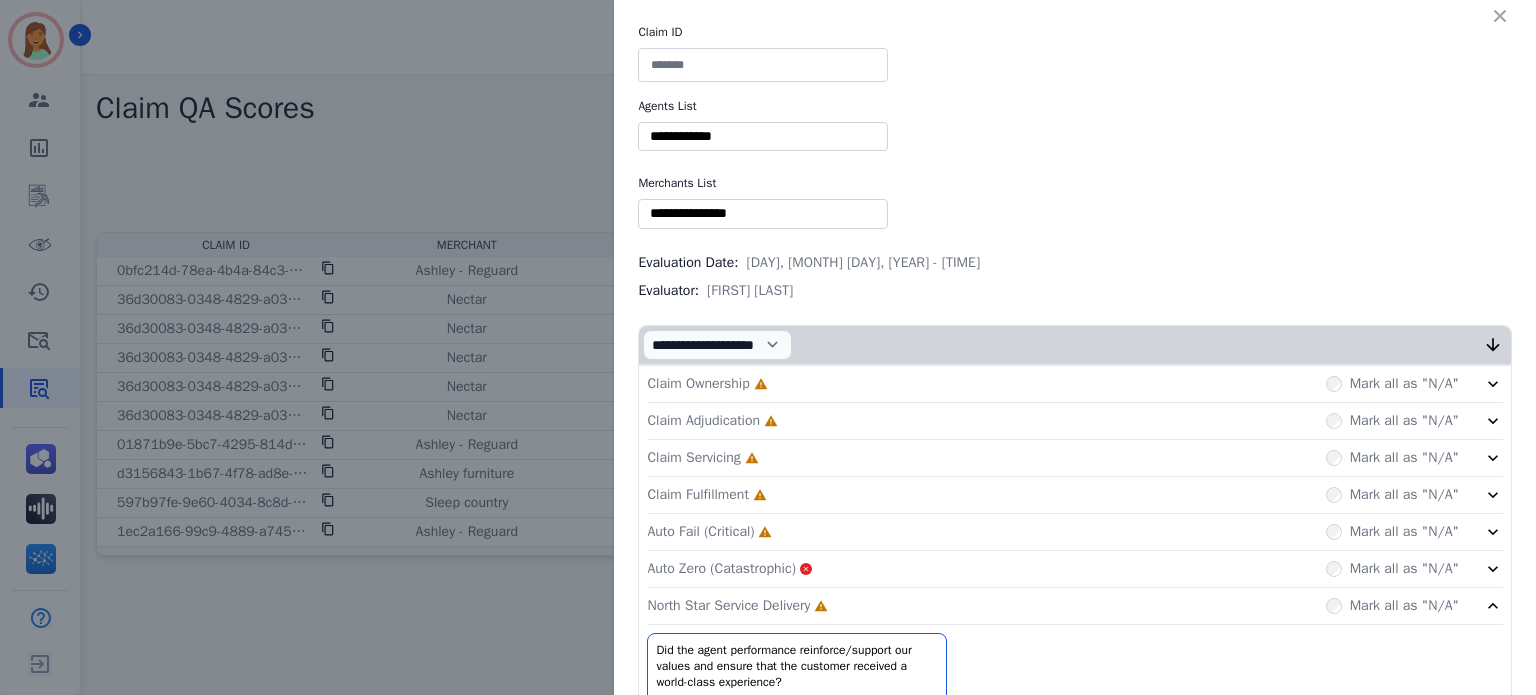click on "Auto Fail (Critical)     Incomplete         Mark all as "N/A"" 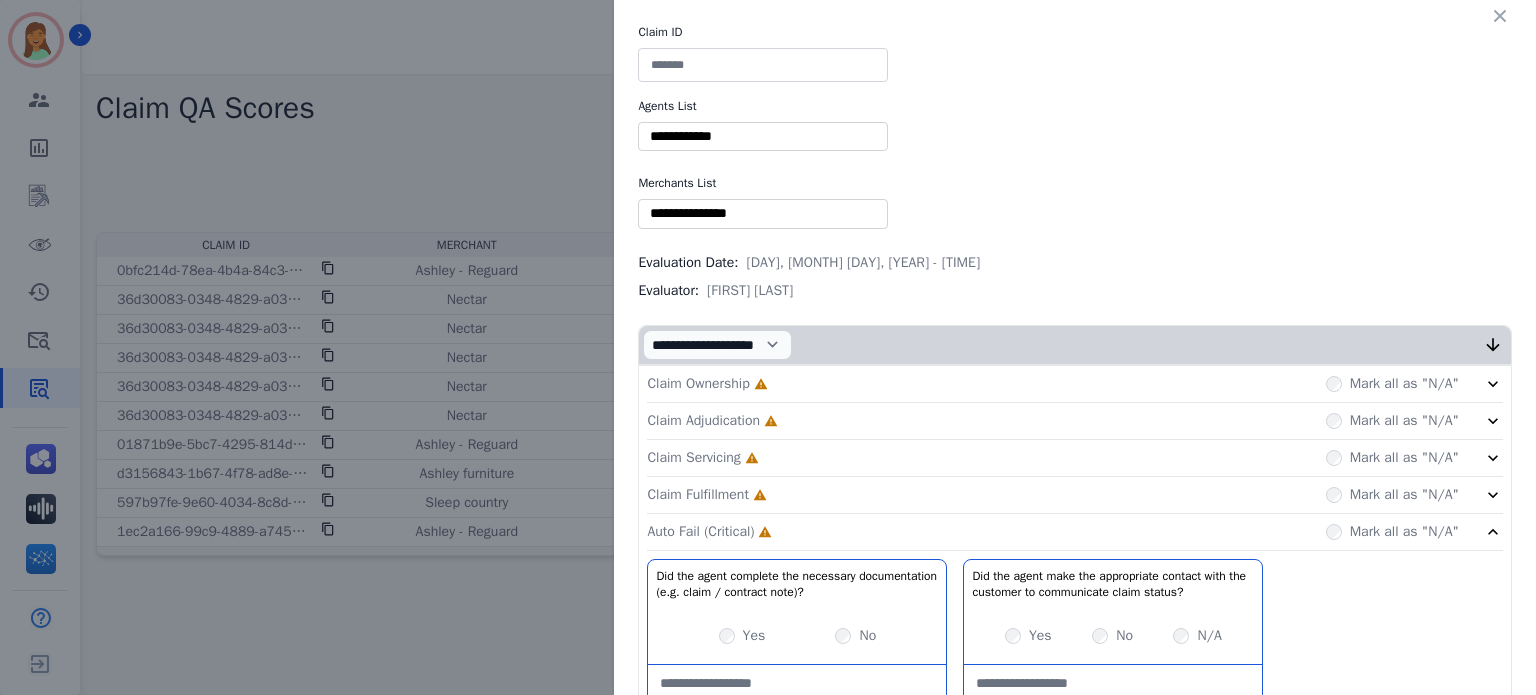 click on "Claim Fulfillment     Incomplete         Mark all as "N/A"" 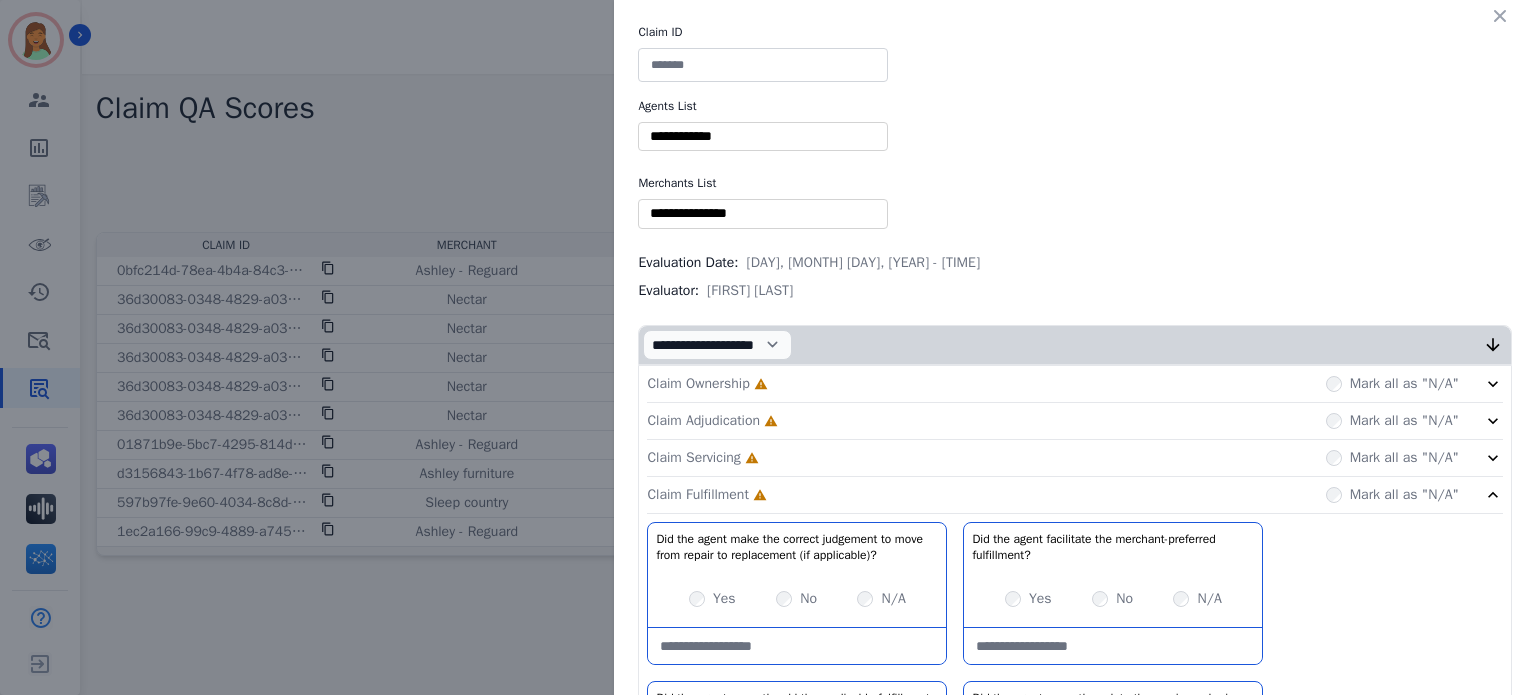 click on "Claim Servicing     Incomplete         Mark all as "N/A"" 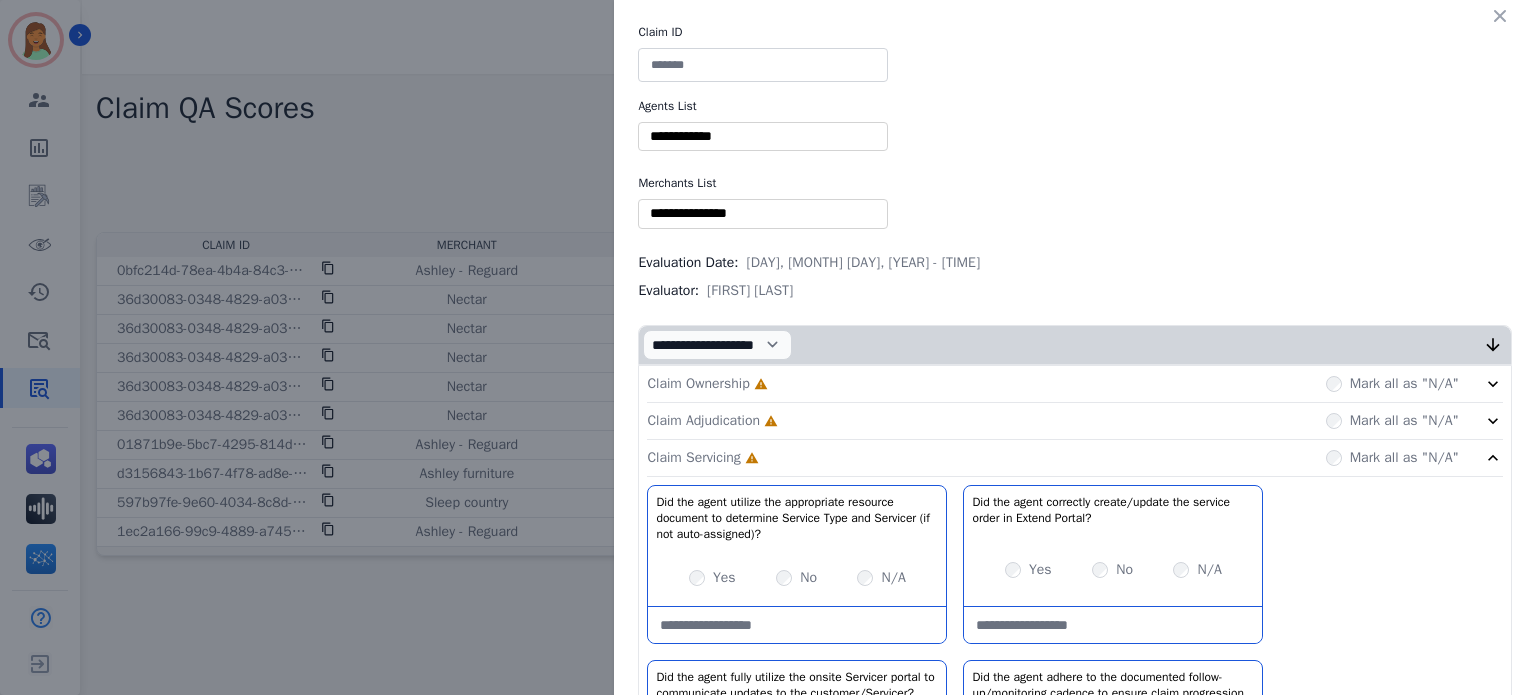 click on "Claim Adjudication     Incomplete         Mark all as "N/A"" 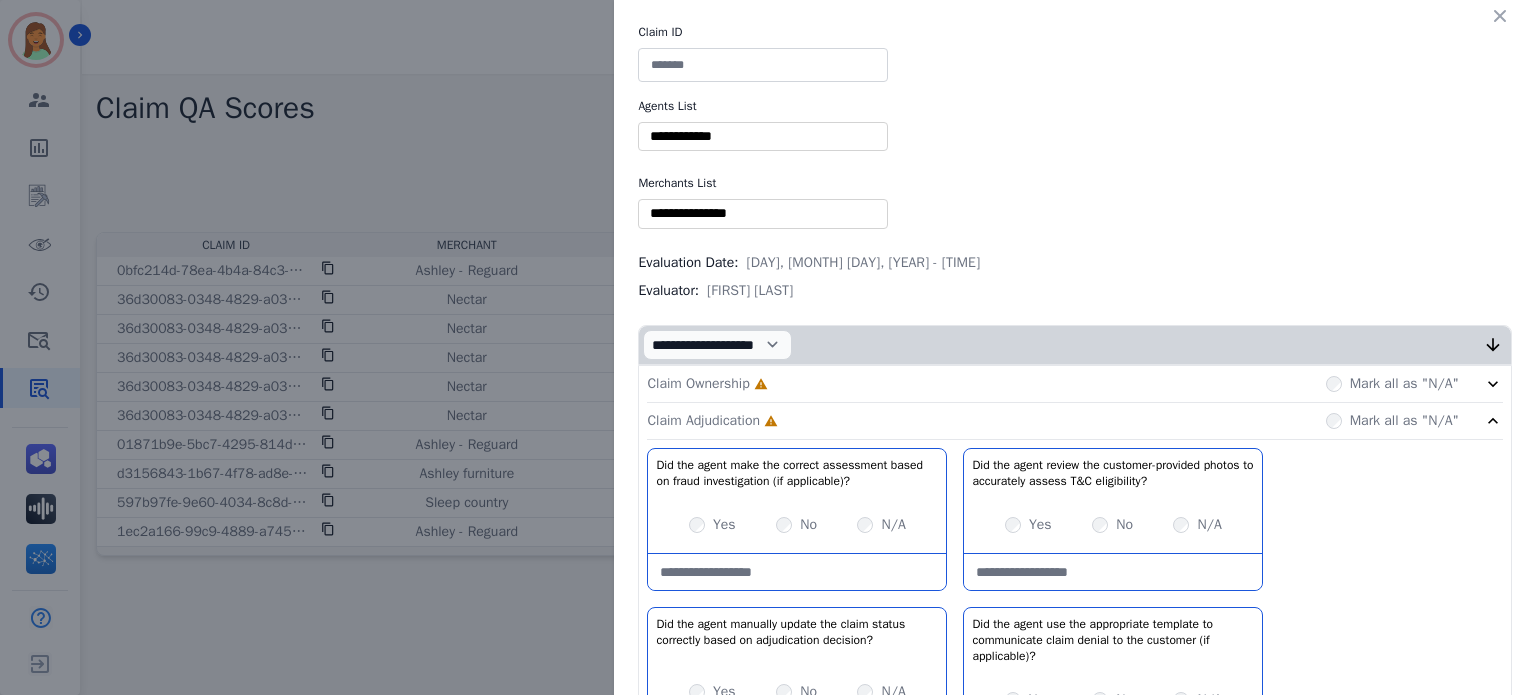 click on "Claim Ownership     Incomplete         Mark all as "N/A"" at bounding box center [1075, 384] 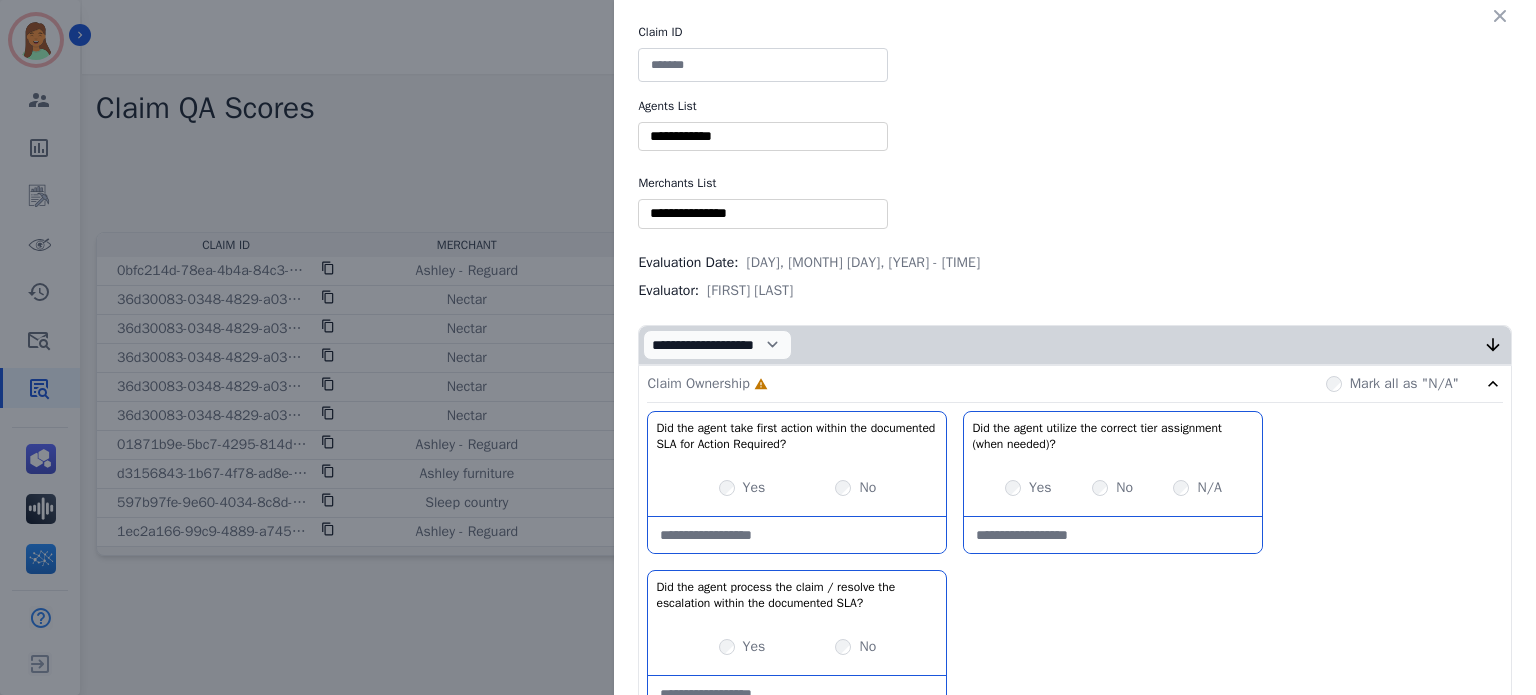 click at bounding box center (797, 535) 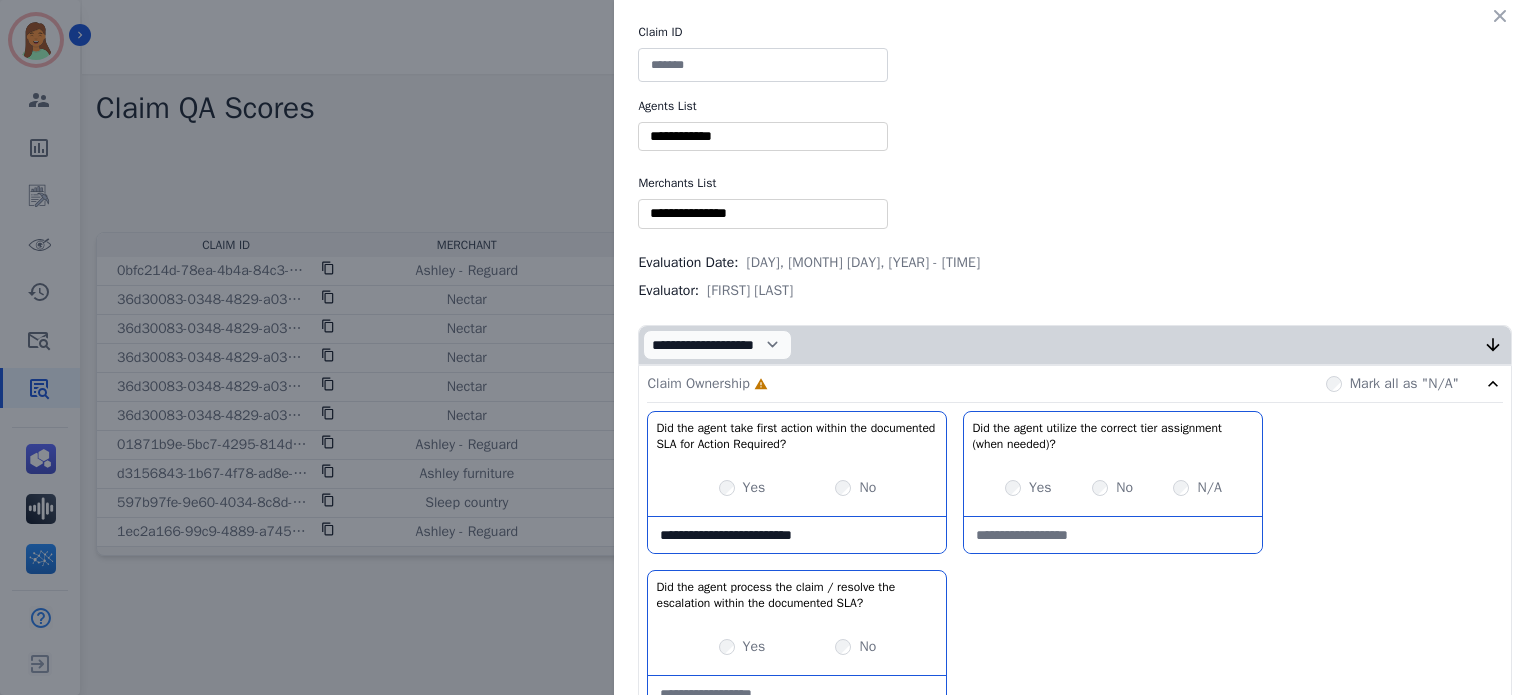 type on "**********" 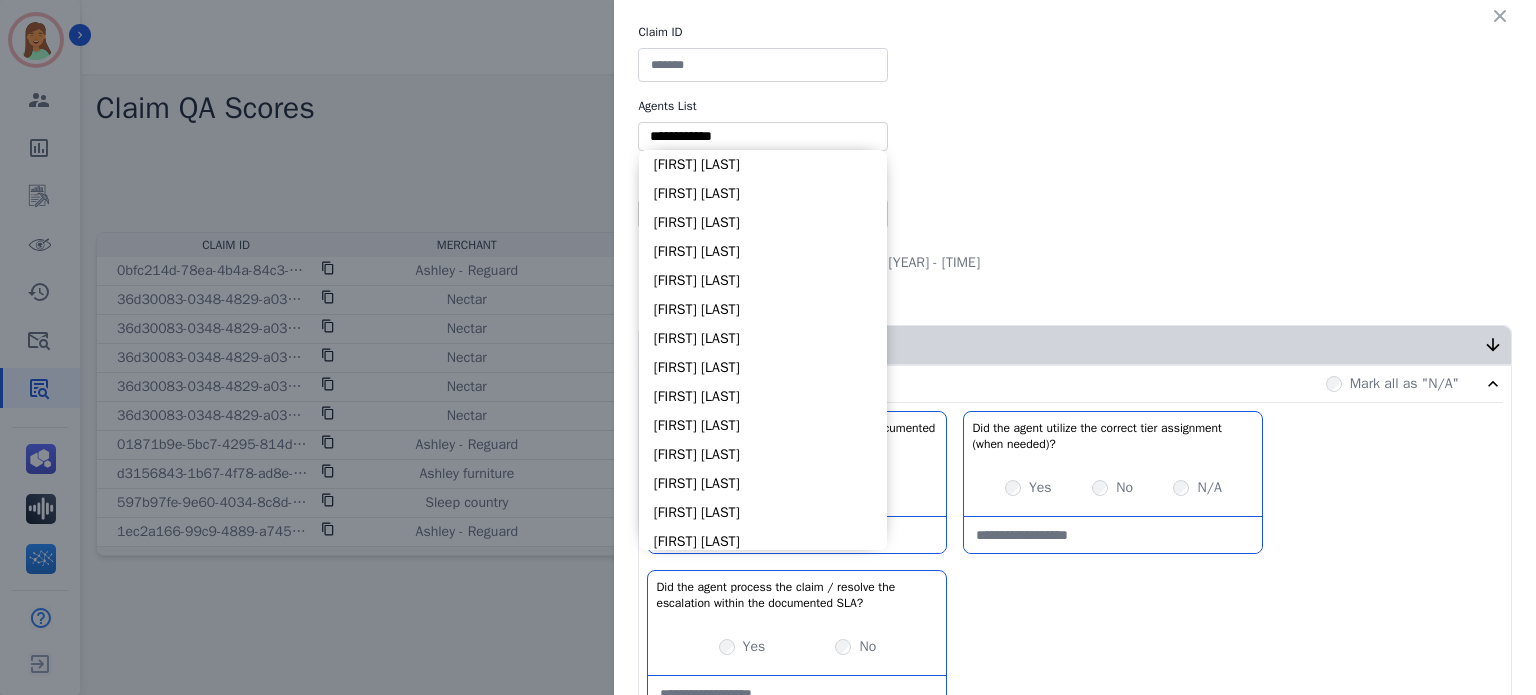 click at bounding box center [763, 136] 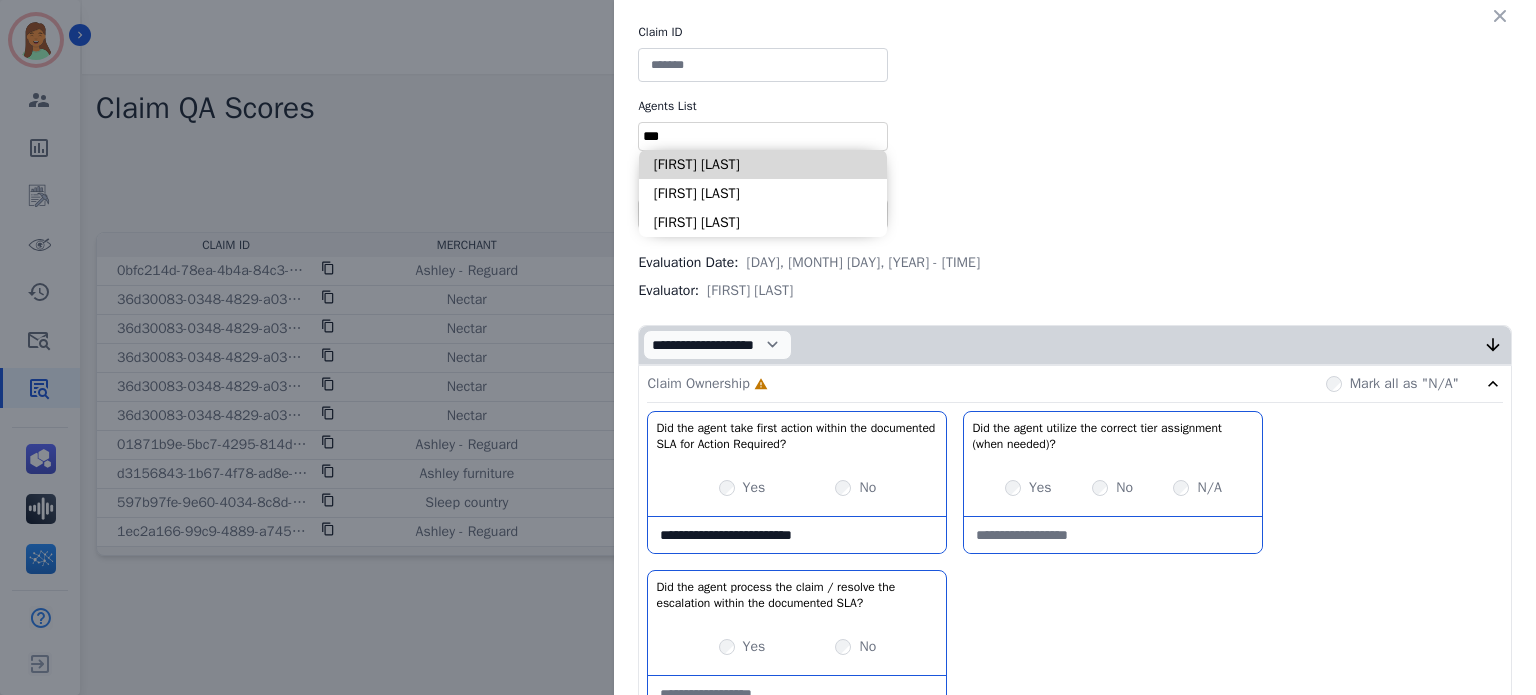type on "***" 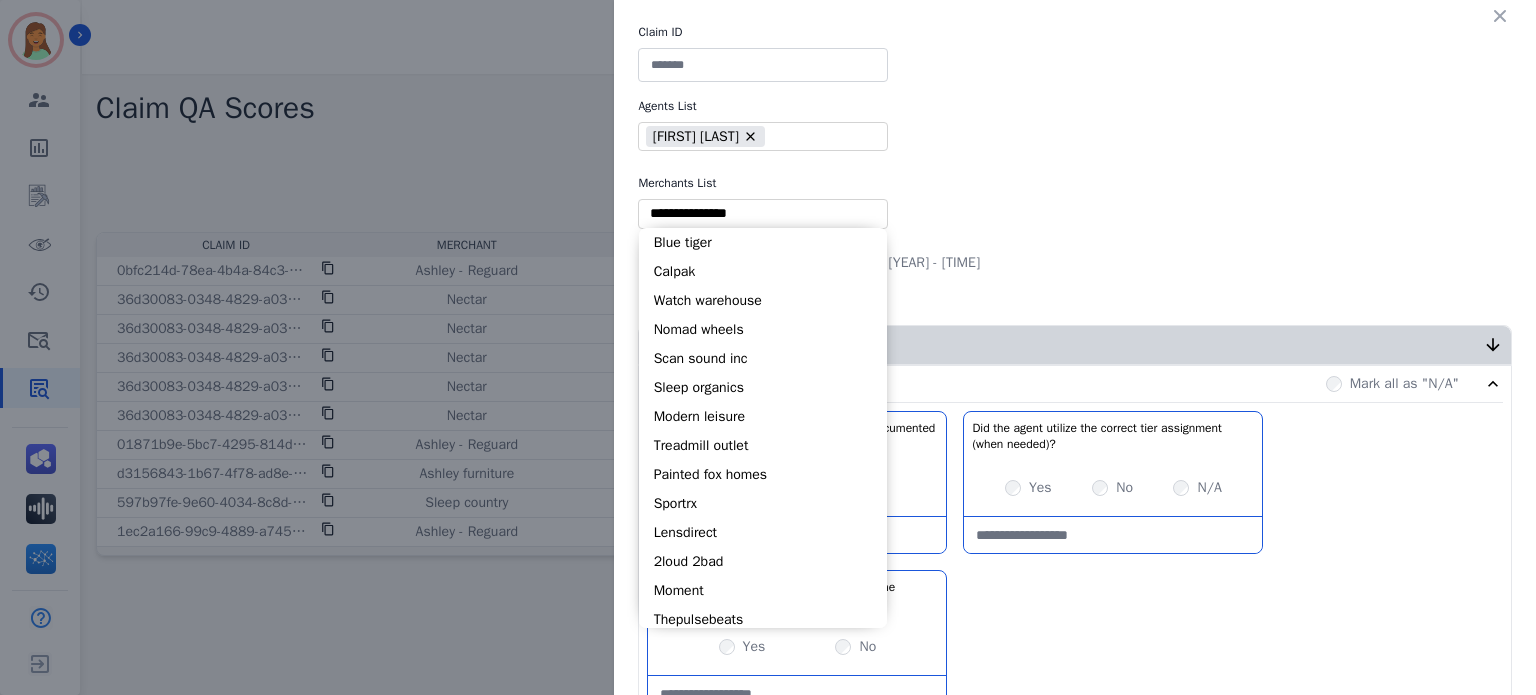 click at bounding box center [763, 213] 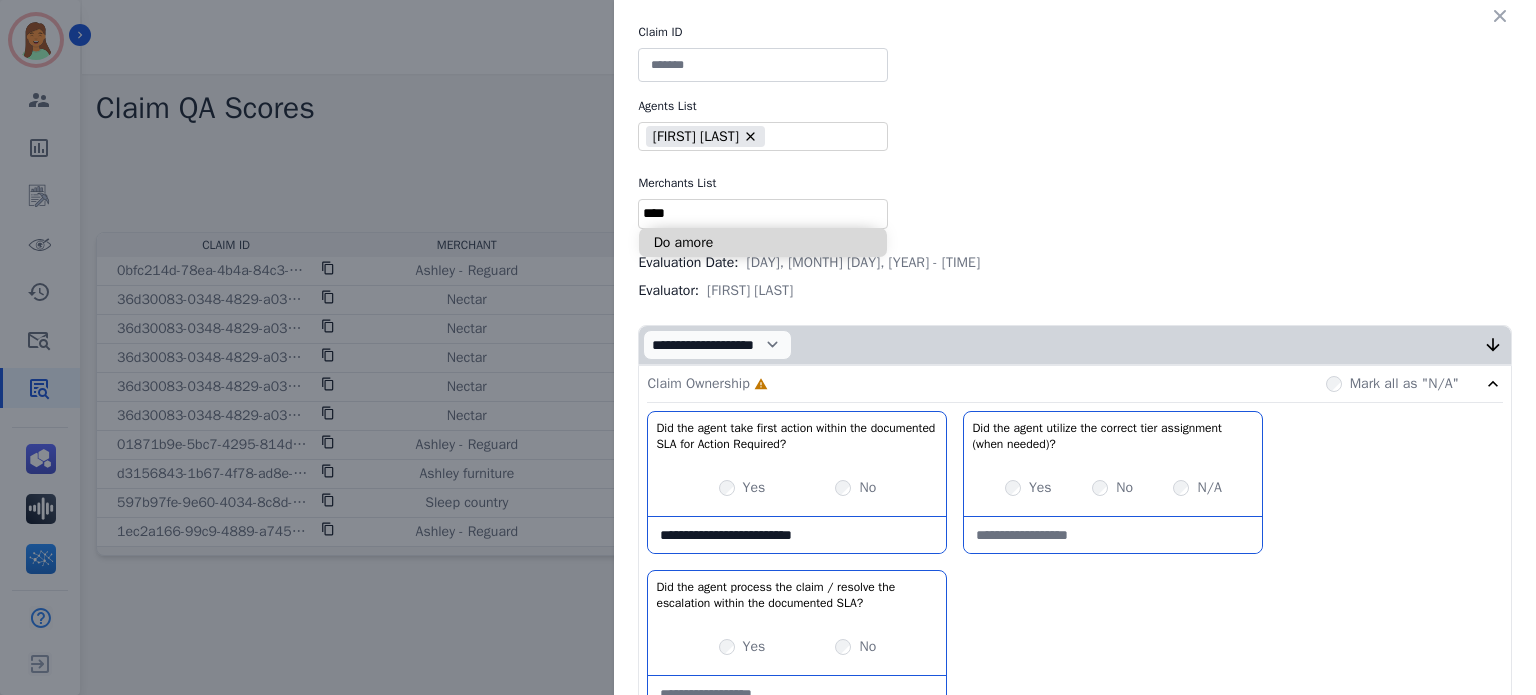 type on "****" 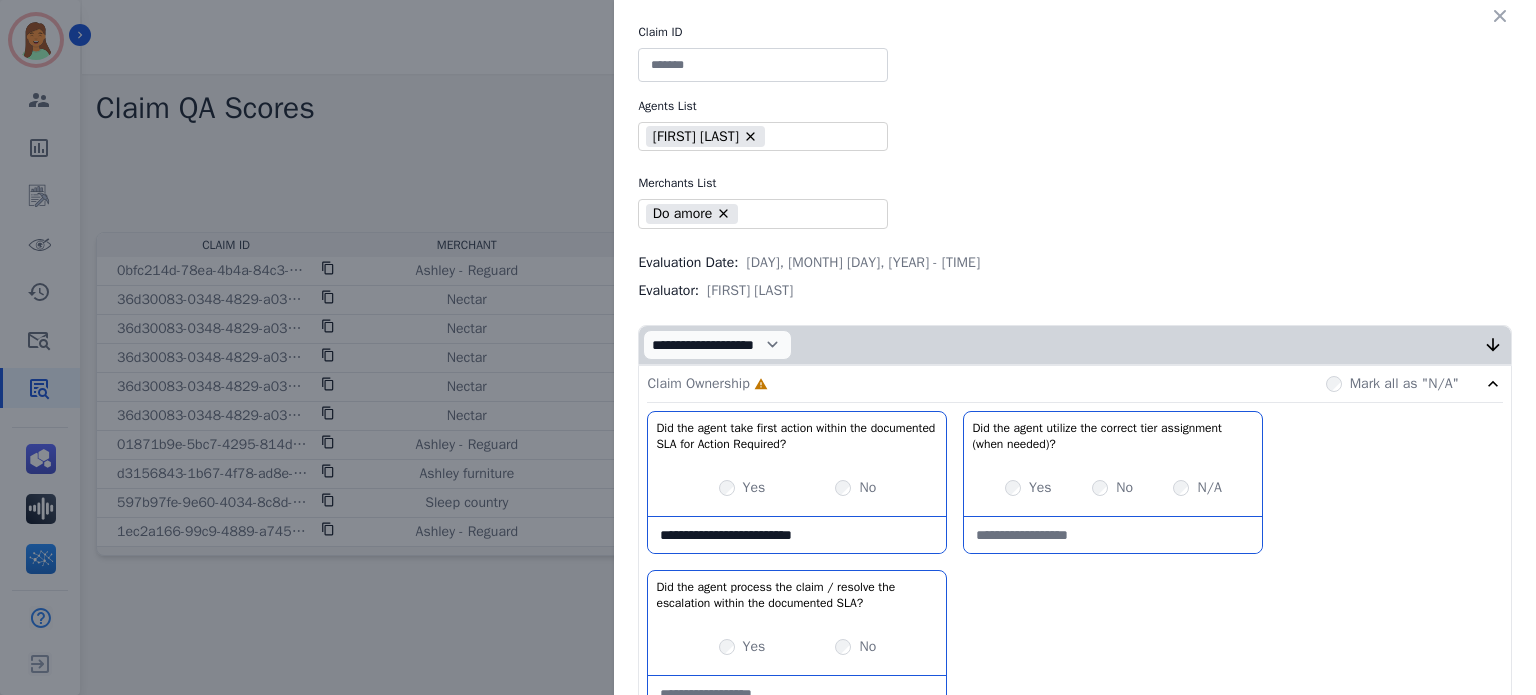 scroll, scrollTop: 266, scrollLeft: 0, axis: vertical 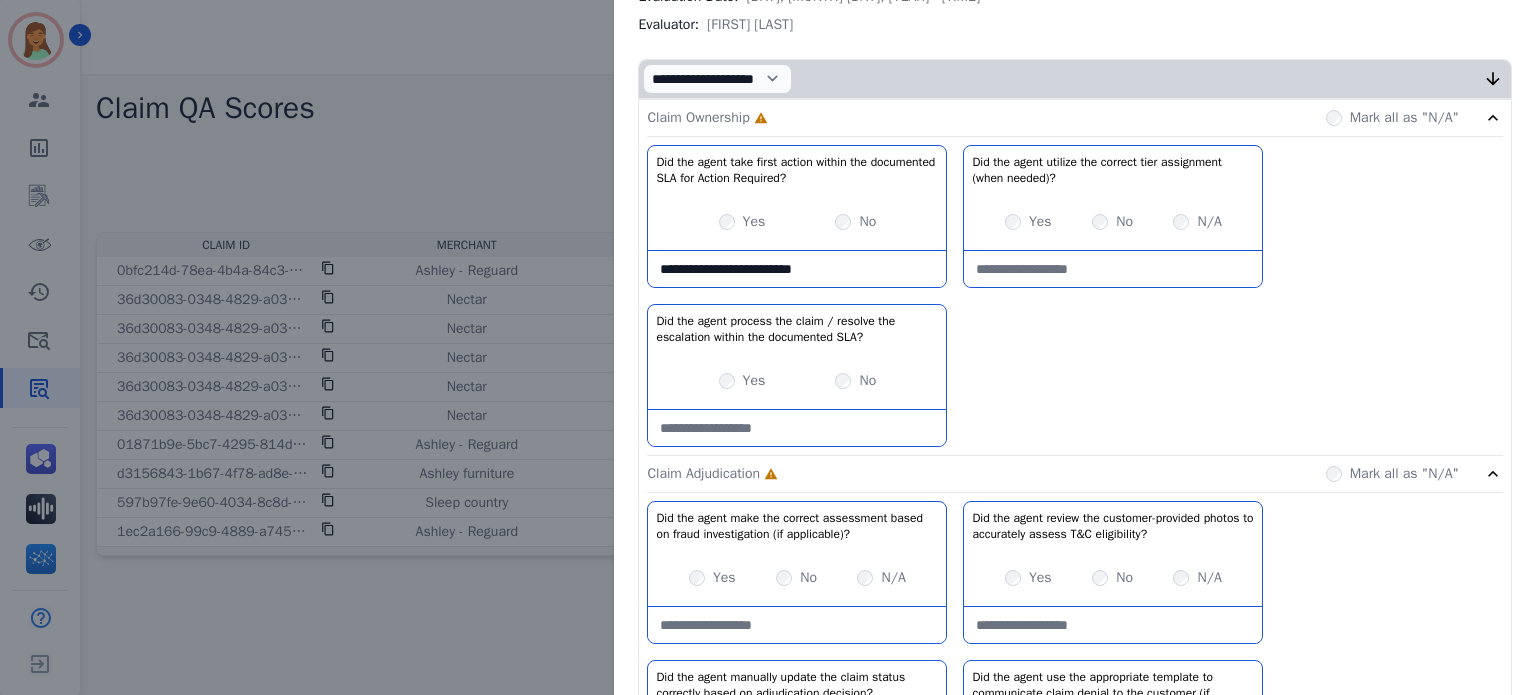 click on "**********" at bounding box center [797, 269] 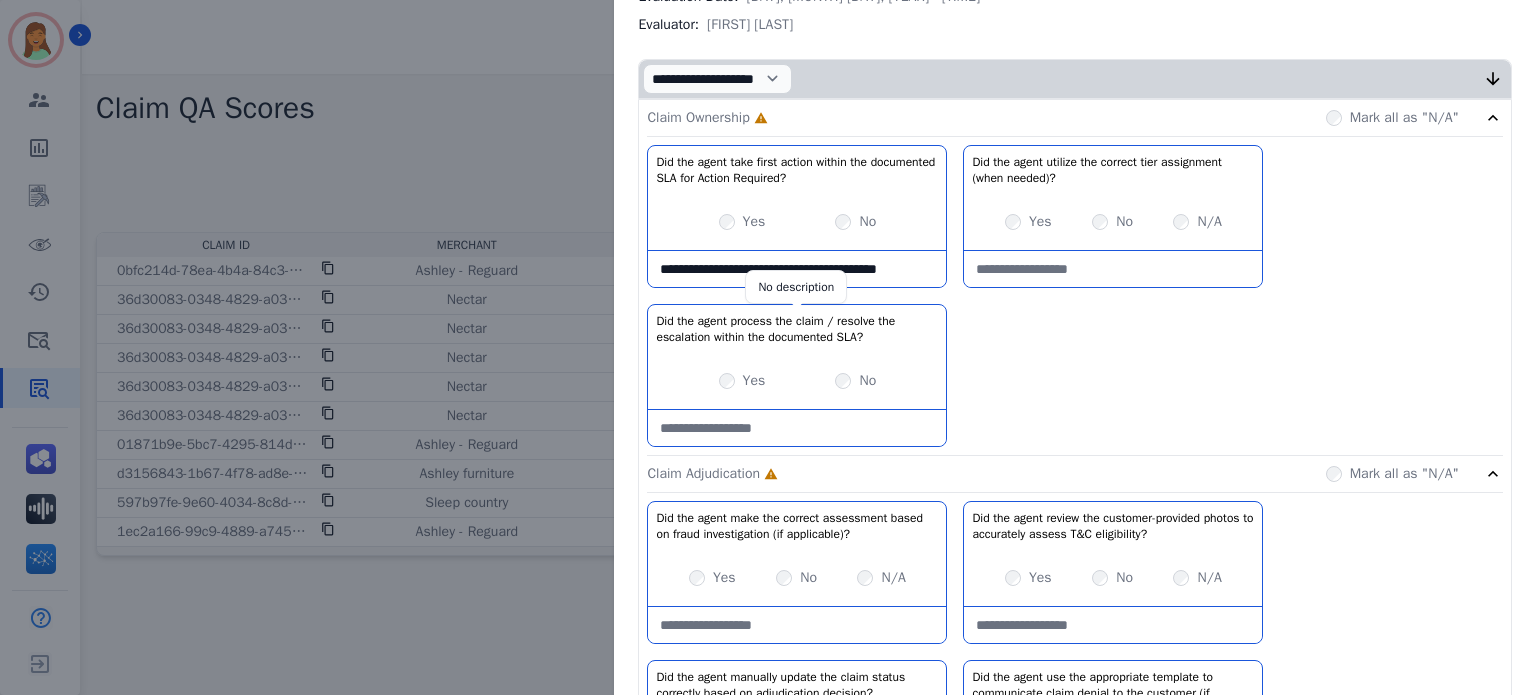 scroll, scrollTop: 11, scrollLeft: 0, axis: vertical 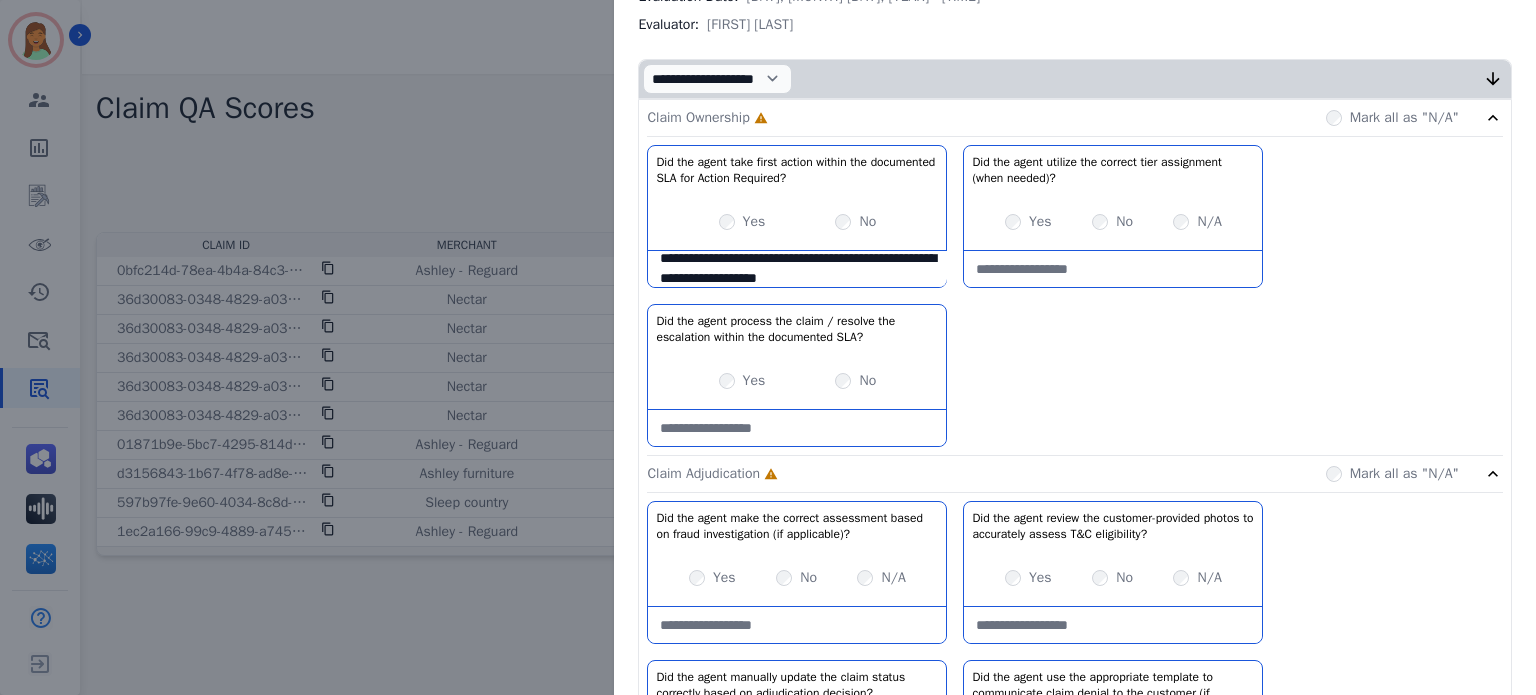 type on "**********" 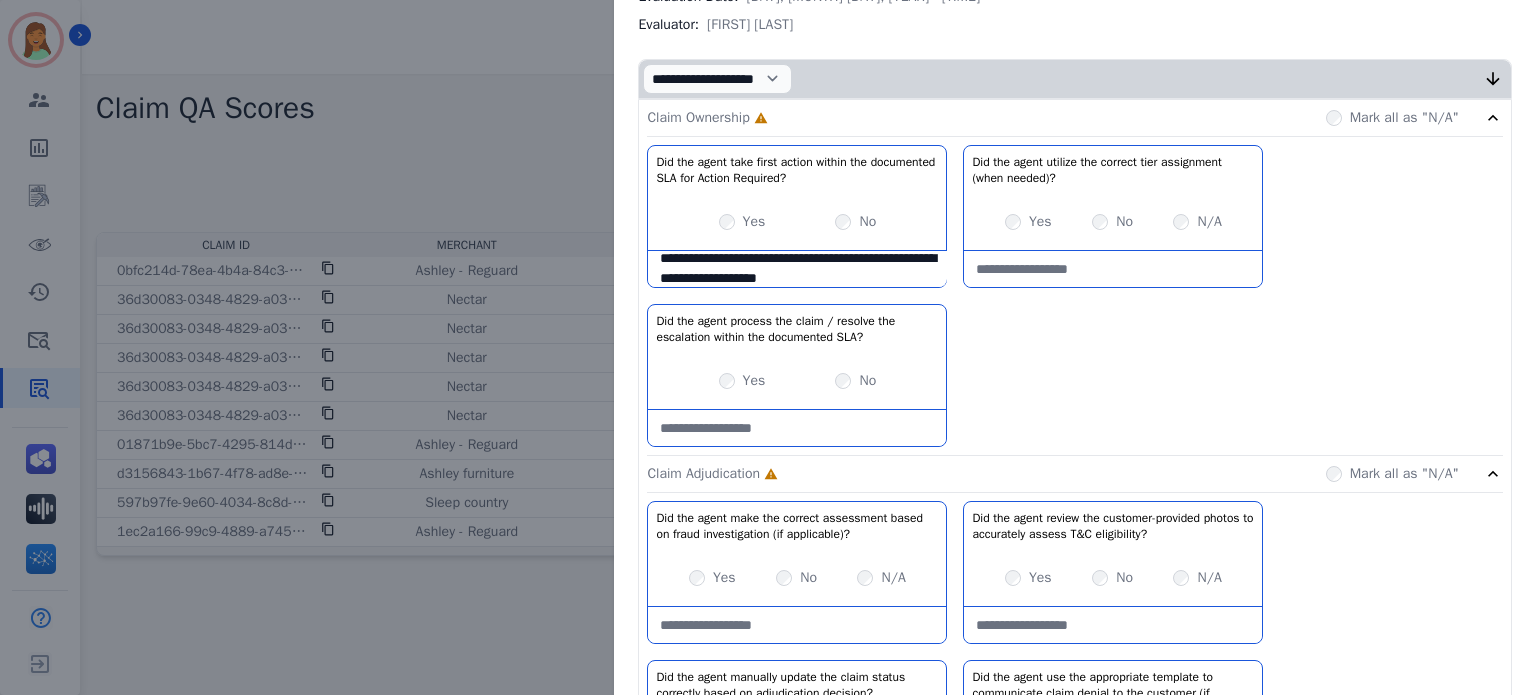 drag, startPoint x: 1088, startPoint y: 257, endPoint x: 1256, endPoint y: 245, distance: 168.42802 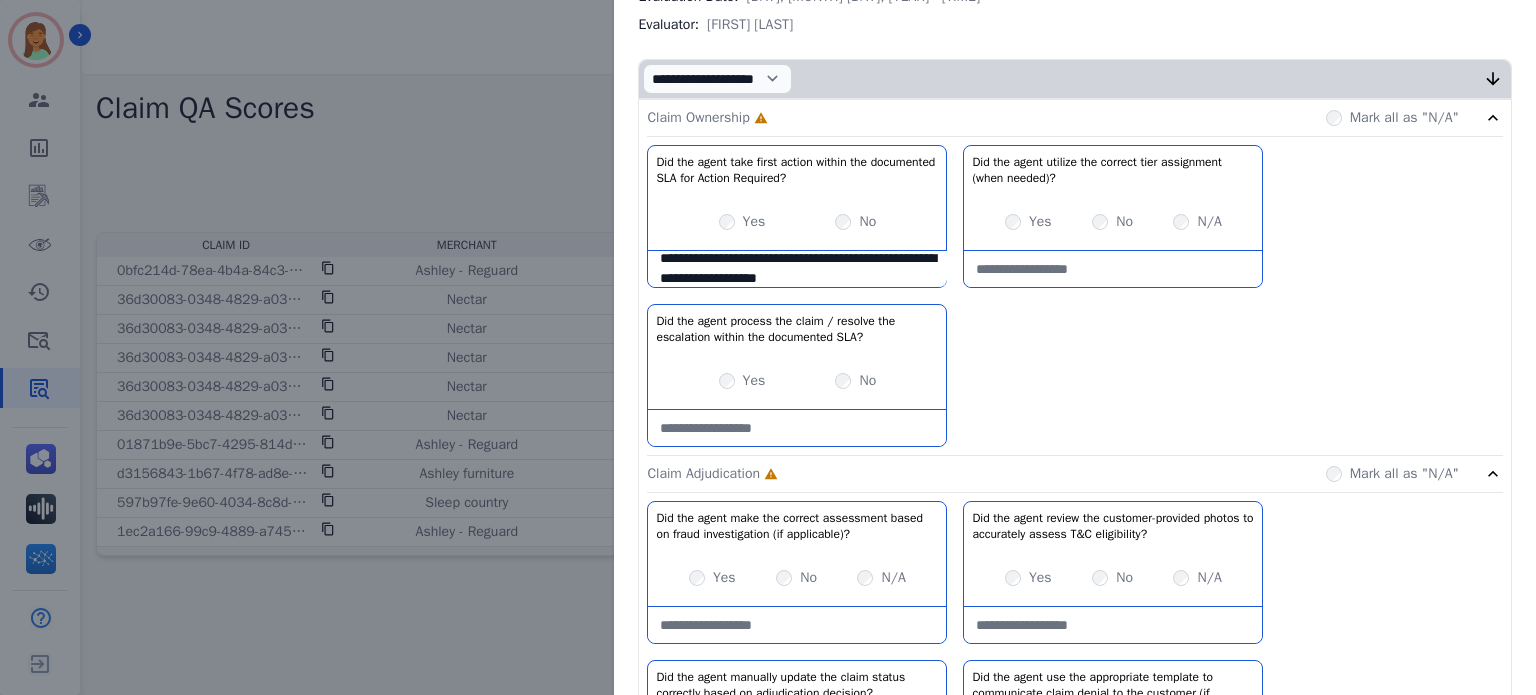 click on "Yes" at bounding box center (742, 381) 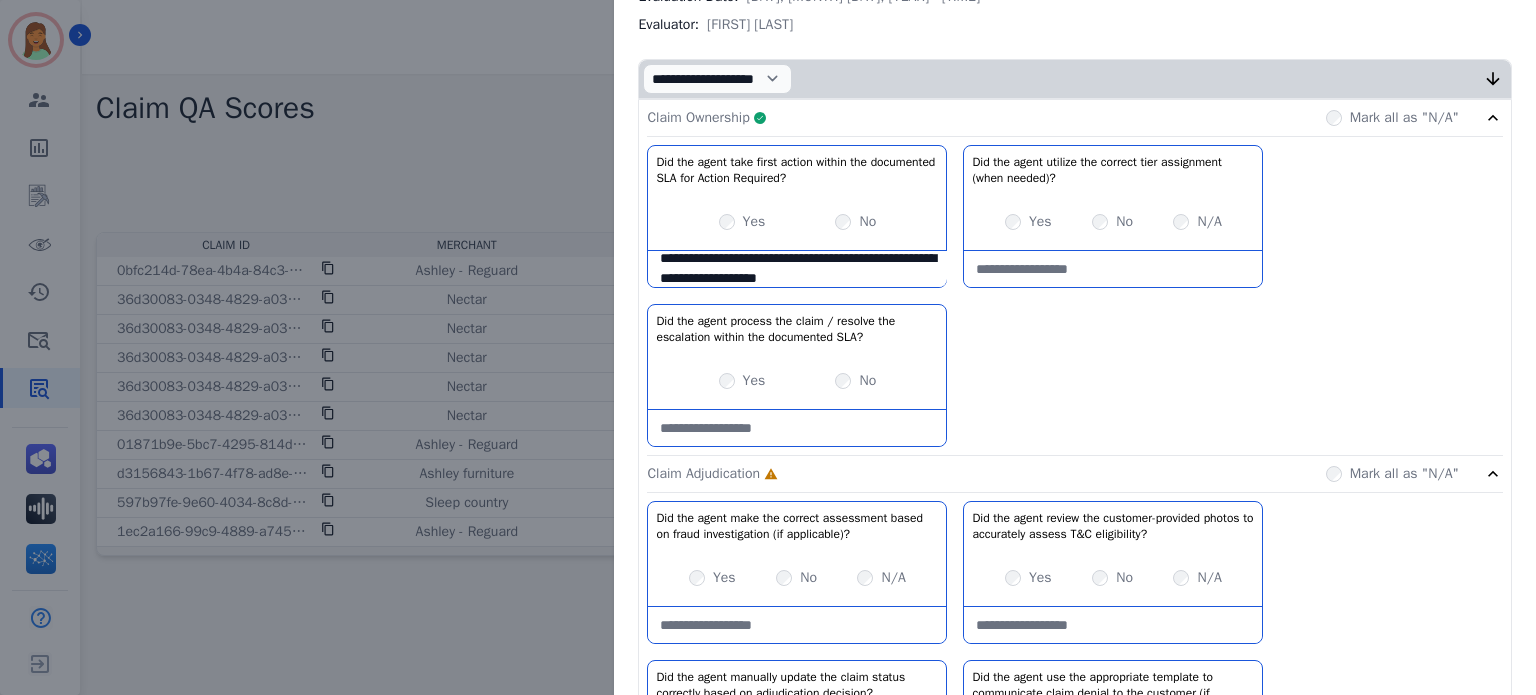 click on "**********" at bounding box center [797, 269] 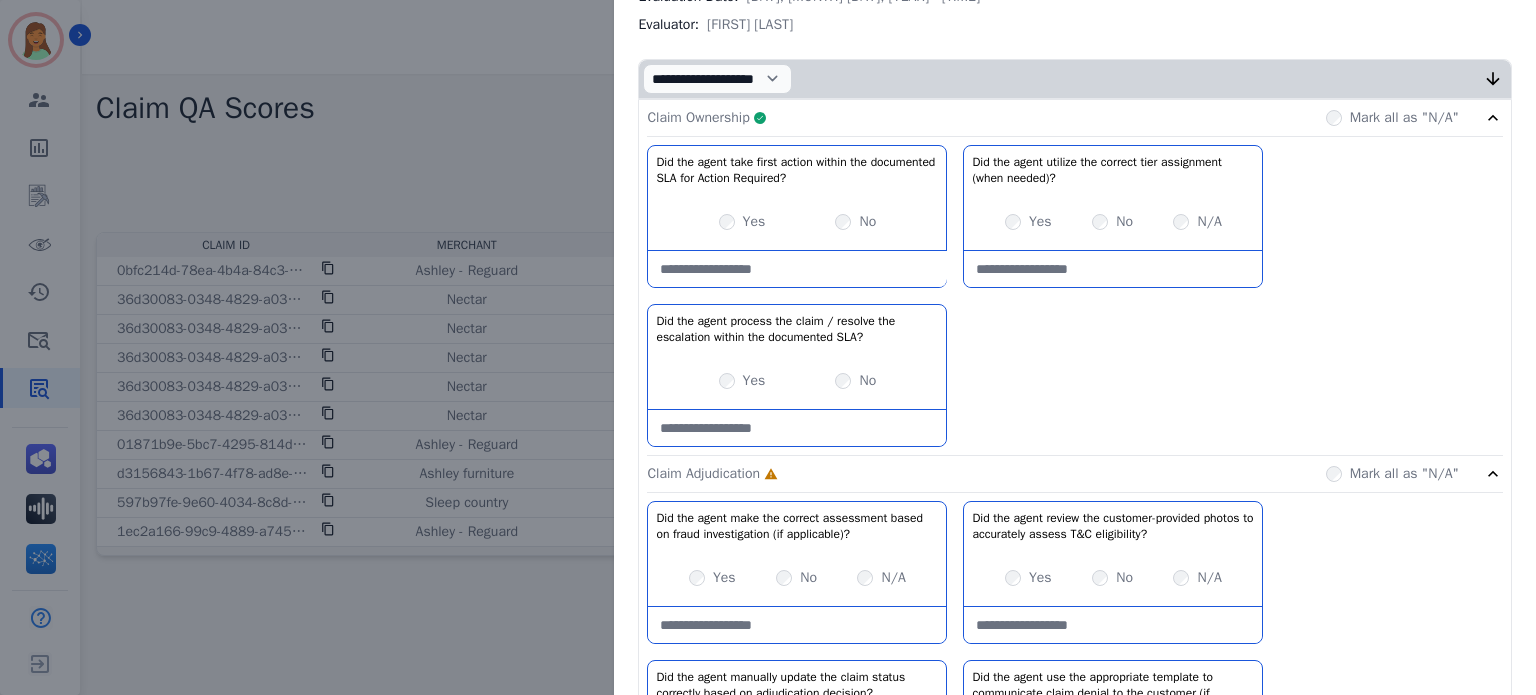 scroll, scrollTop: 0, scrollLeft: 0, axis: both 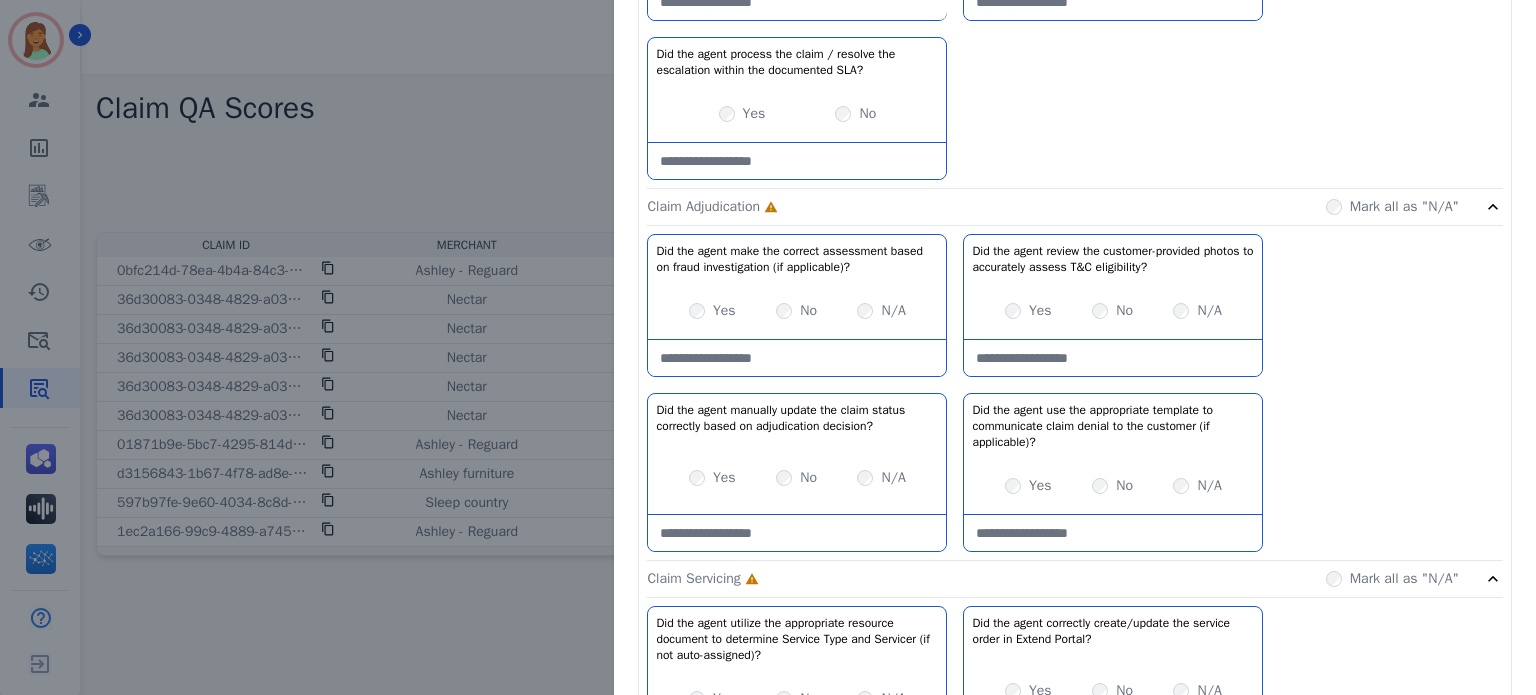 type 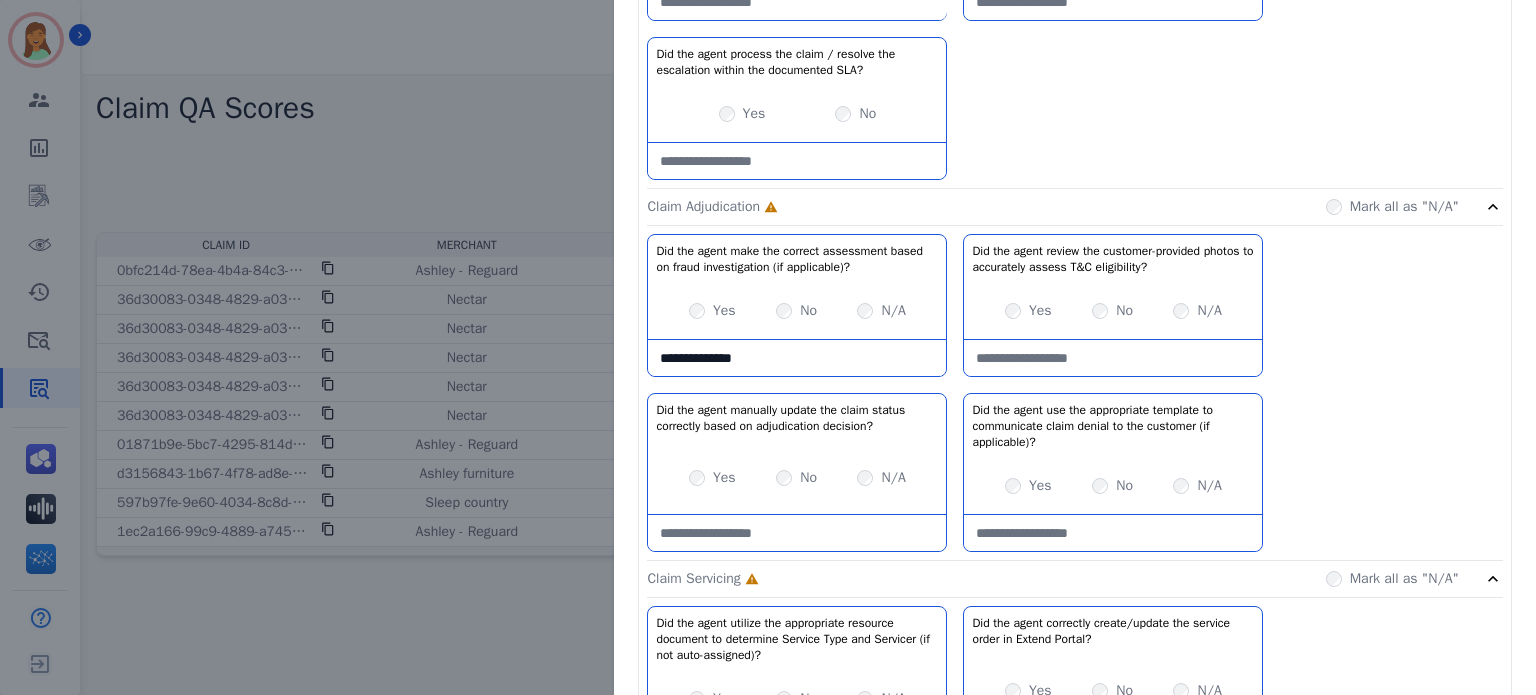 type on "**********" 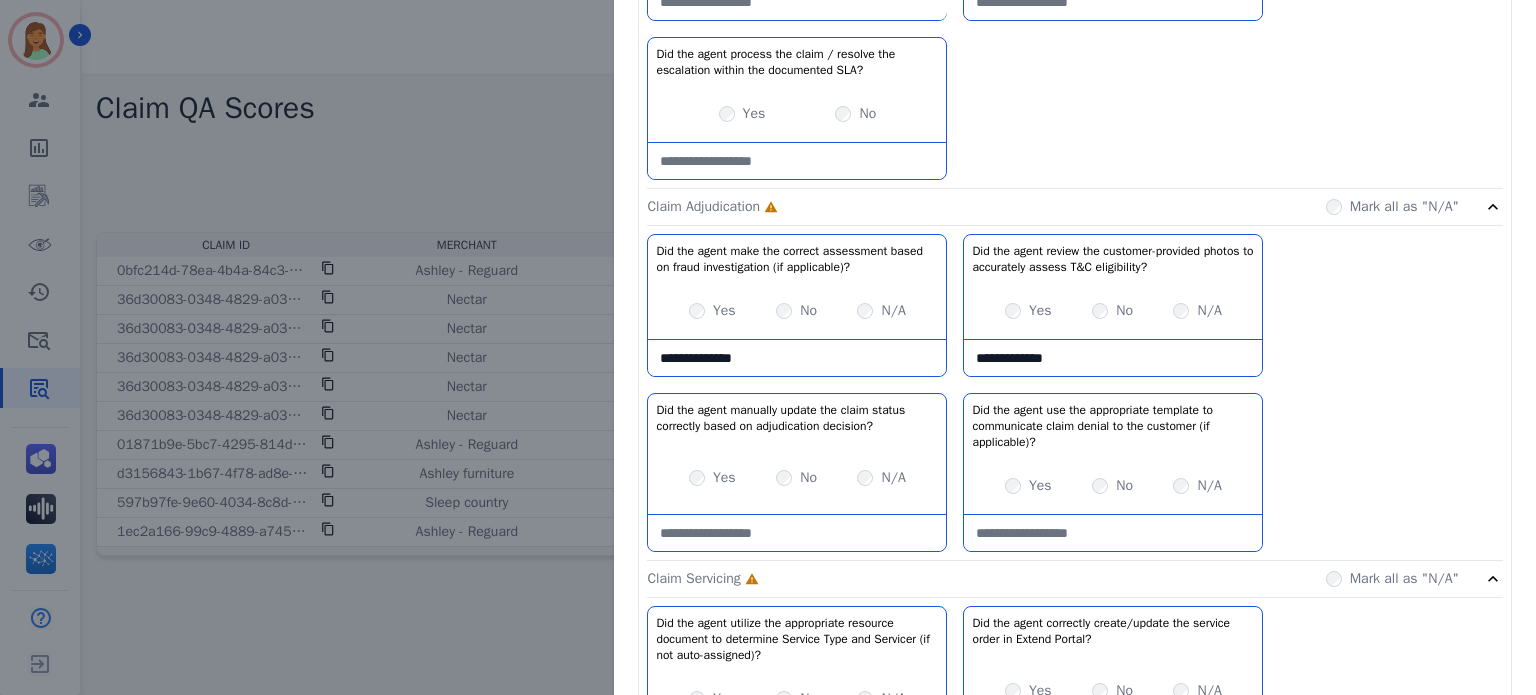 click on "**********" at bounding box center [1113, 358] 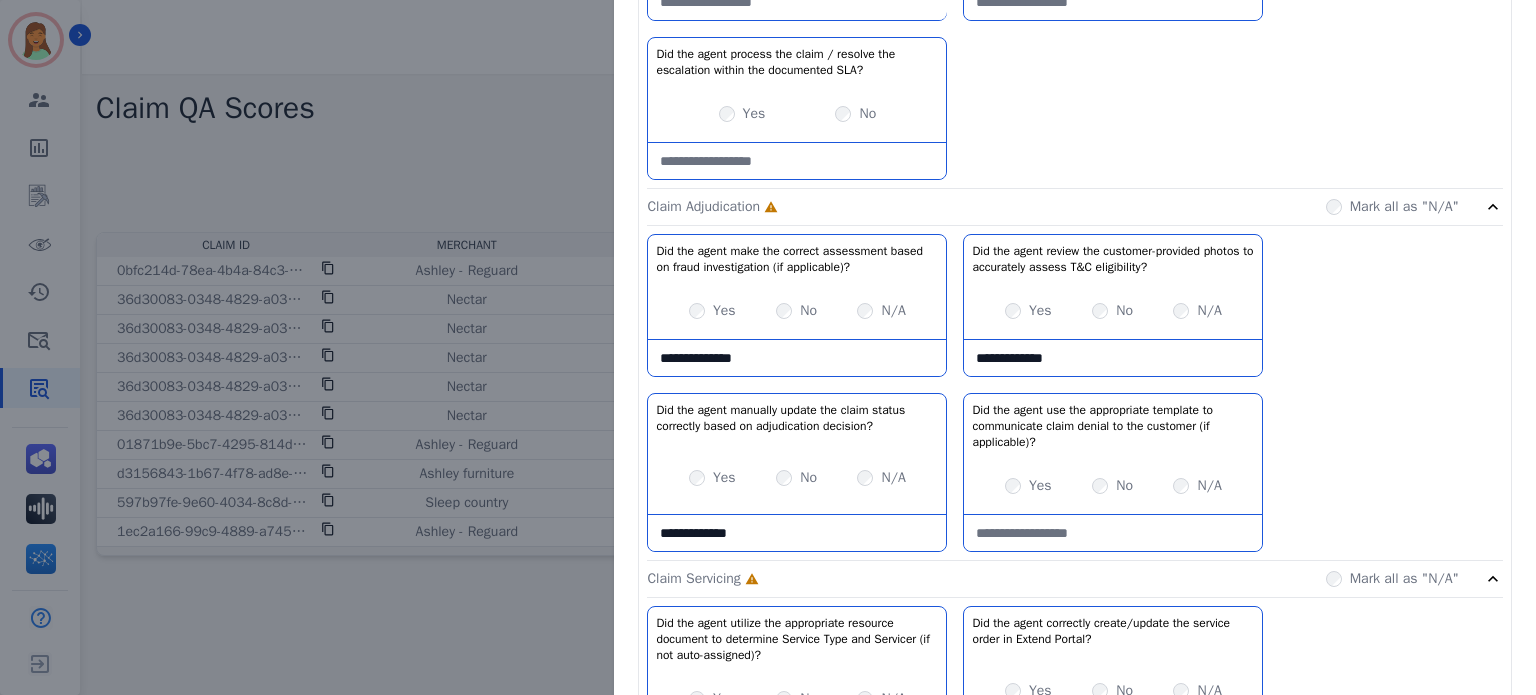 type on "**********" 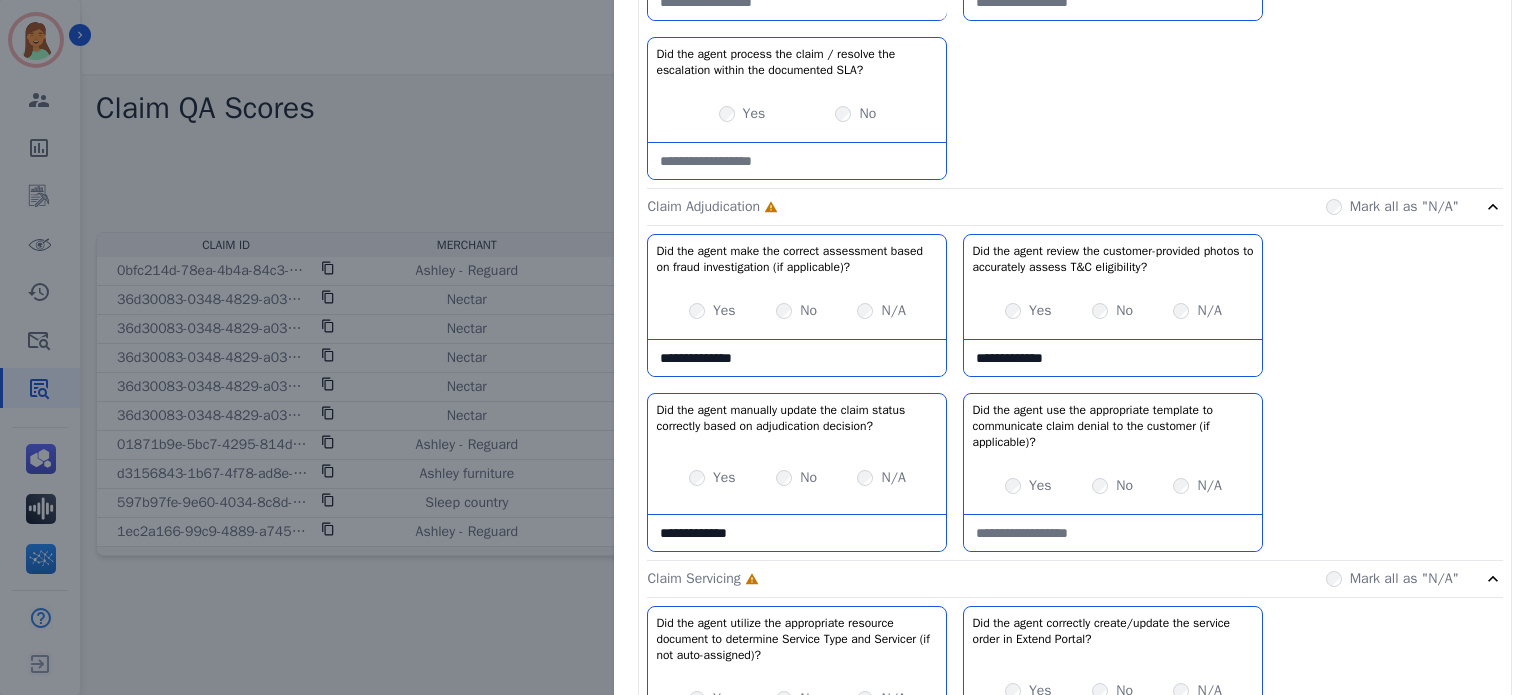 click at bounding box center [1113, 533] 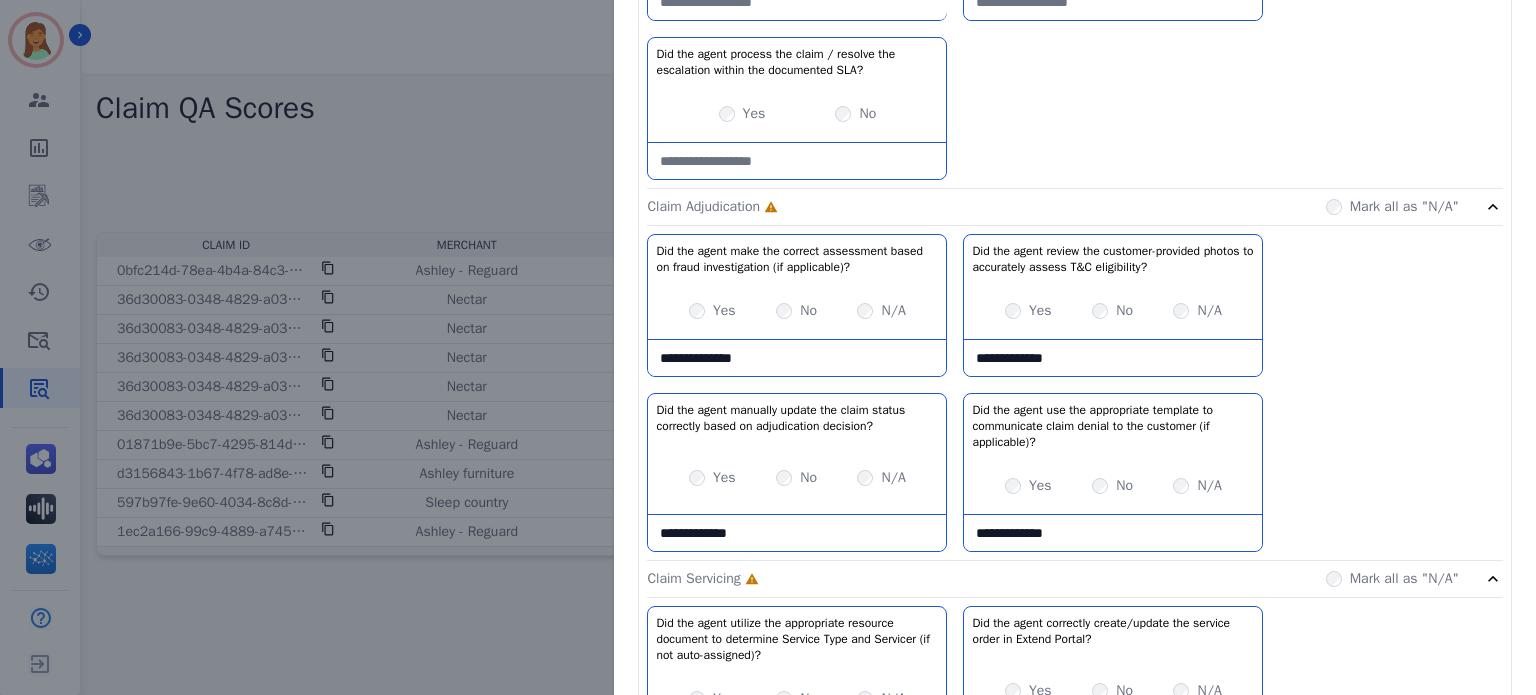 type on "**********" 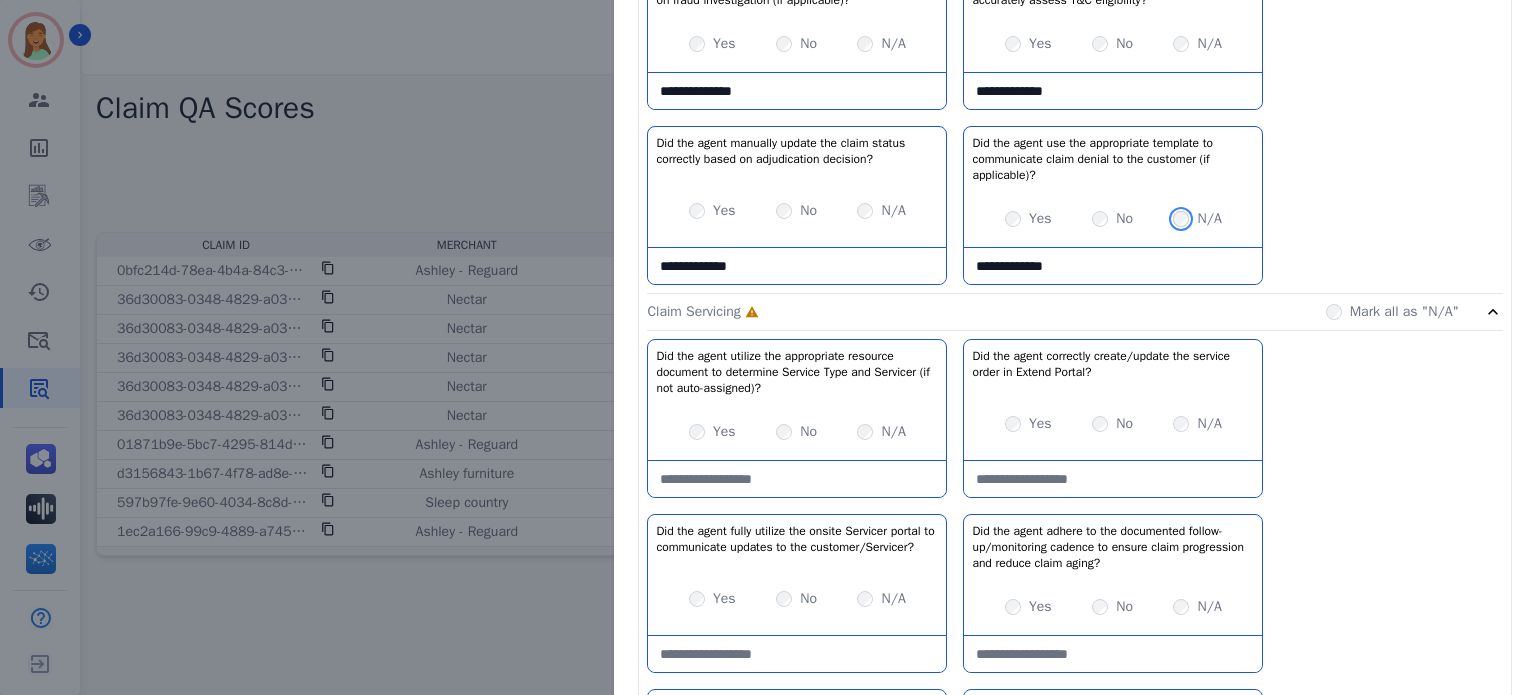 scroll, scrollTop: 933, scrollLeft: 0, axis: vertical 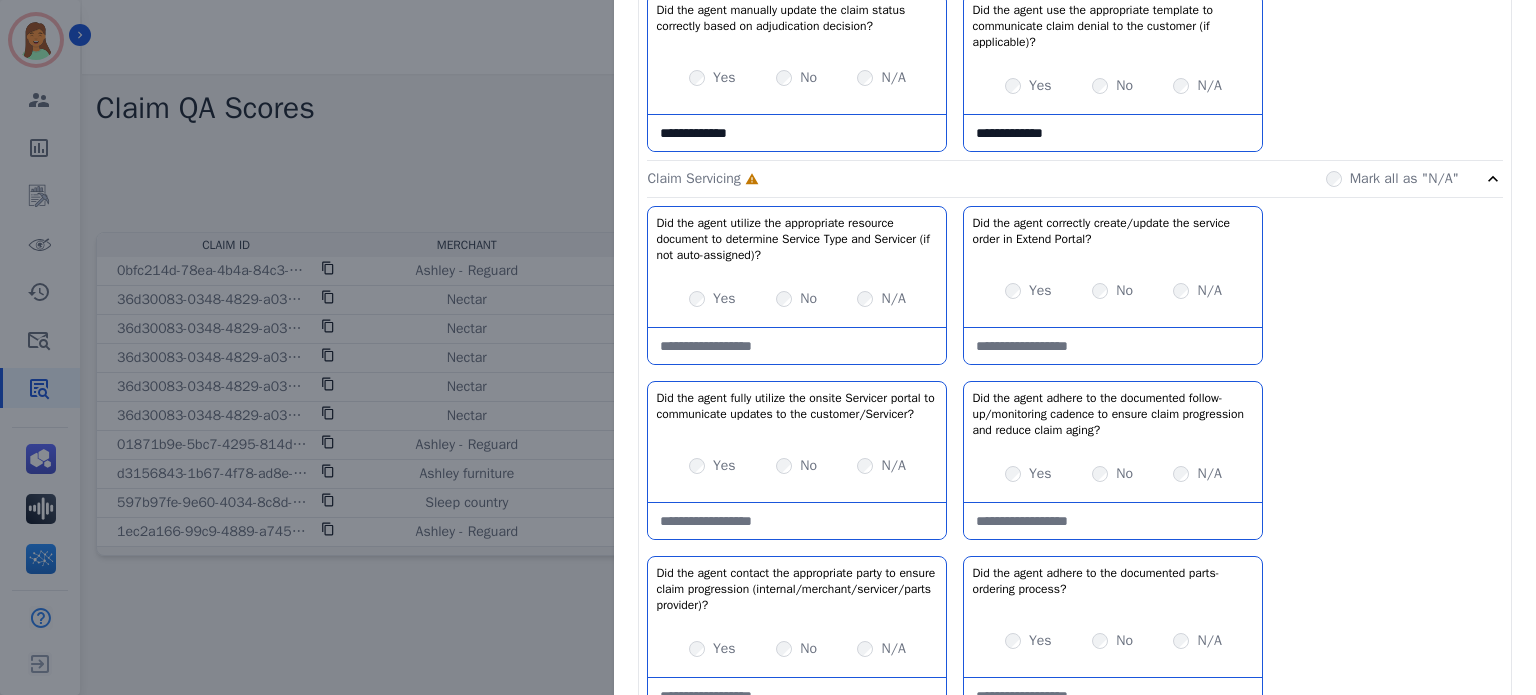 drag, startPoint x: 814, startPoint y: 341, endPoint x: 820, endPoint y: 350, distance: 10.816654 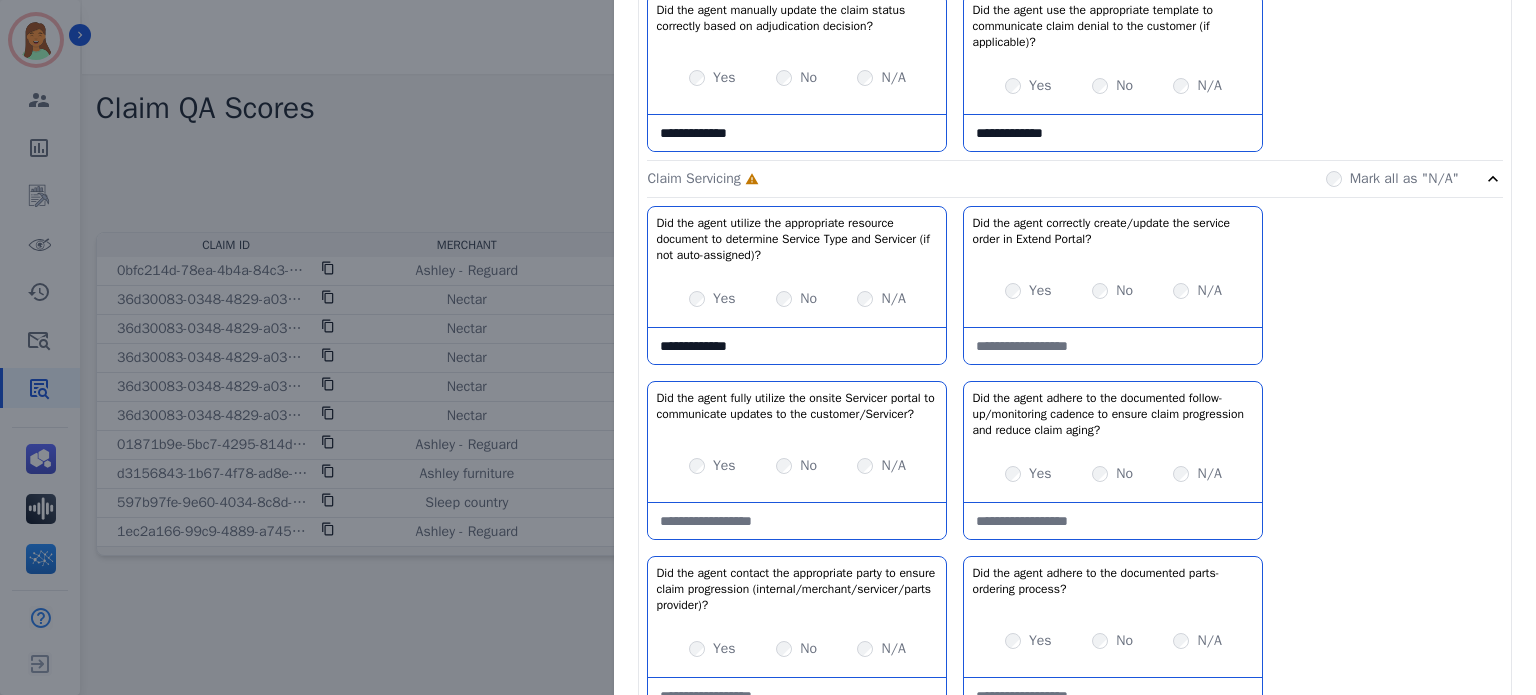 type on "**********" 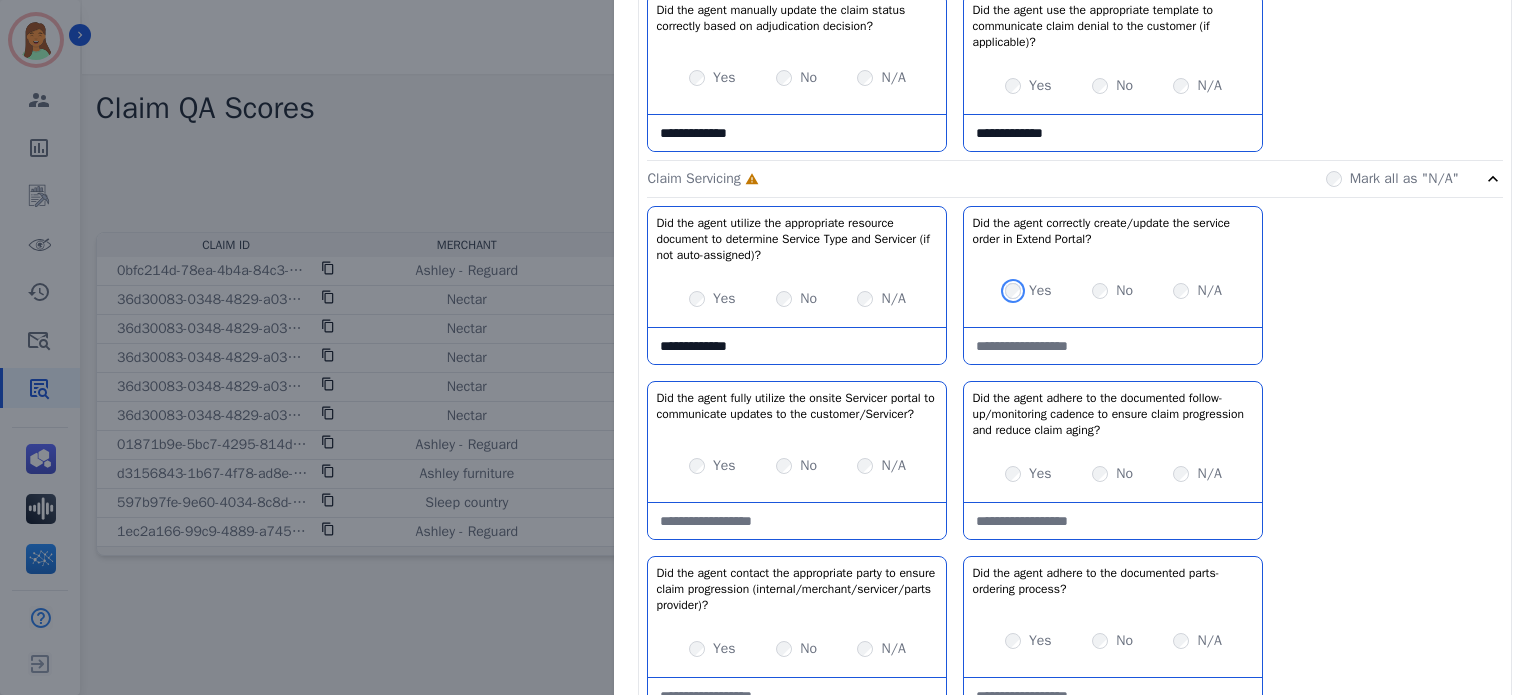 scroll, scrollTop: 1066, scrollLeft: 0, axis: vertical 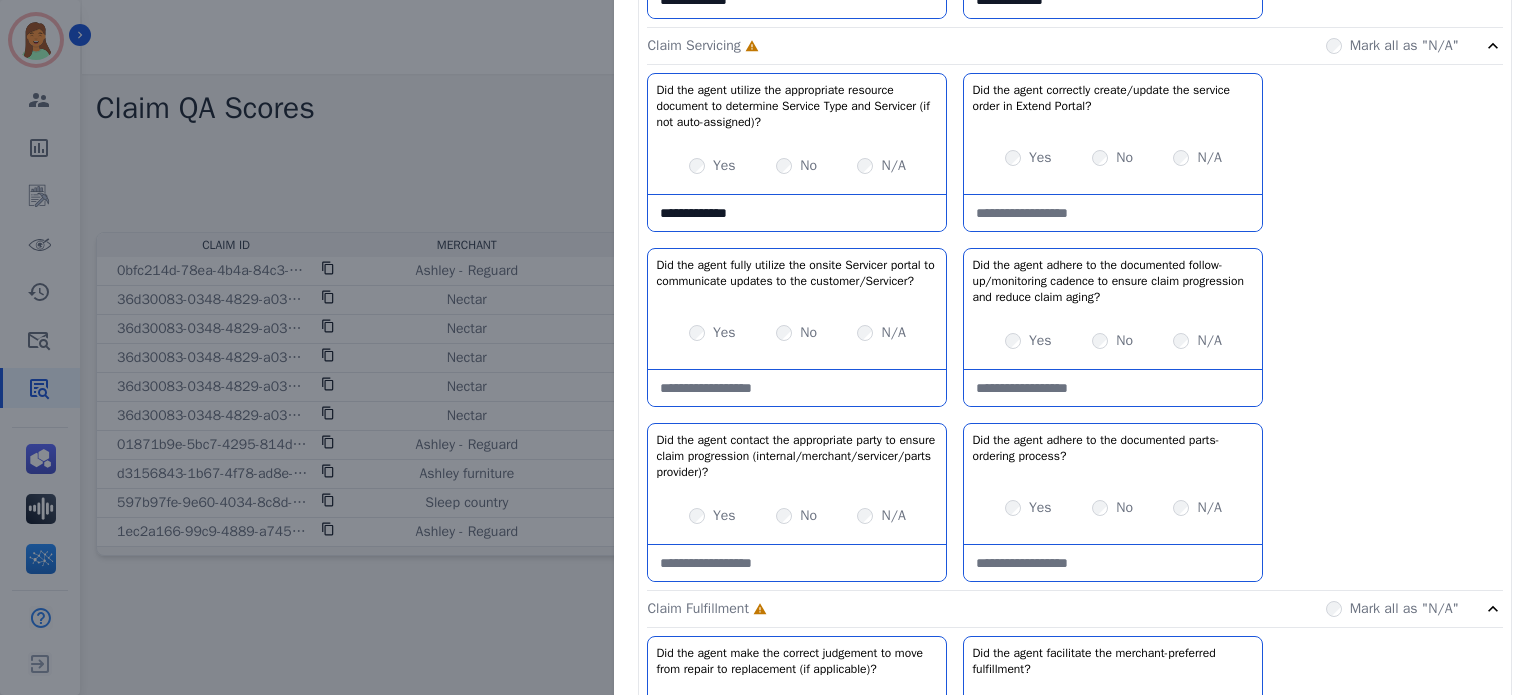 drag, startPoint x: 1023, startPoint y: 202, endPoint x: 1093, endPoint y: 207, distance: 70.178345 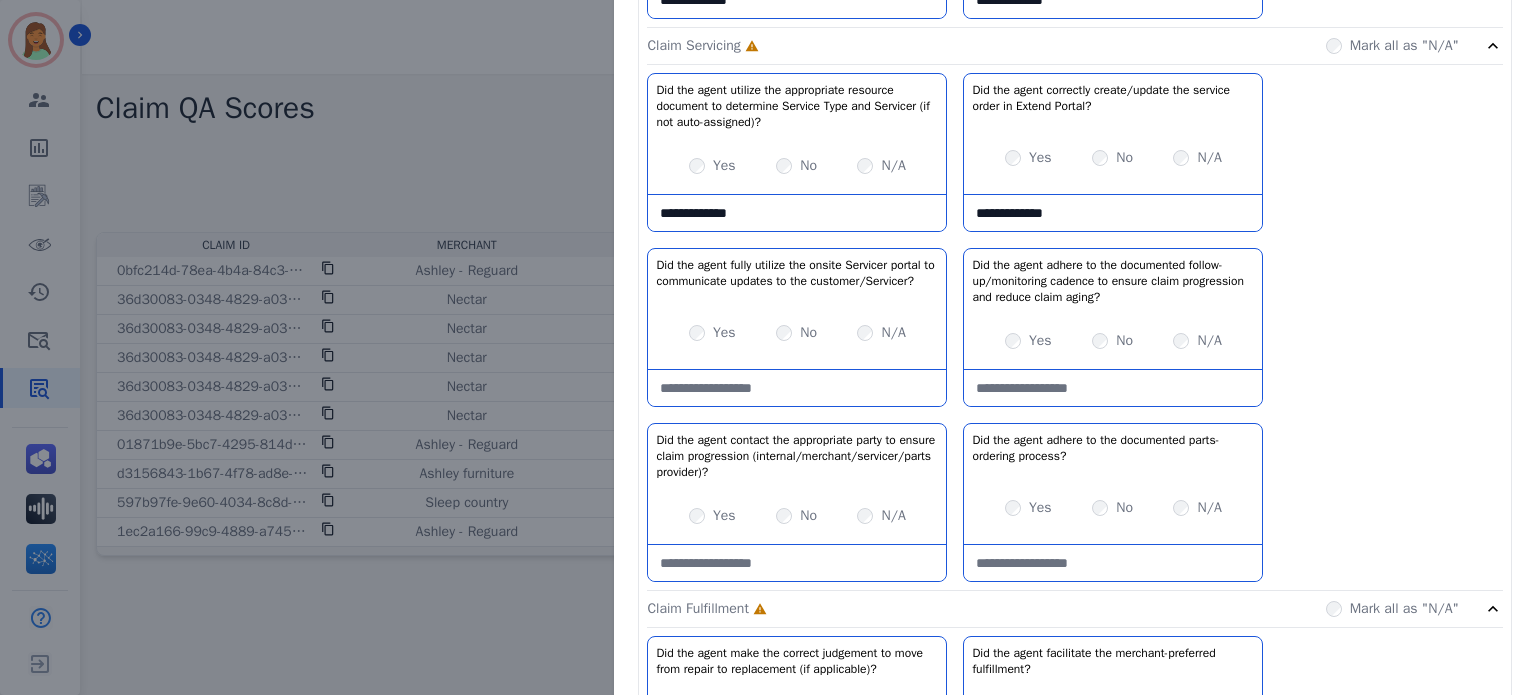 drag, startPoint x: 1116, startPoint y: 215, endPoint x: 951, endPoint y: 214, distance: 165.00304 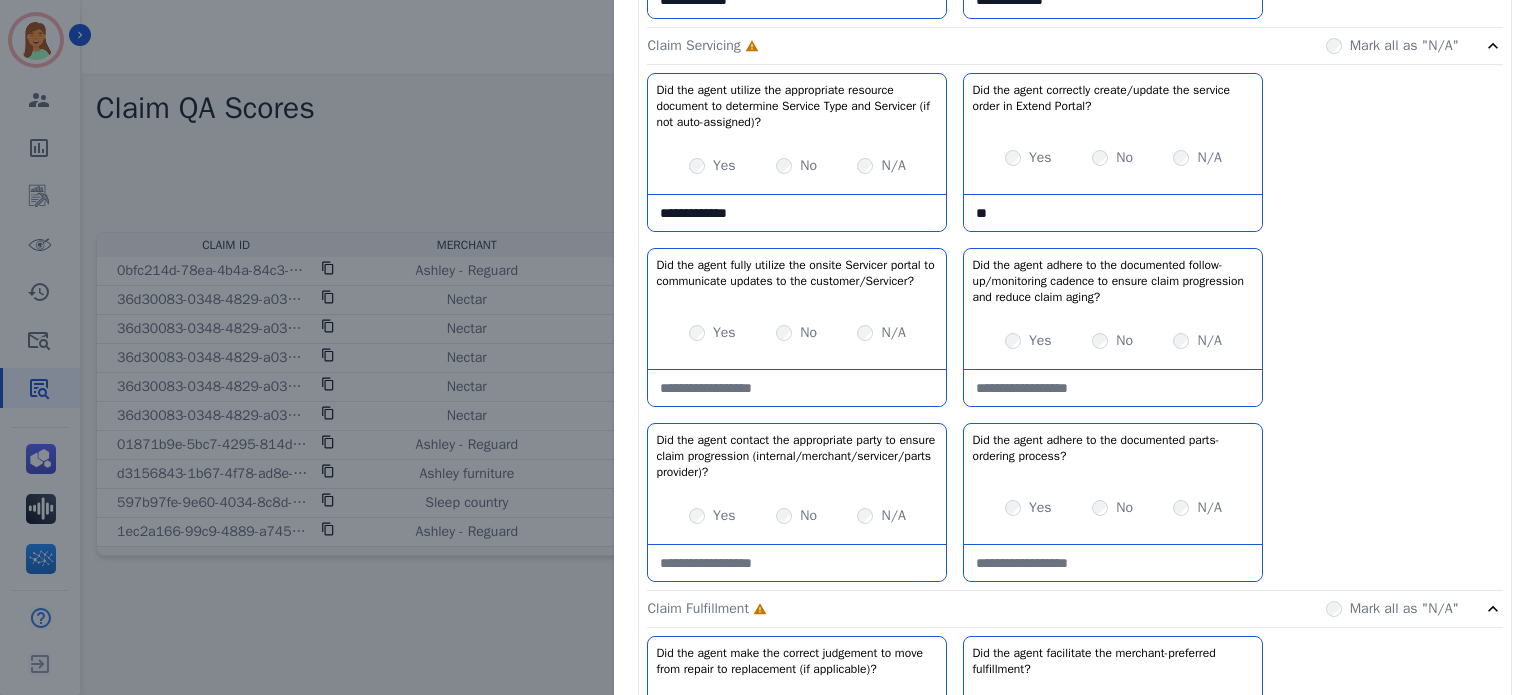 type on "*" 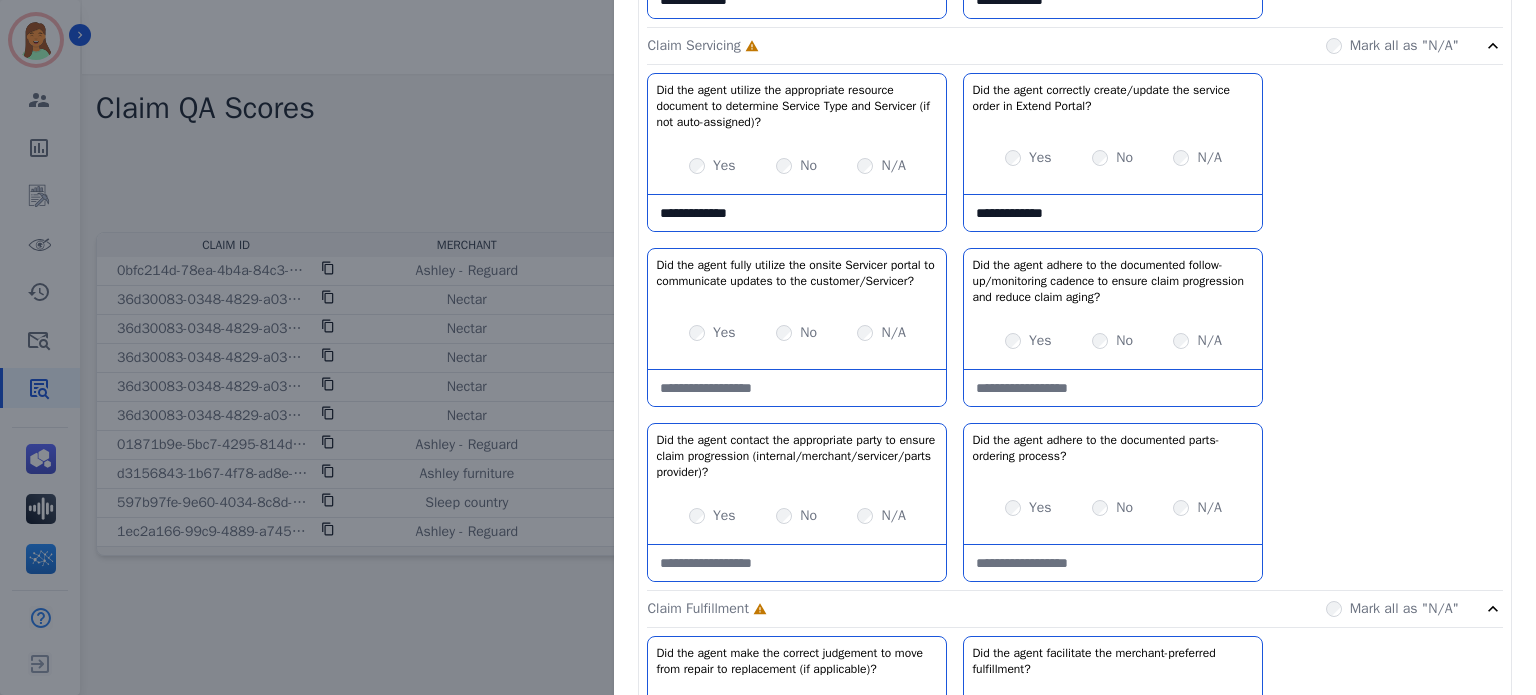 type on "**********" 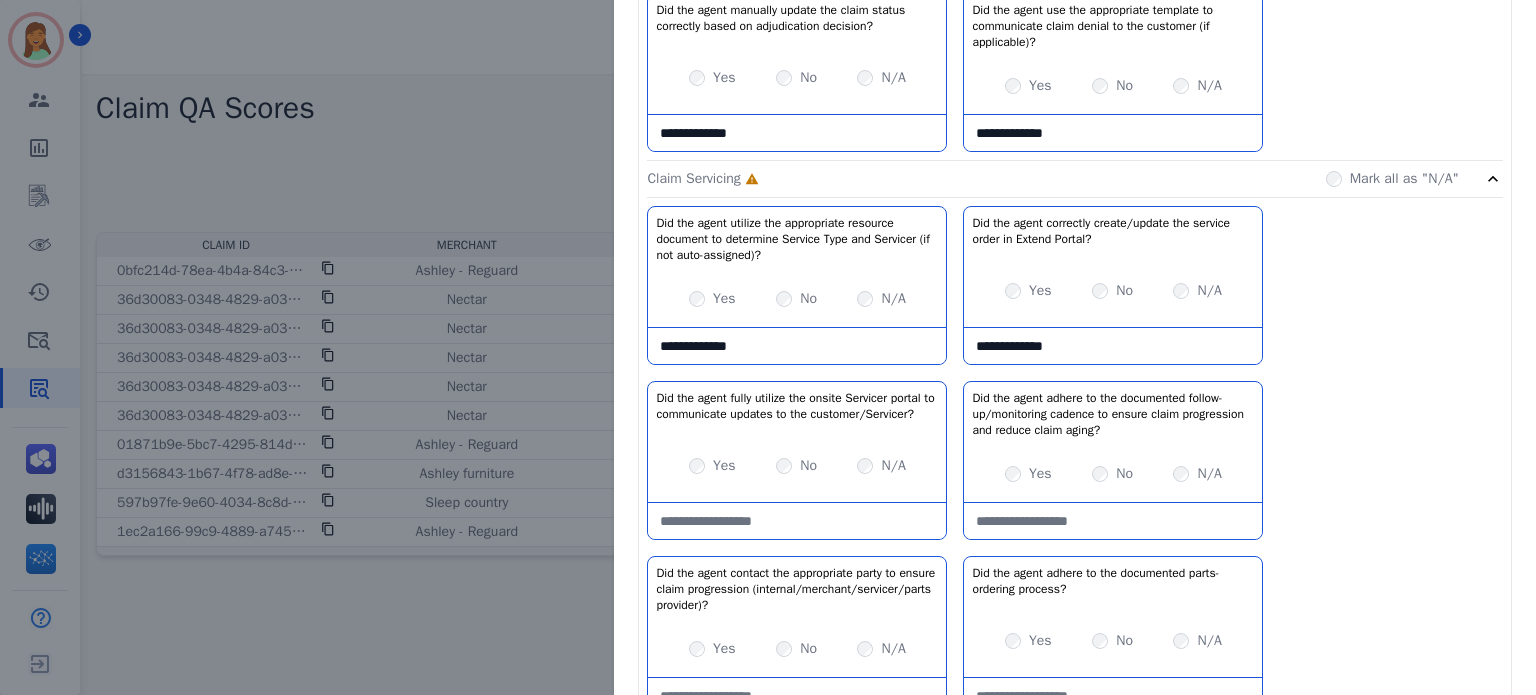scroll, scrollTop: 1200, scrollLeft: 0, axis: vertical 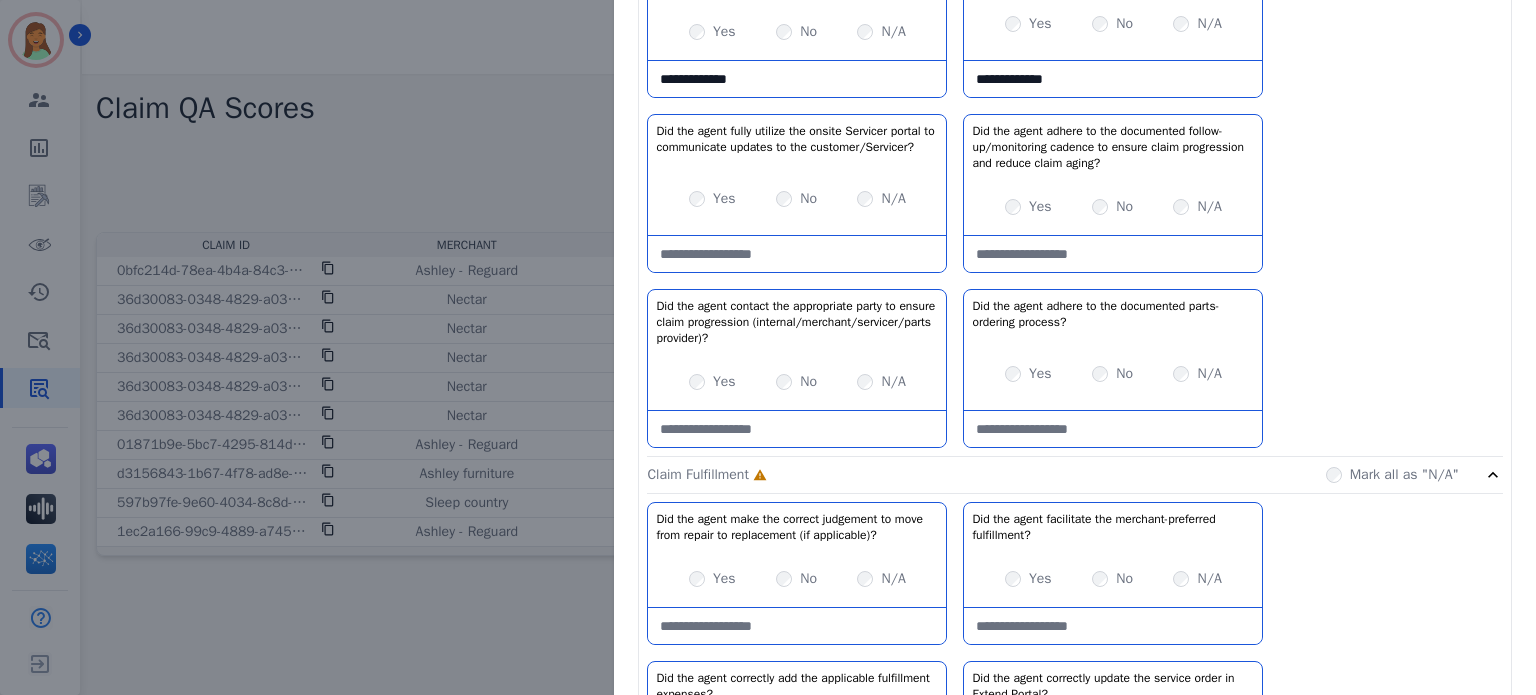type on "**********" 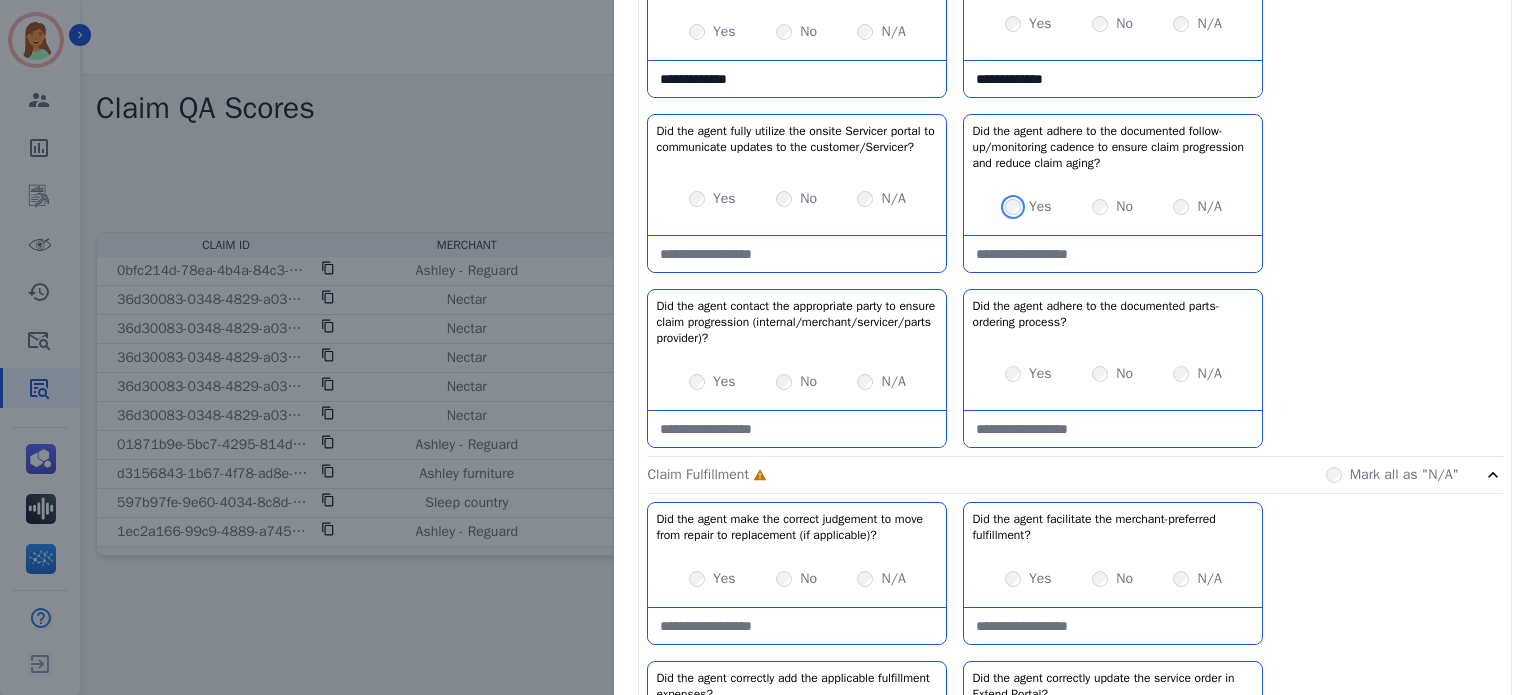 scroll, scrollTop: 1333, scrollLeft: 0, axis: vertical 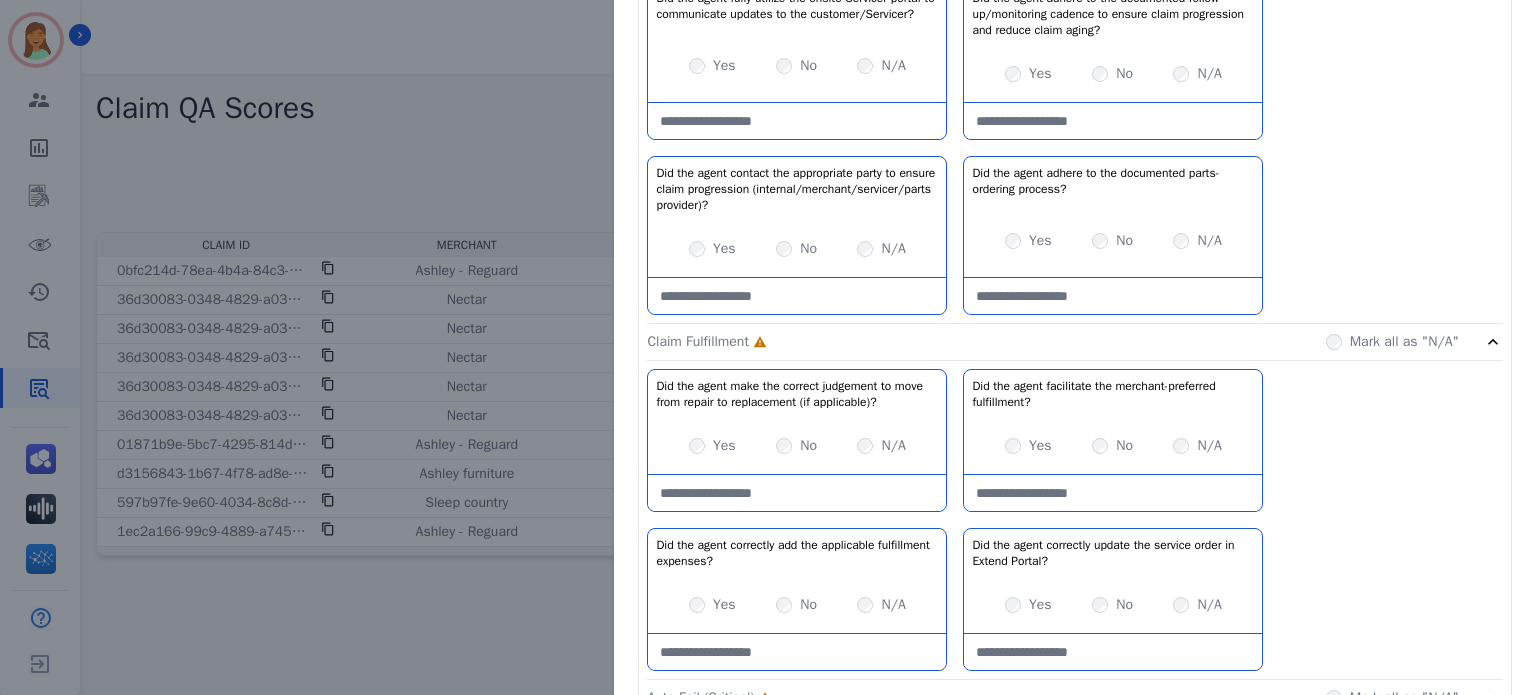 click on "N/A" at bounding box center (881, 249) 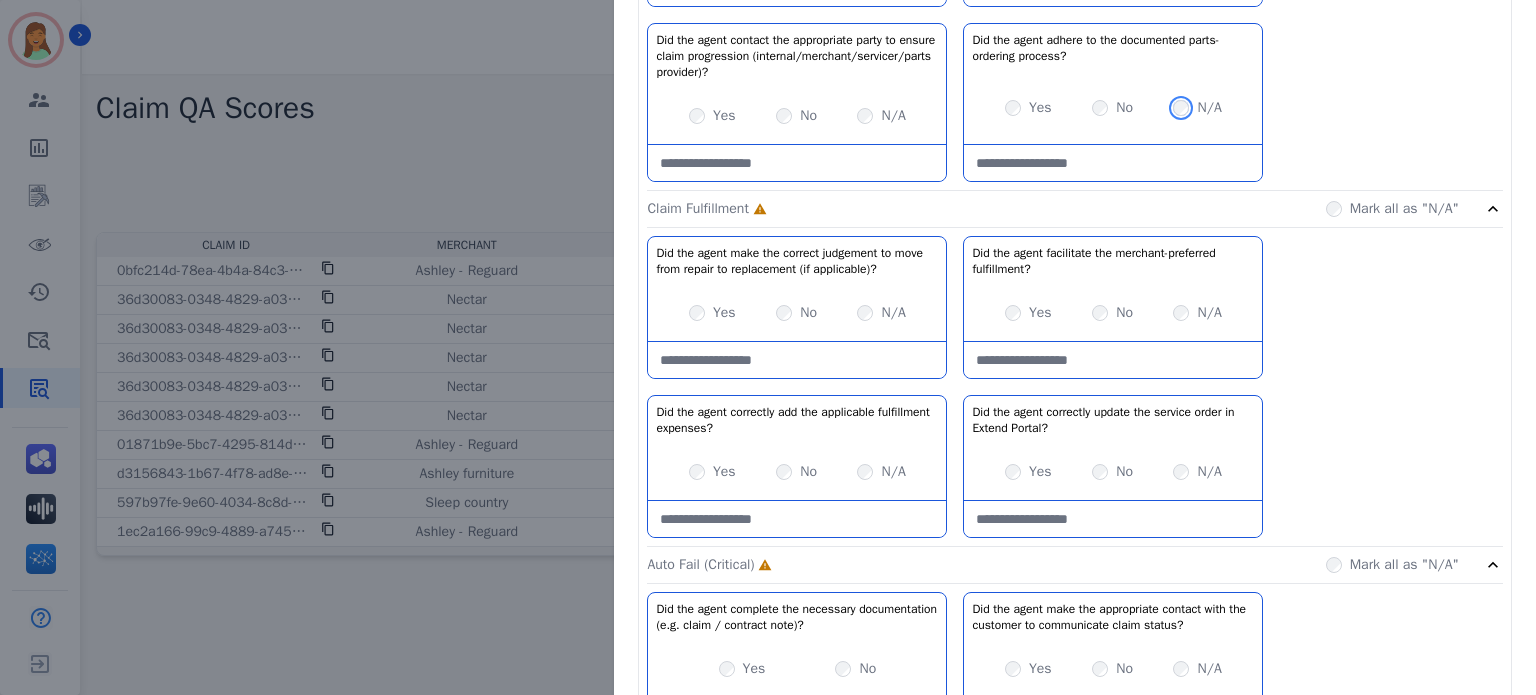 scroll, scrollTop: 1600, scrollLeft: 0, axis: vertical 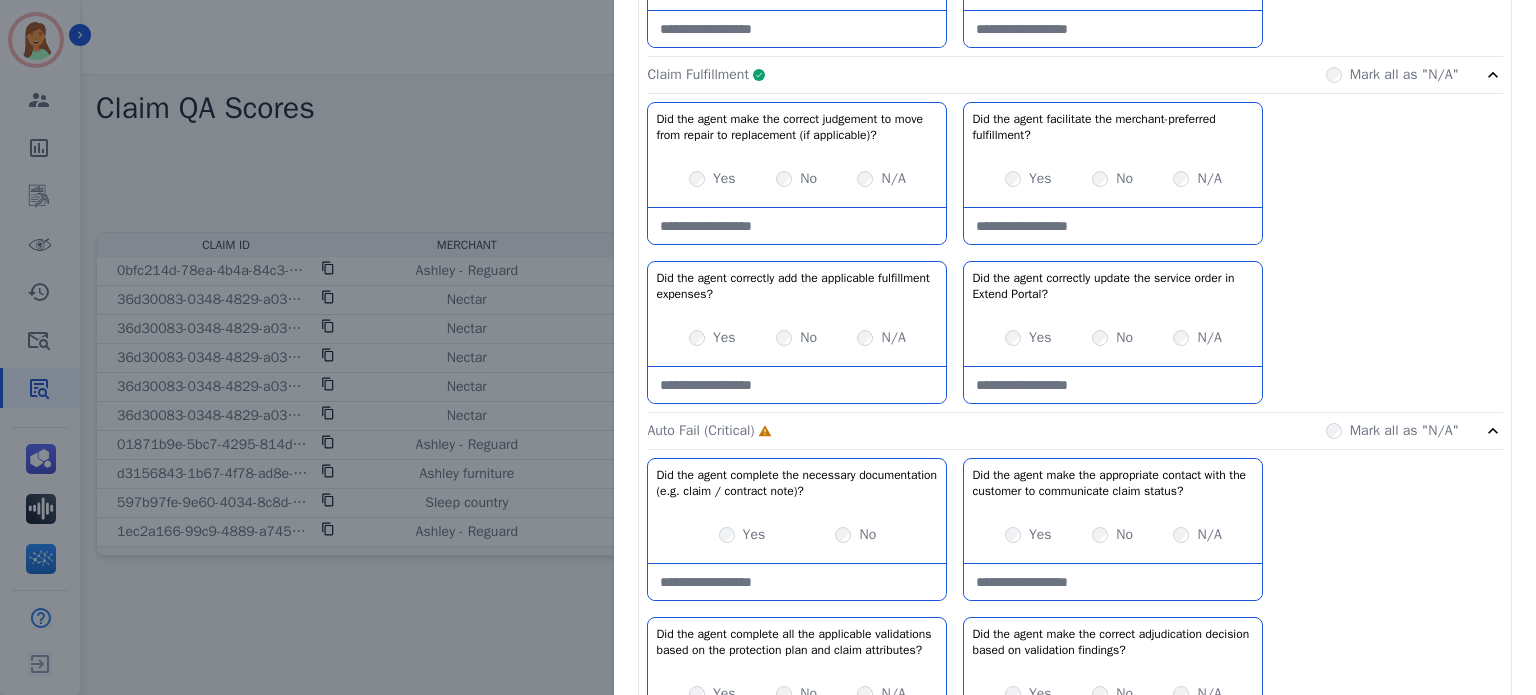 click on "Claim Fulfillment     Complete         Mark all as "N/A"" 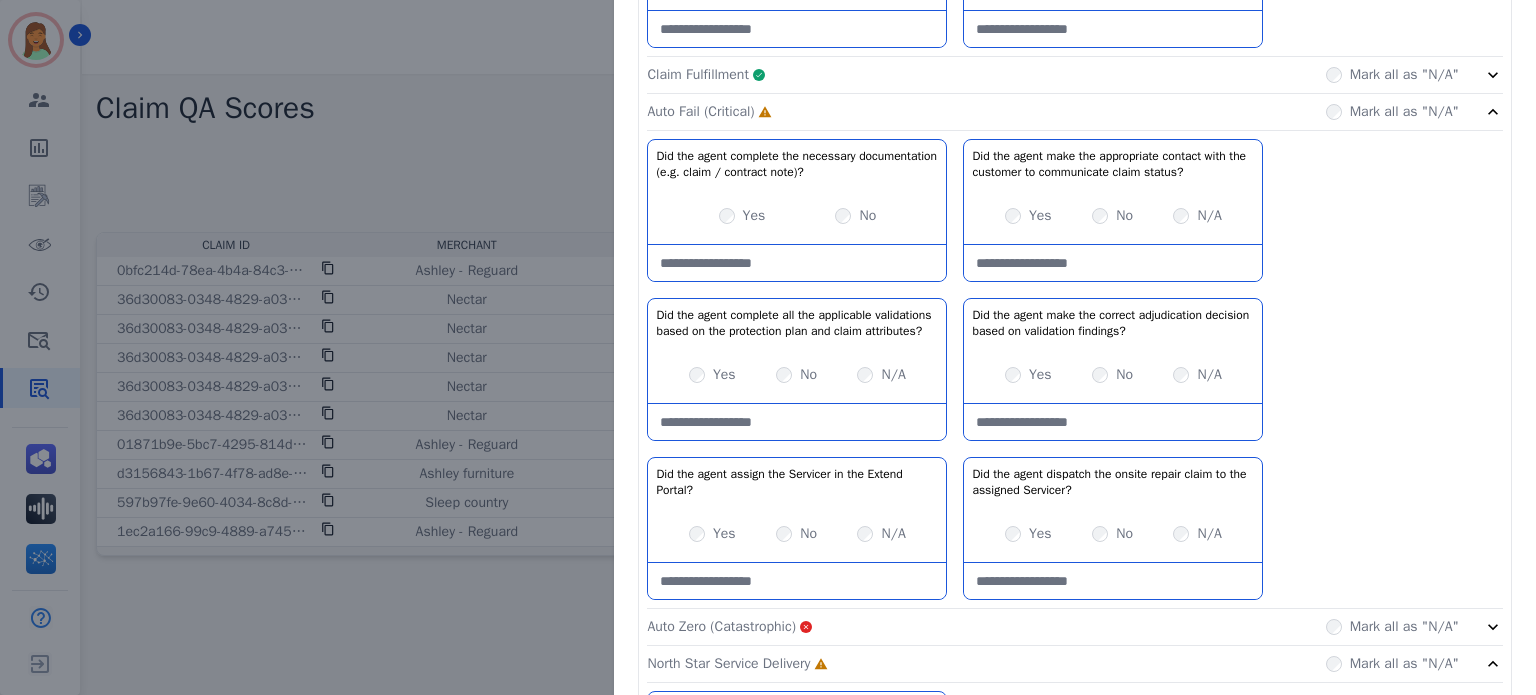 click at bounding box center (797, 263) 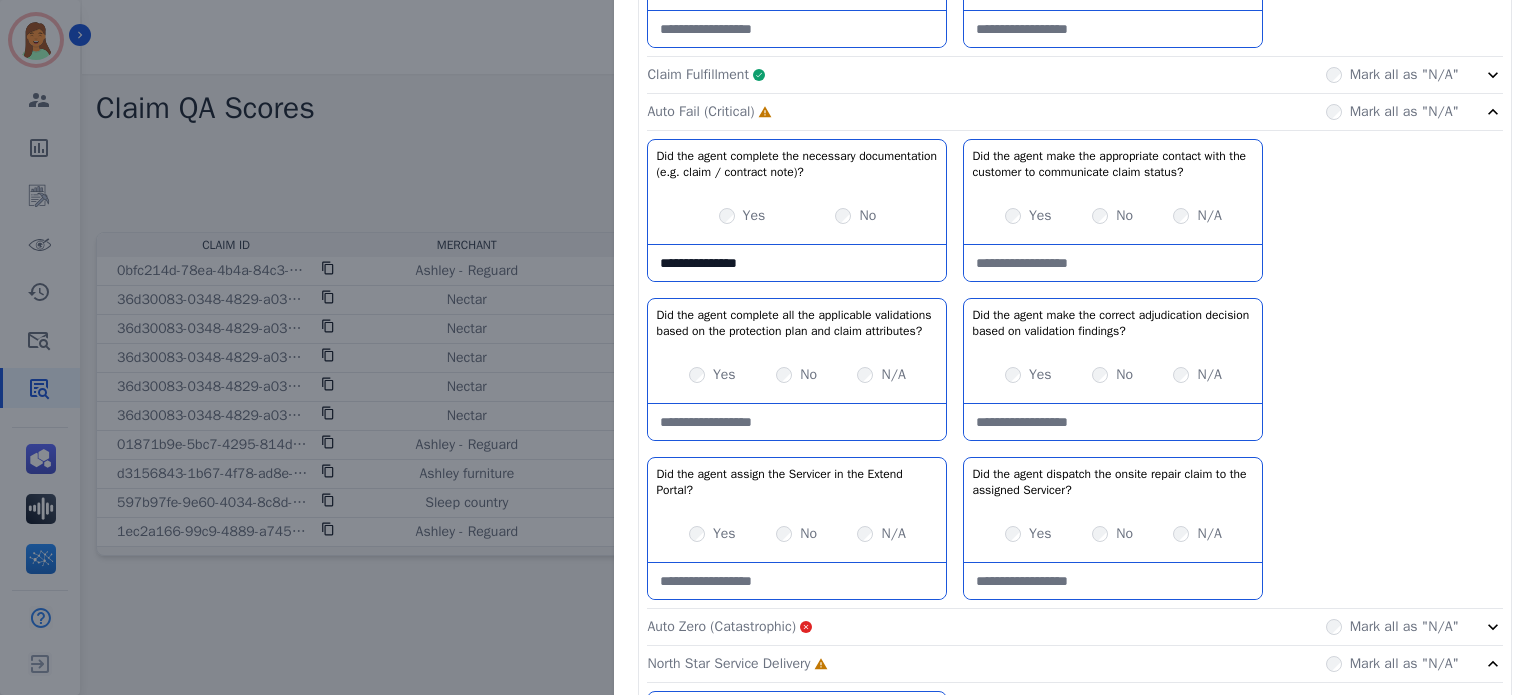 type on "**********" 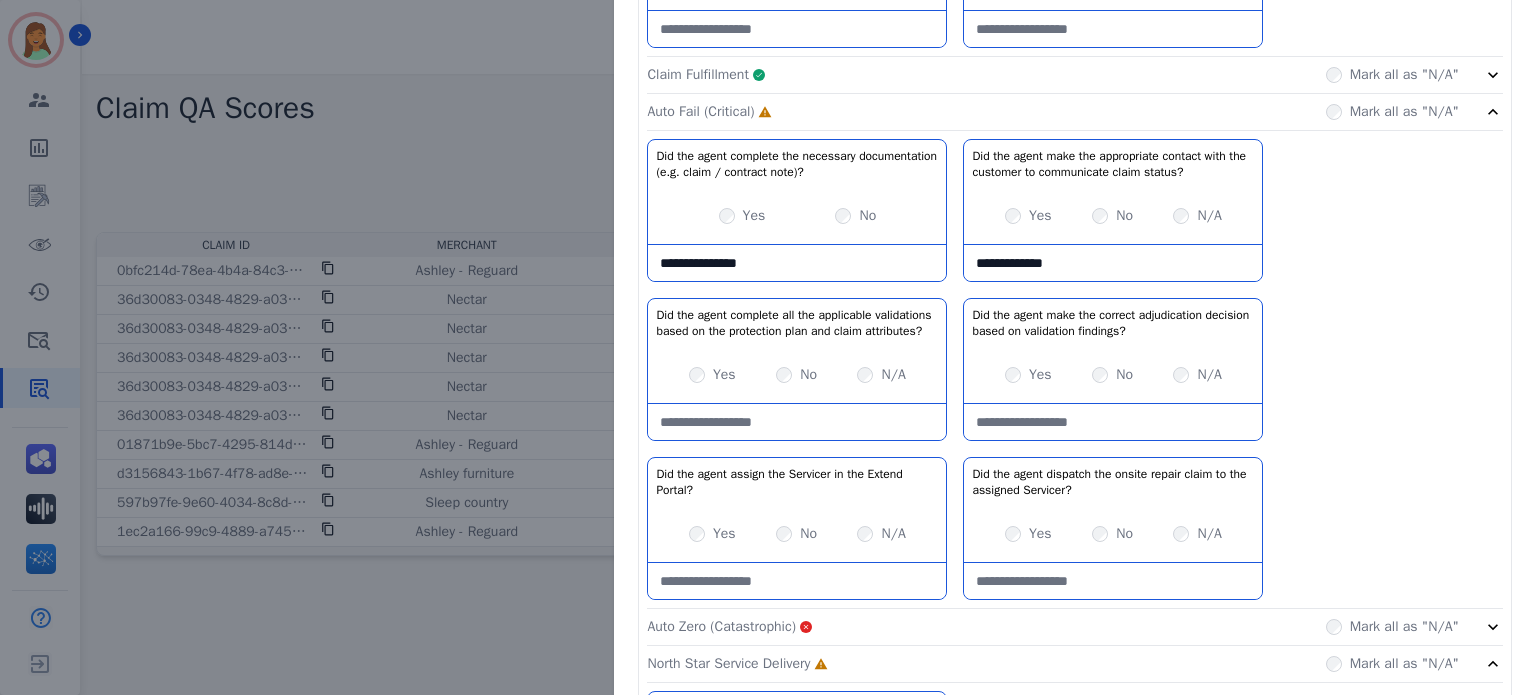 type on "**********" 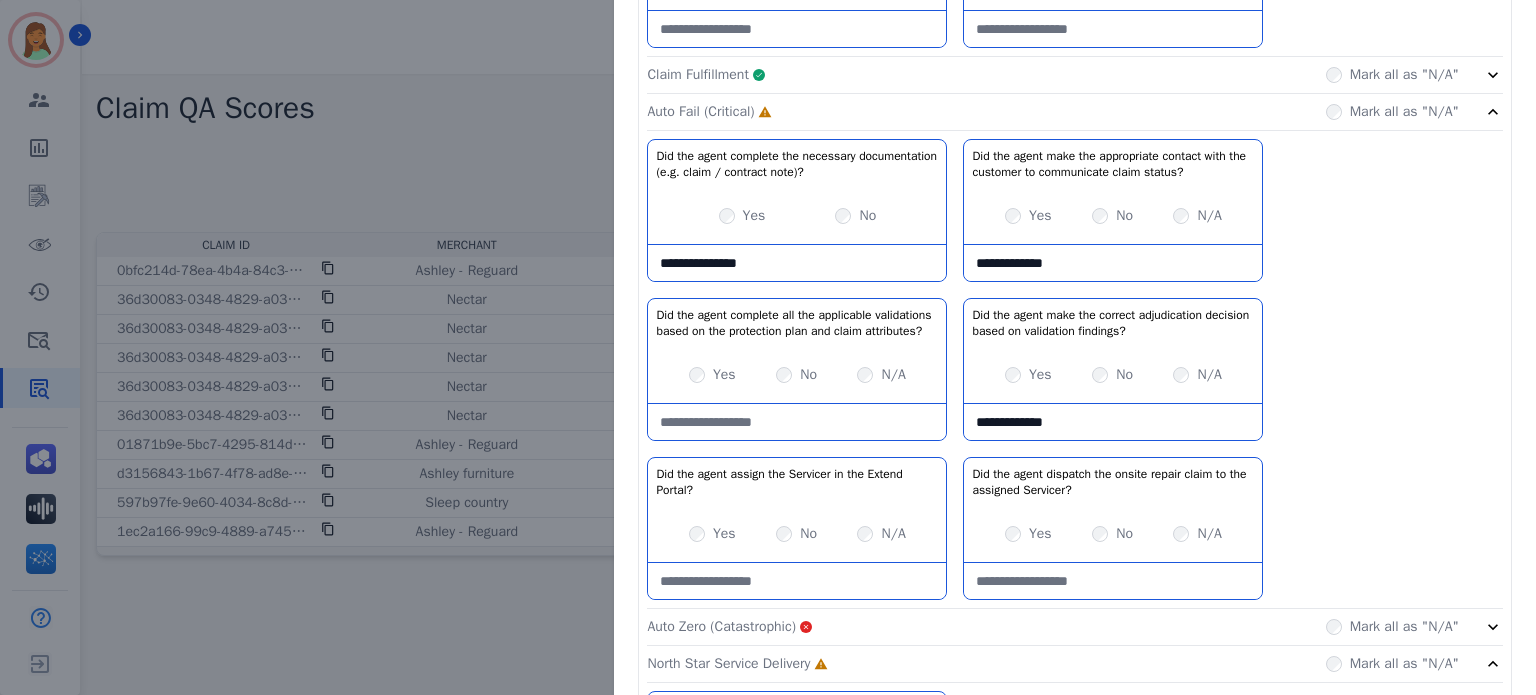 type on "**********" 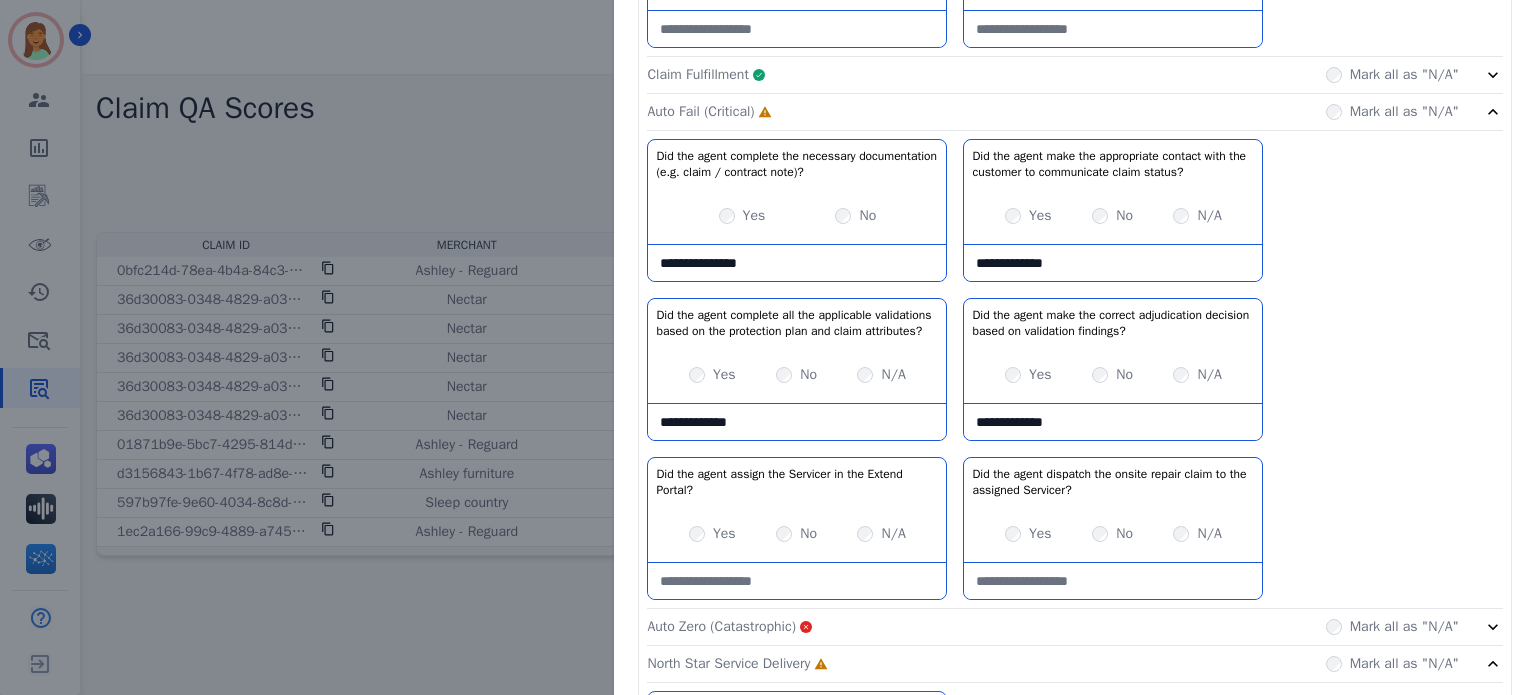 type on "**********" 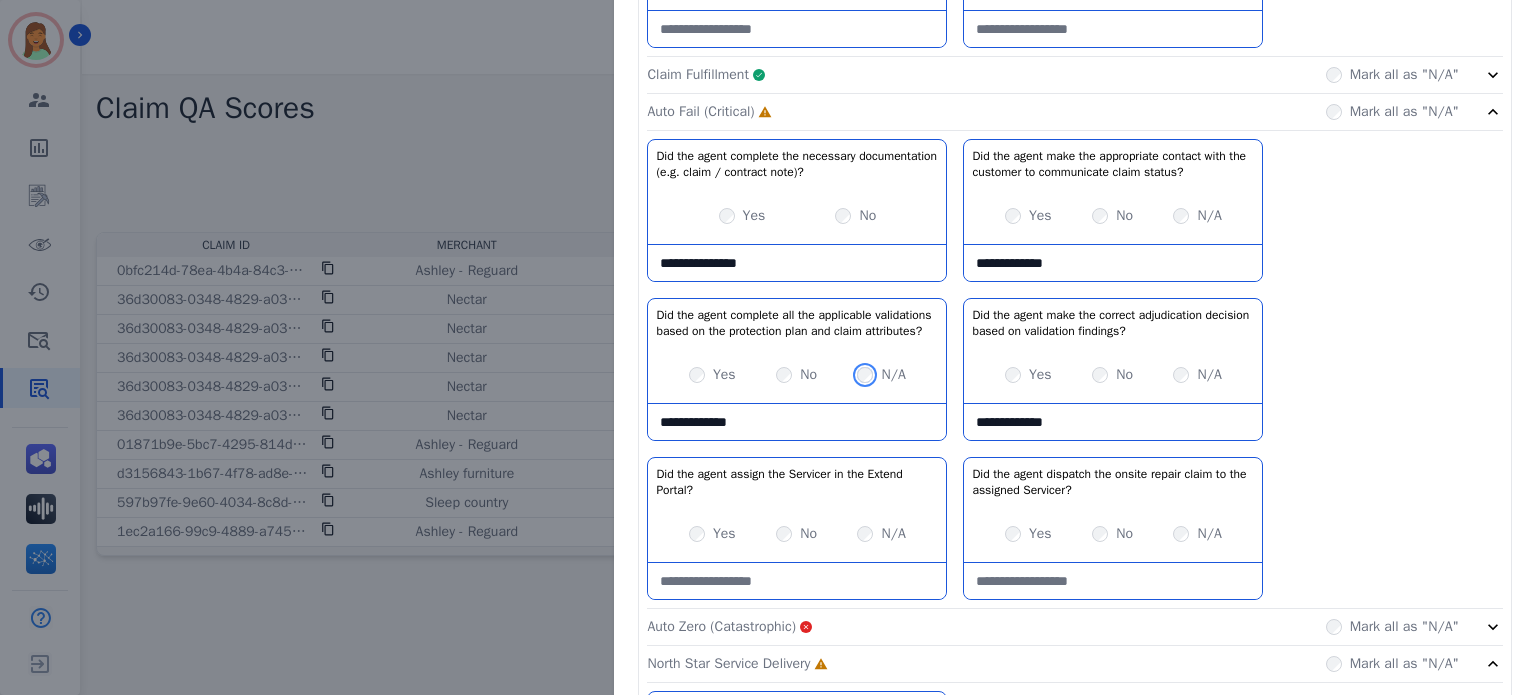 click on "N/A" at bounding box center (881, 375) 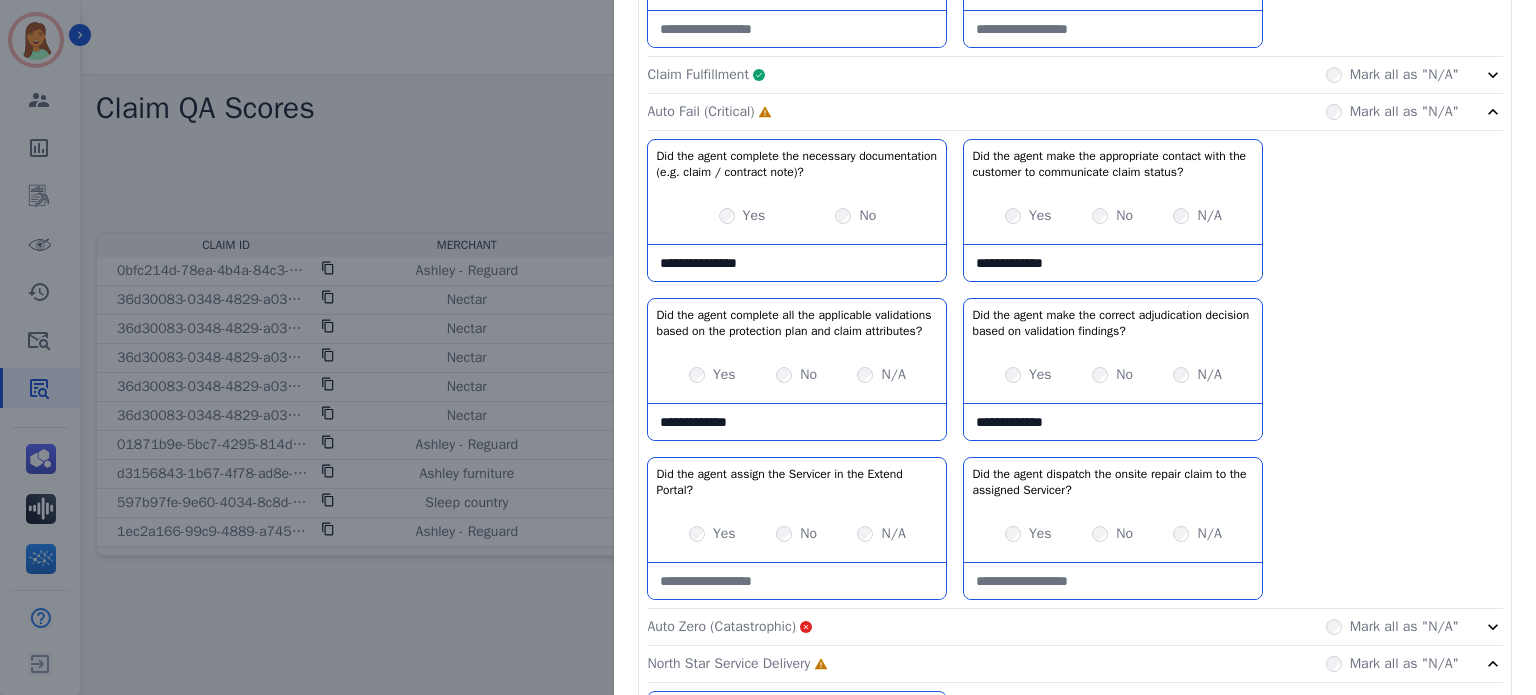 click at bounding box center [797, 581] 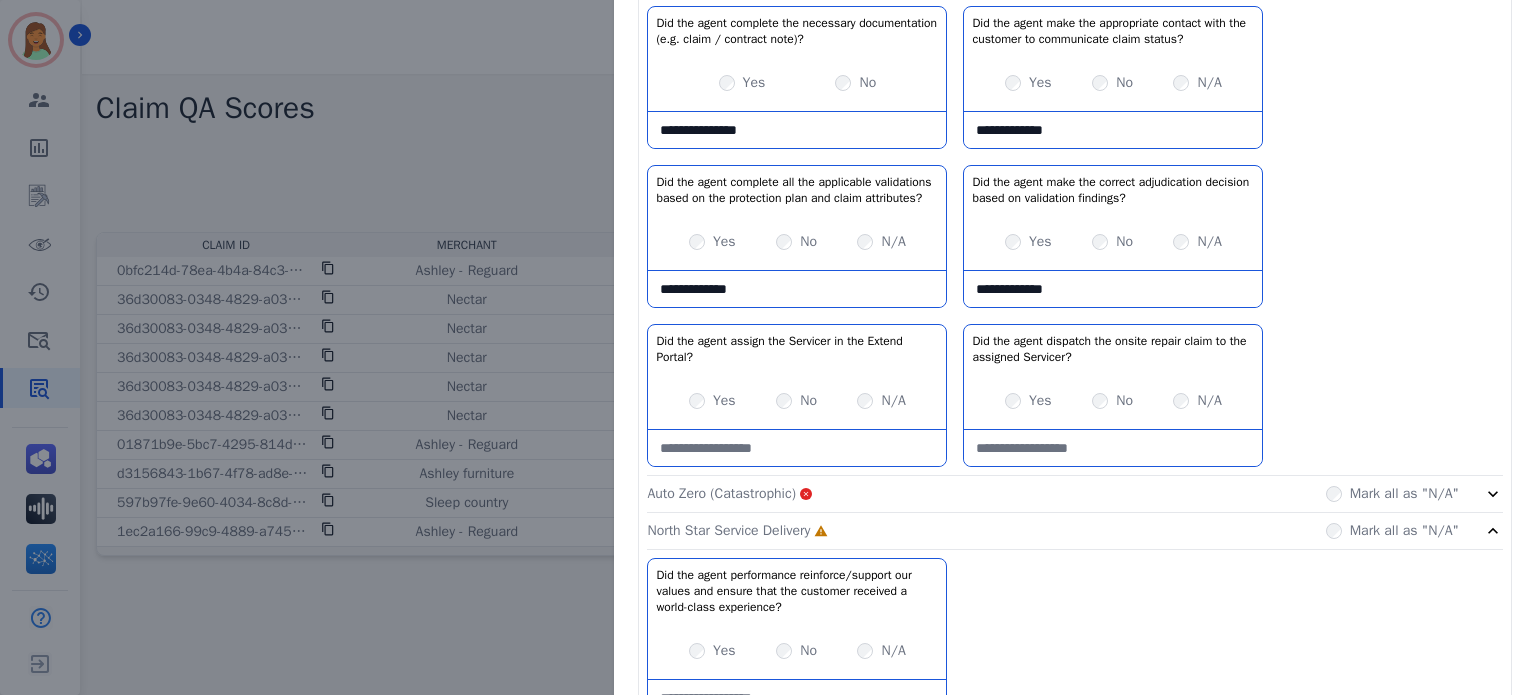click at bounding box center (797, 448) 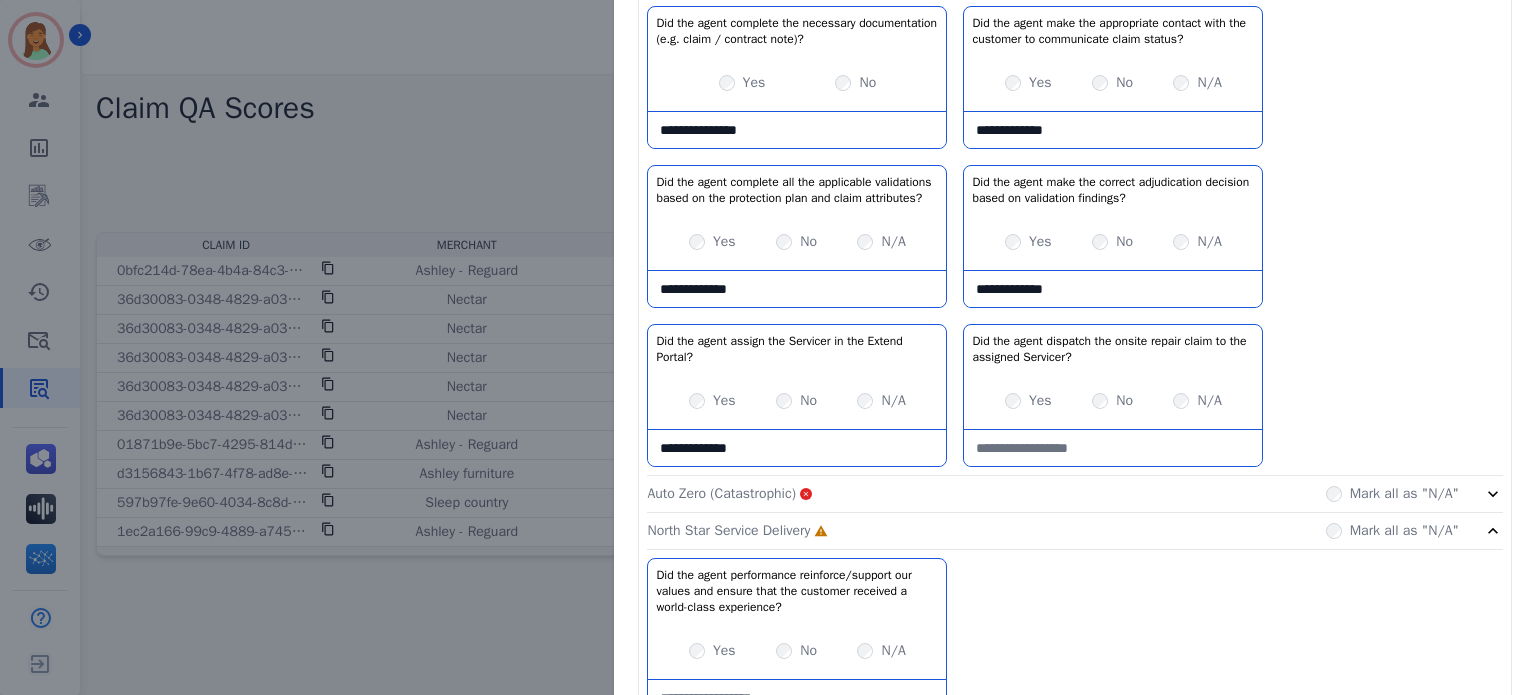 type on "**********" 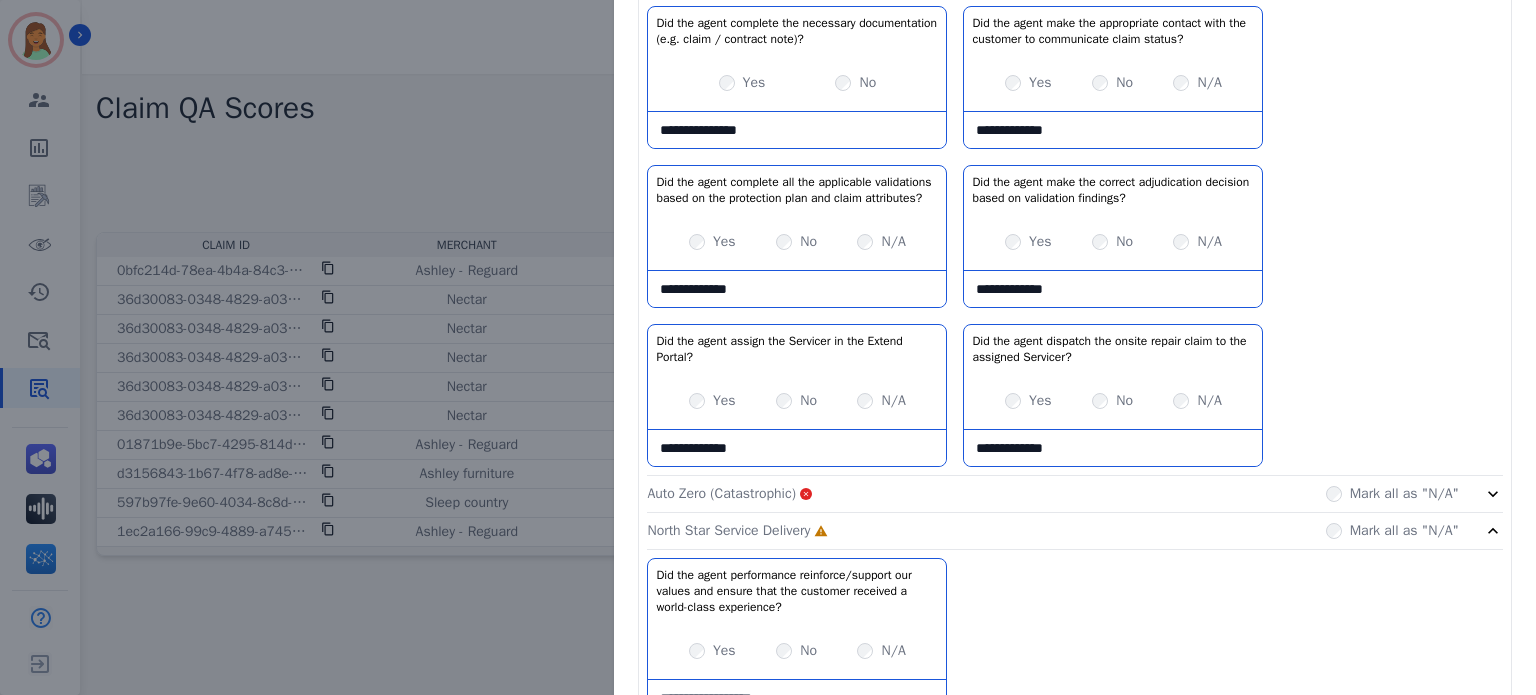 type on "**********" 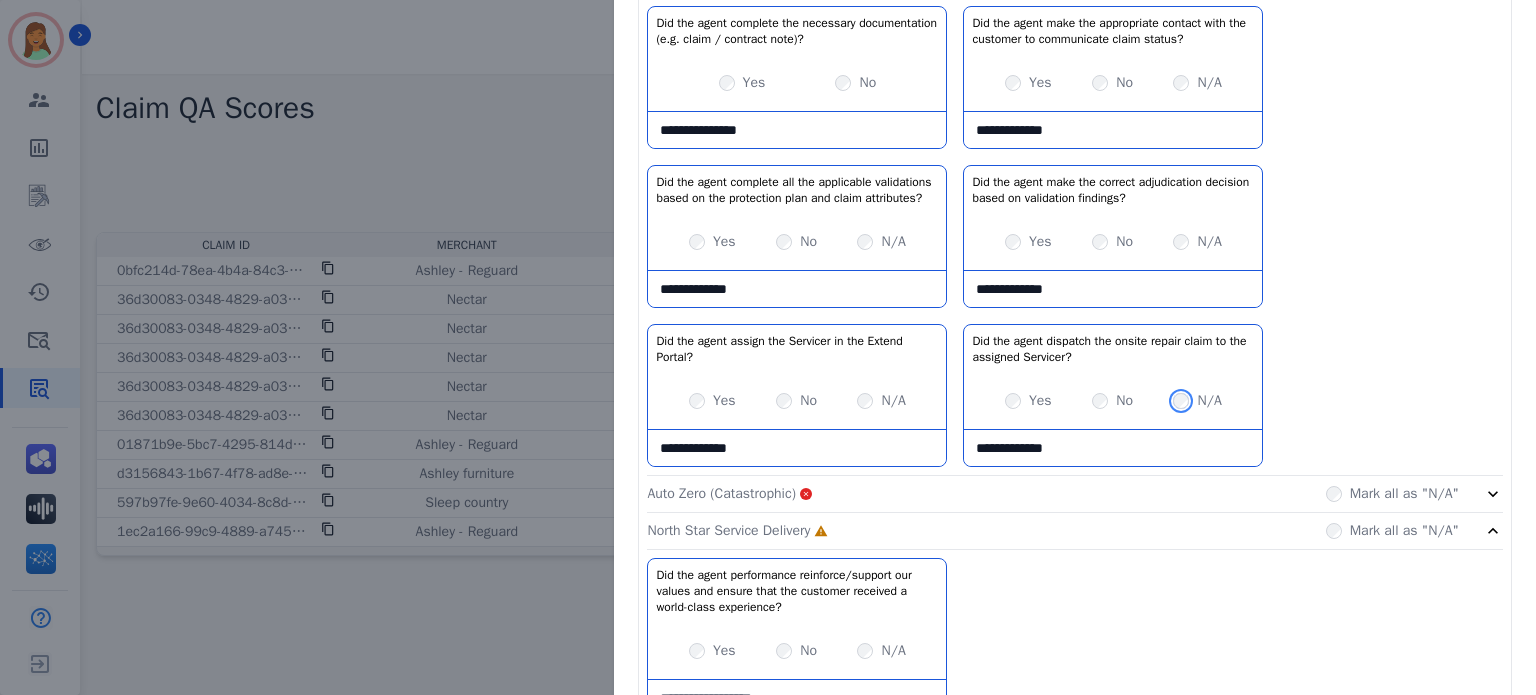 click on "N/A" at bounding box center (1197, 401) 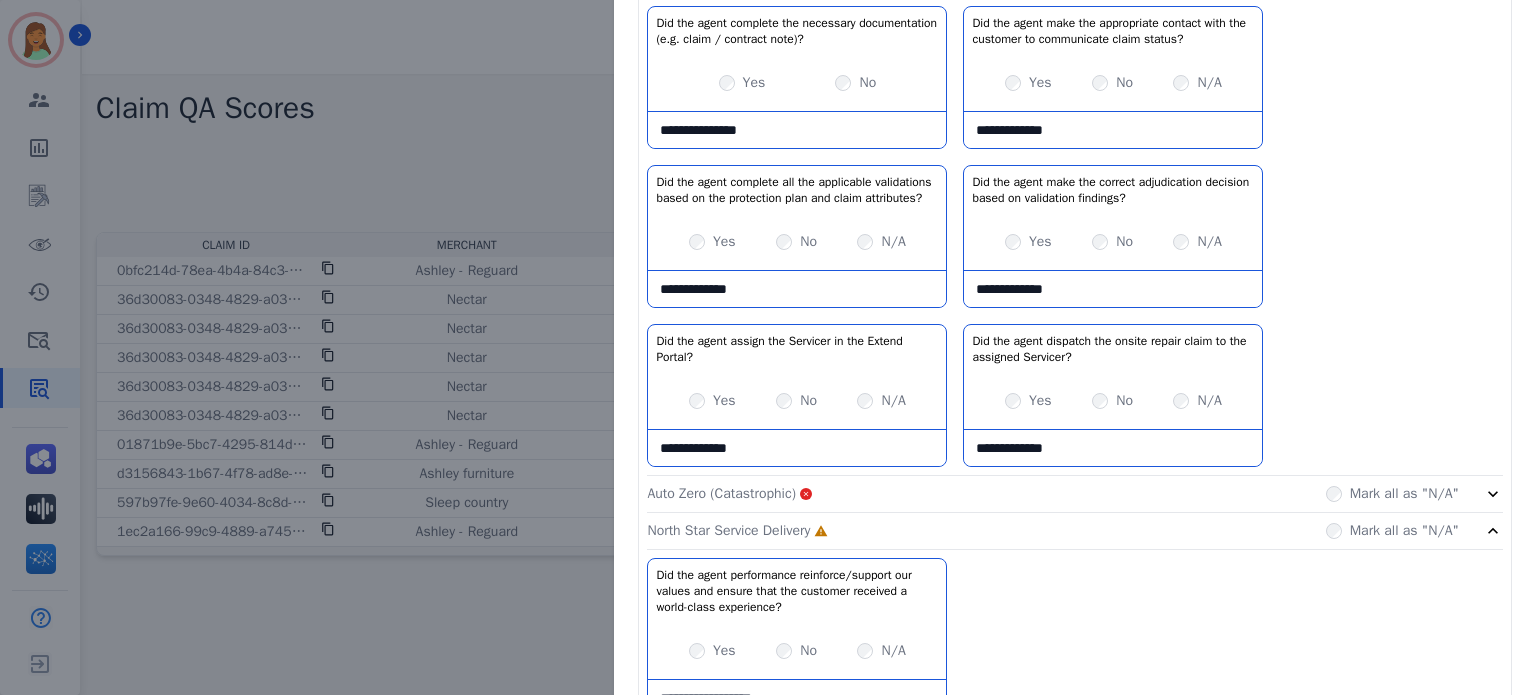 click on "N/A" at bounding box center [881, 401] 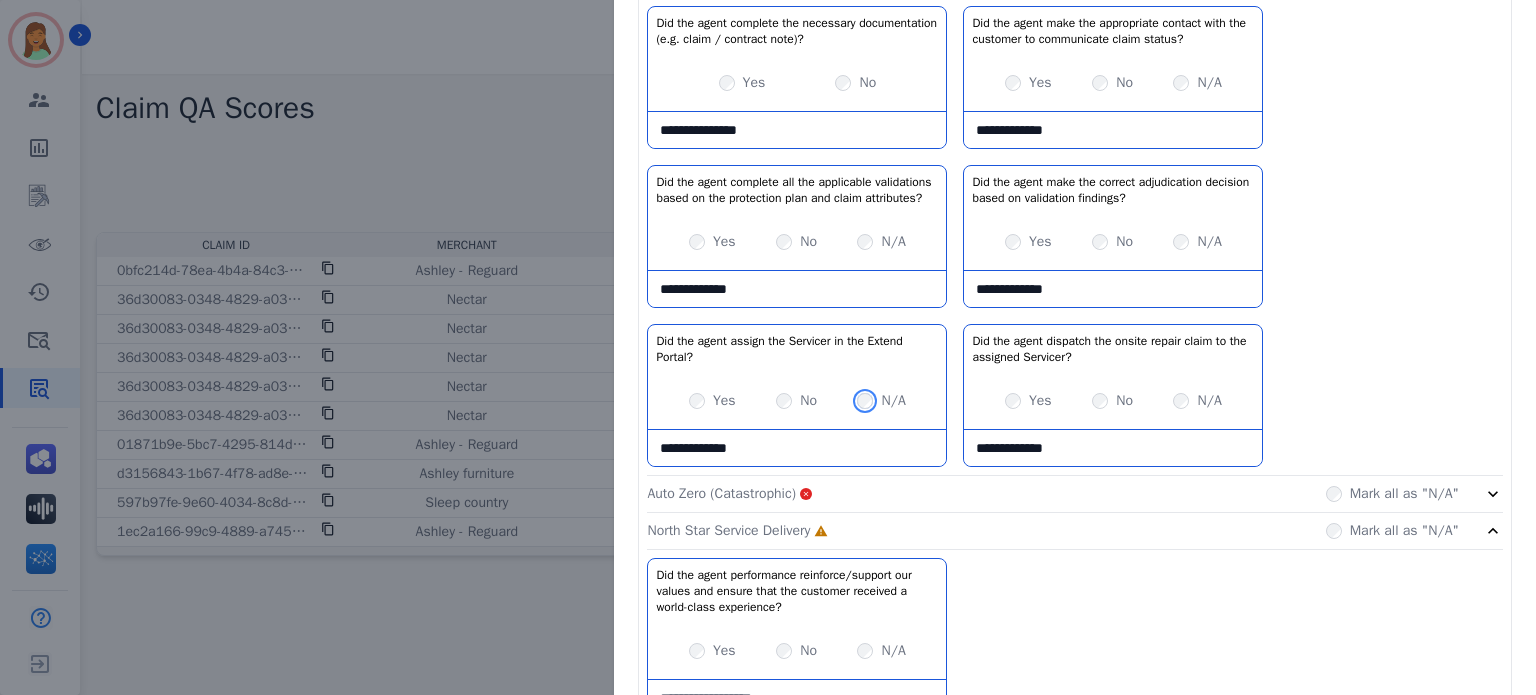 scroll, scrollTop: 1848, scrollLeft: 0, axis: vertical 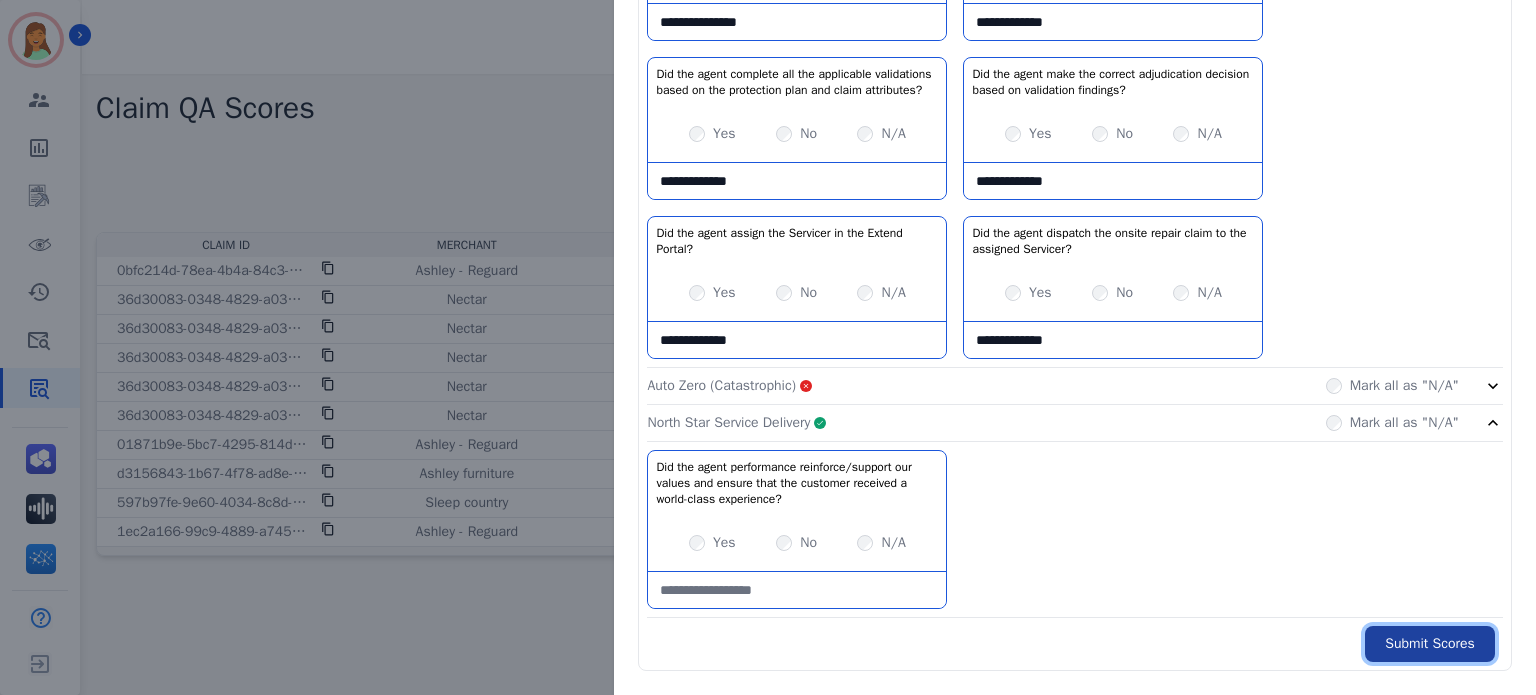 click on "Submit Scores" at bounding box center [1430, 644] 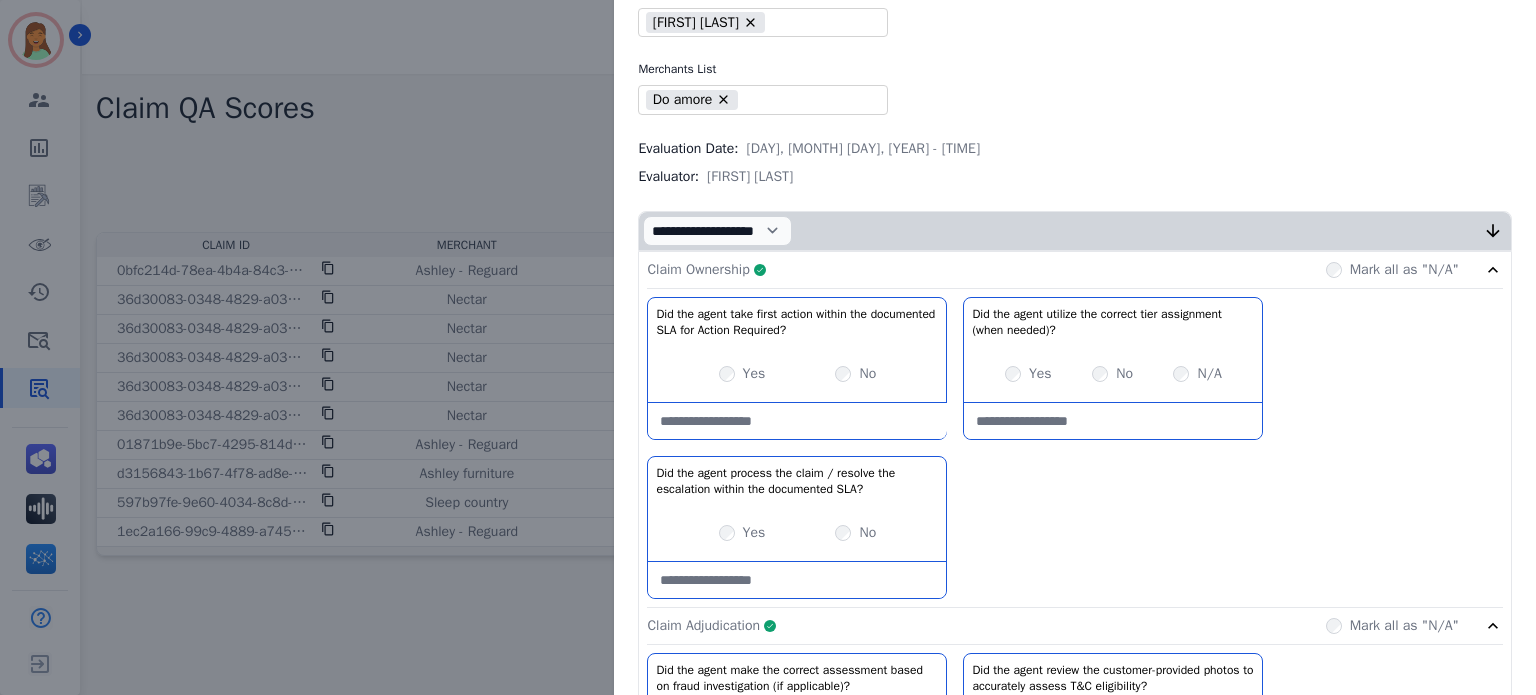 scroll, scrollTop: 0, scrollLeft: 0, axis: both 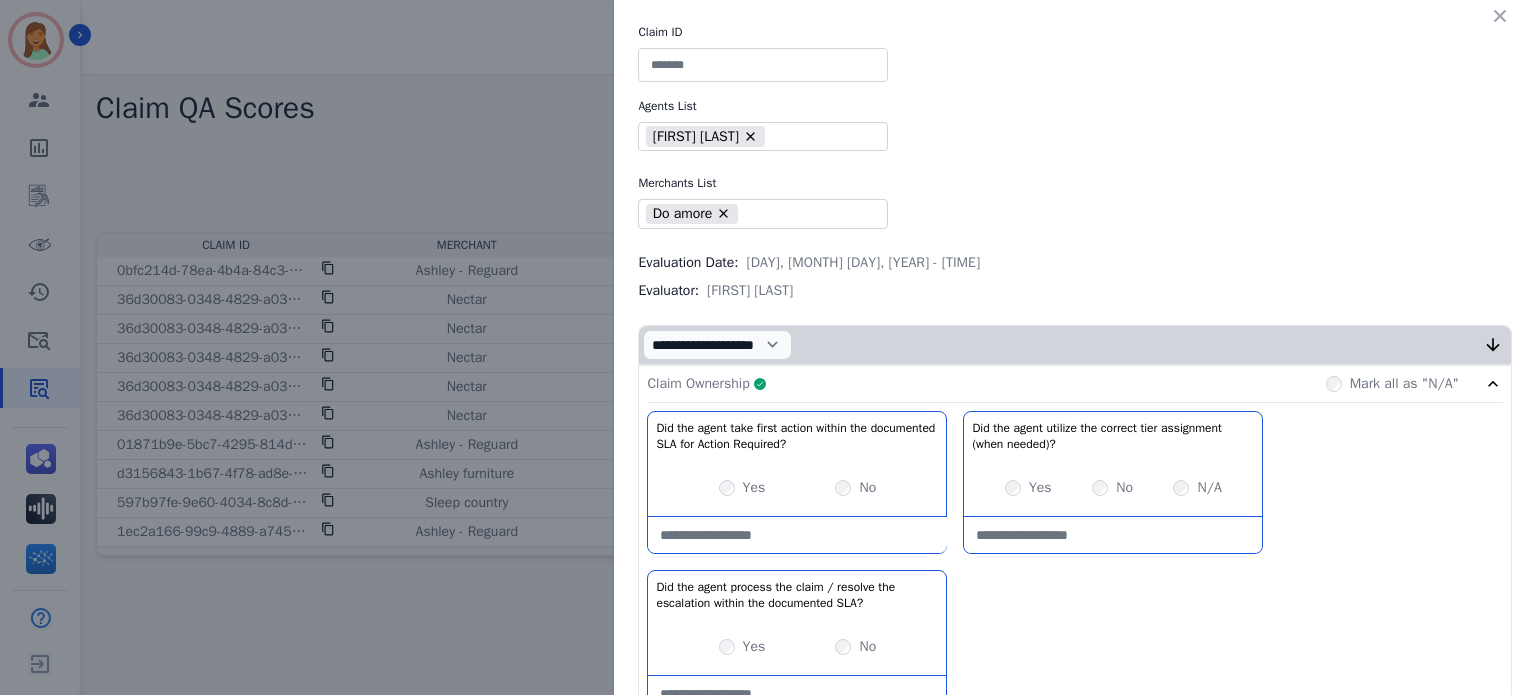 click at bounding box center [763, 65] 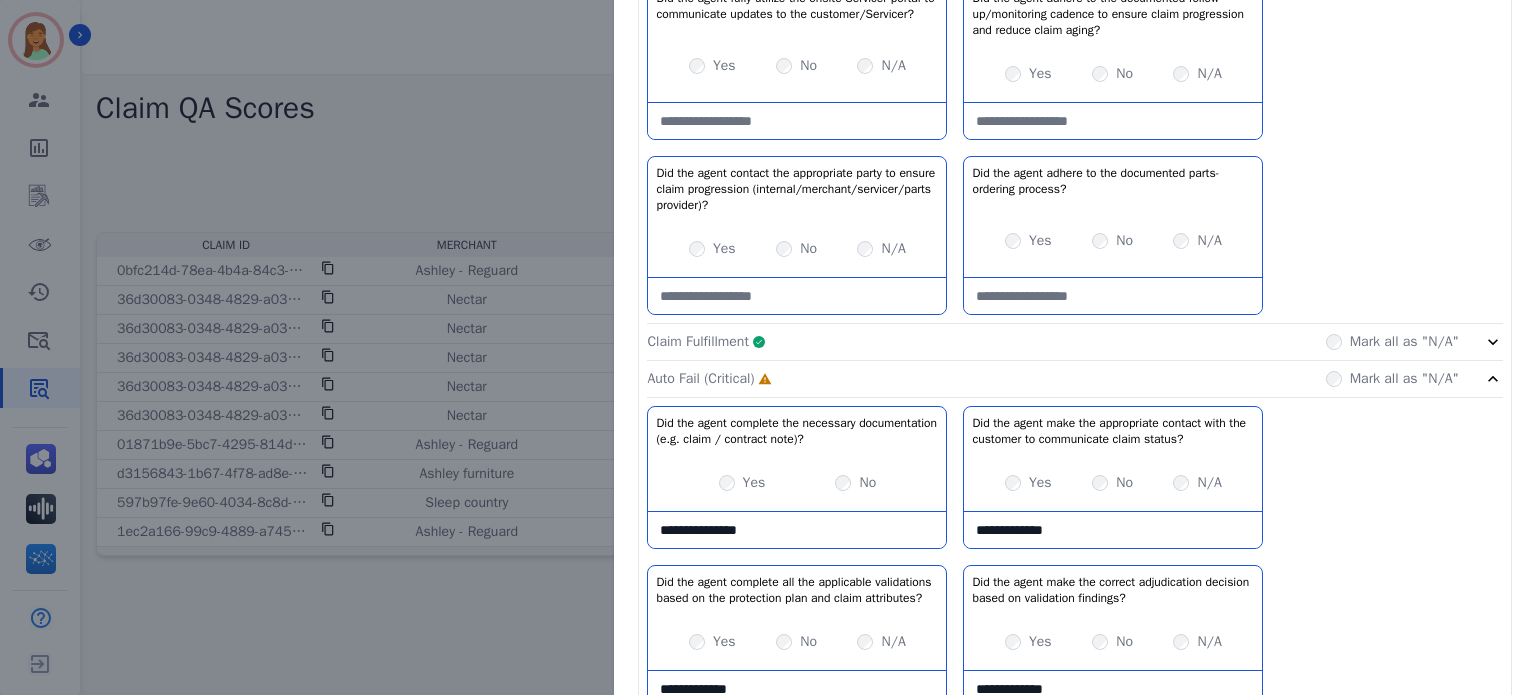 scroll, scrollTop: 1848, scrollLeft: 0, axis: vertical 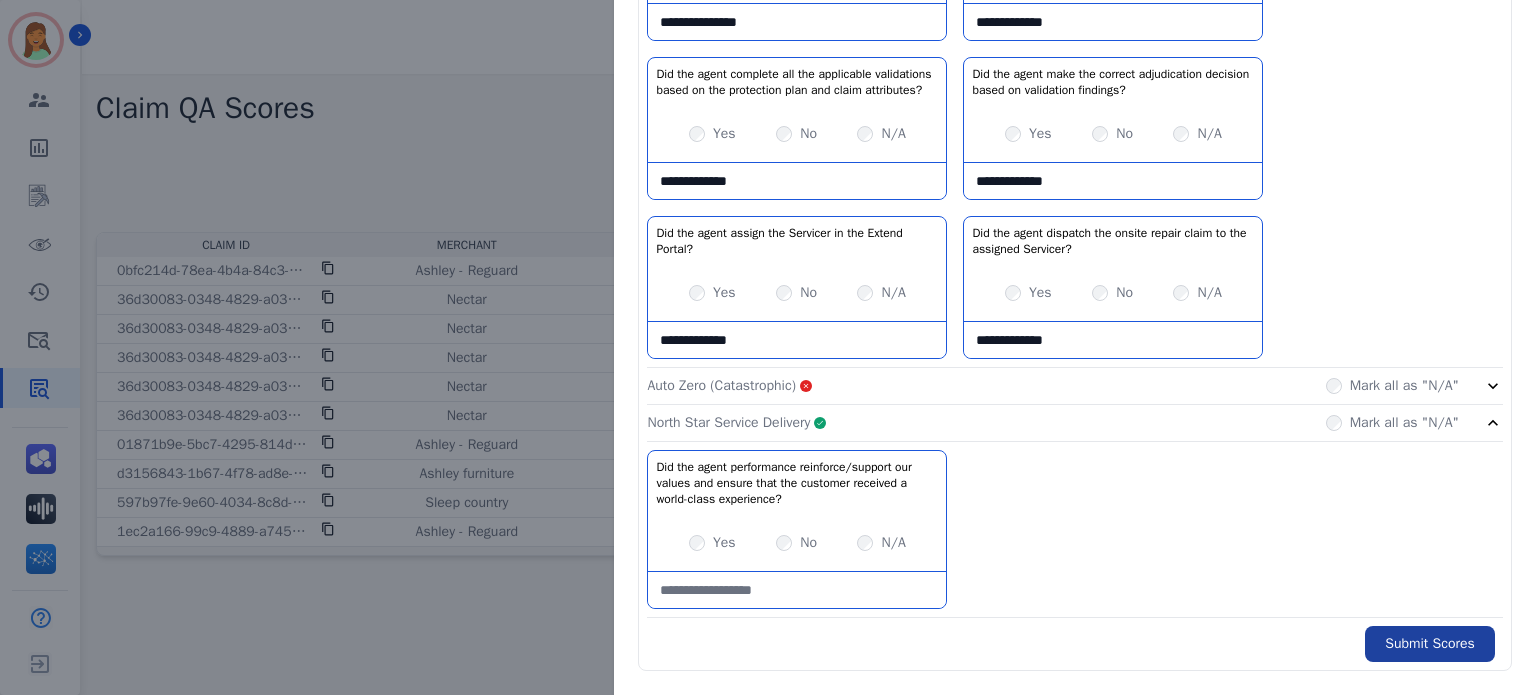 type on "**********" 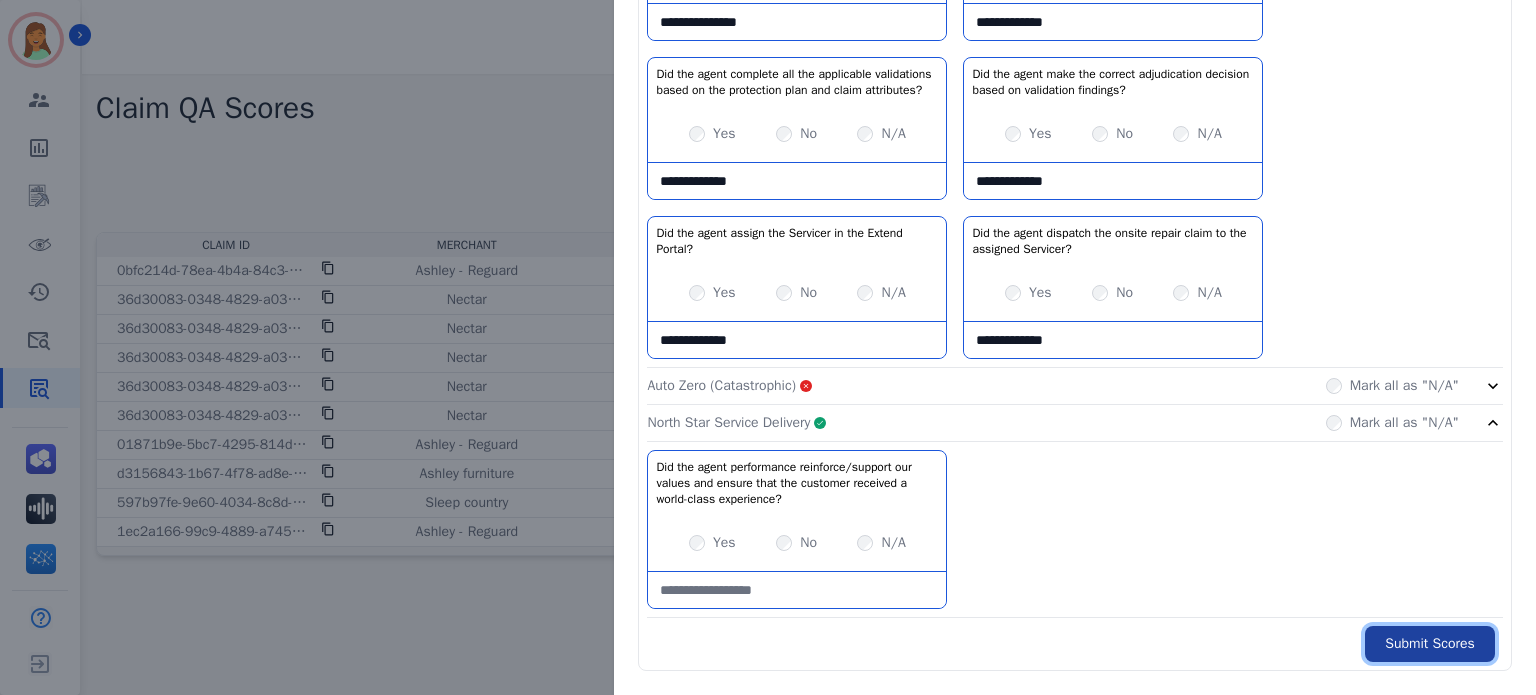 click on "Submit Scores" at bounding box center (1430, 644) 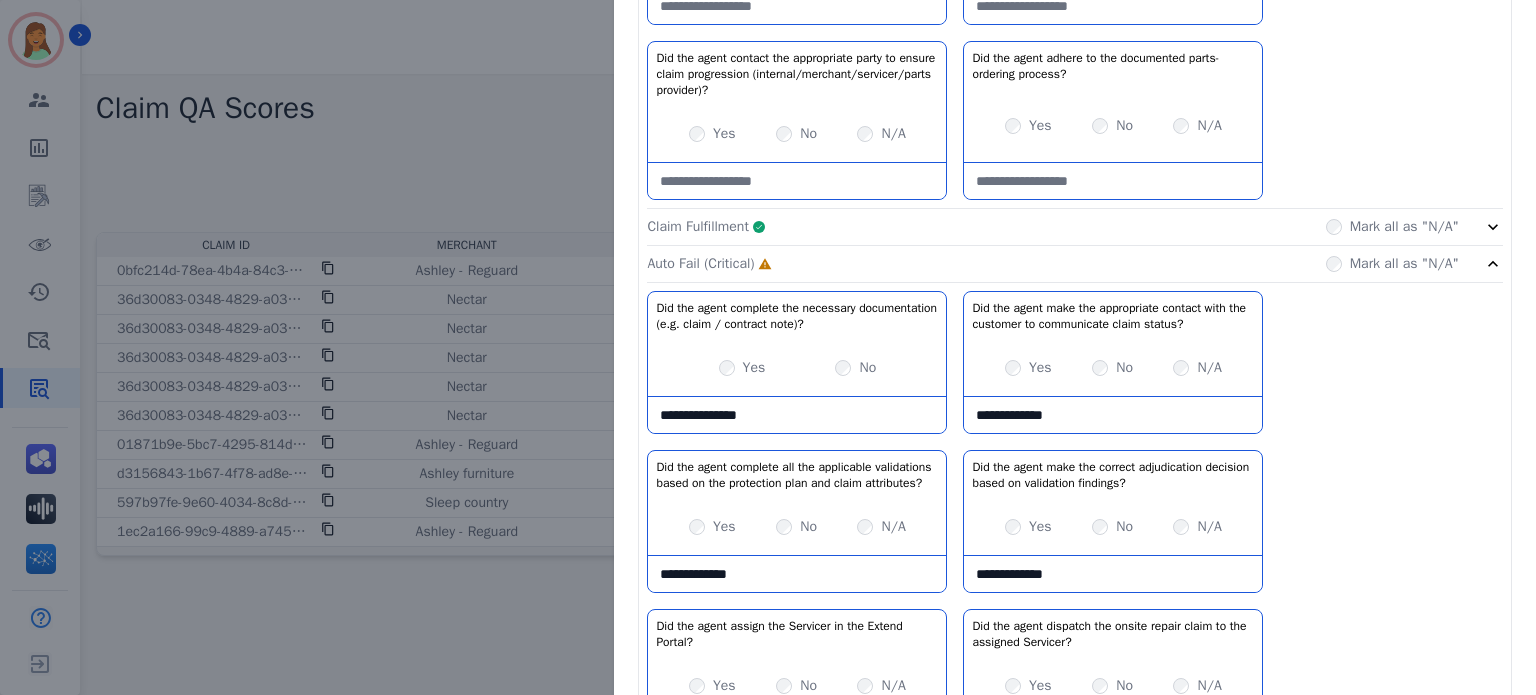 scroll, scrollTop: 1314, scrollLeft: 0, axis: vertical 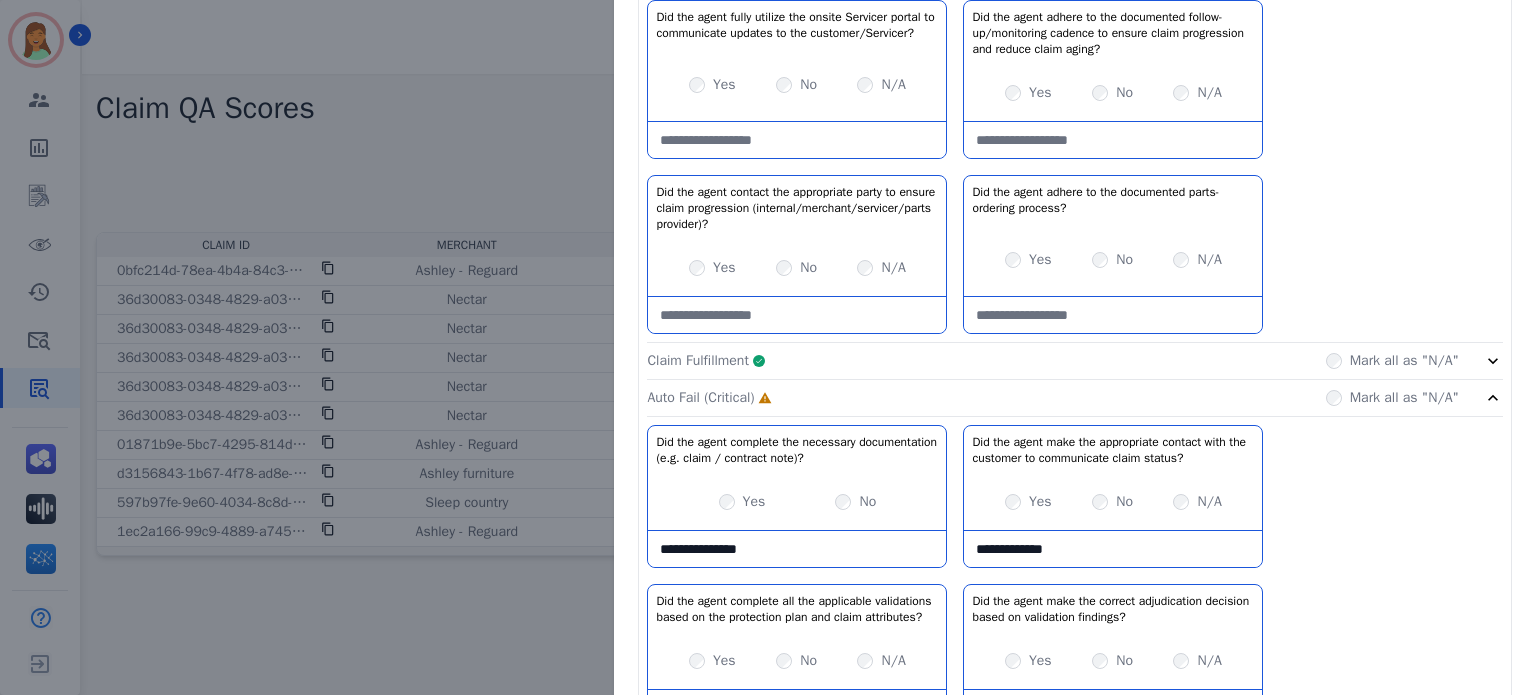 click on "**********" at bounding box center [1075, 120] 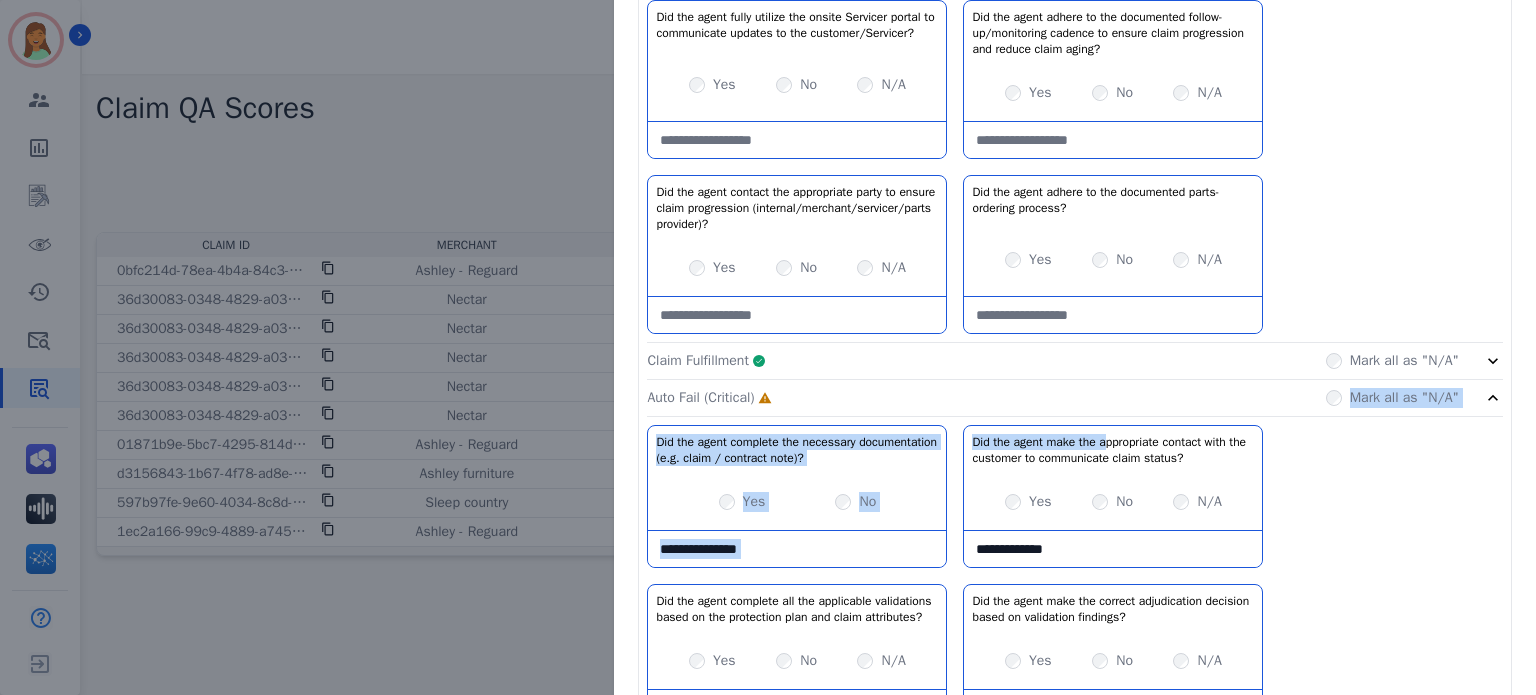 click on "Auto Fail (Critical)     Incomplete         Mark all as "N/A"" 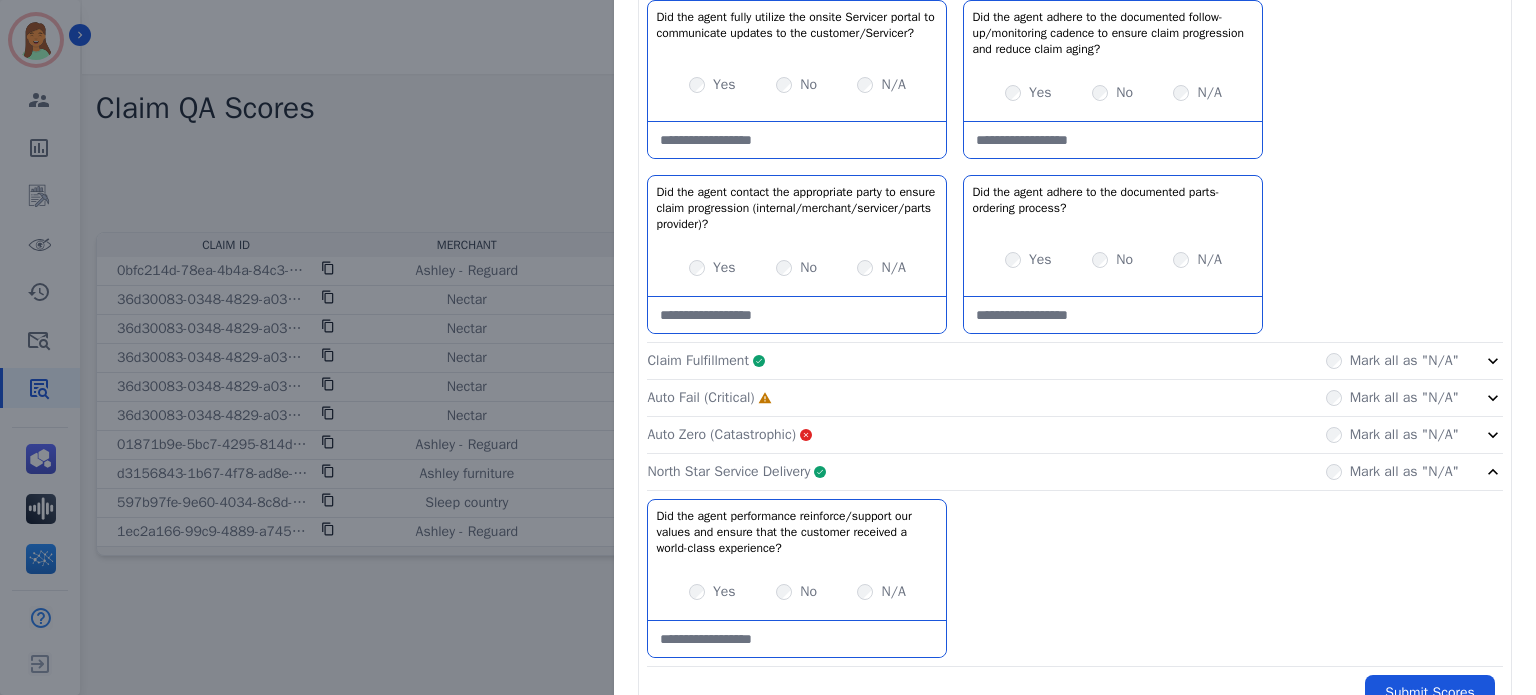 click on "Auto Fail (Critical)     Incomplete         Mark all as "N/A"" 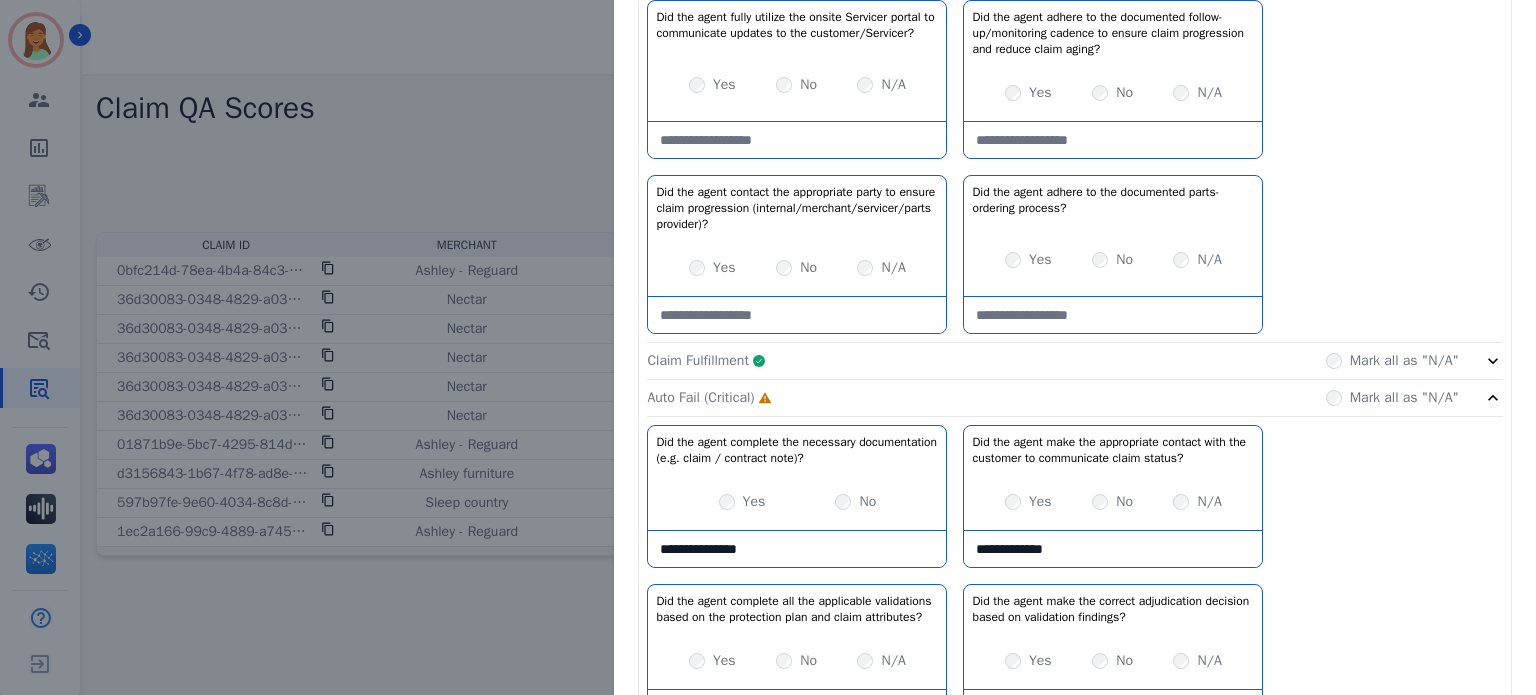 scroll, scrollTop: 1581, scrollLeft: 0, axis: vertical 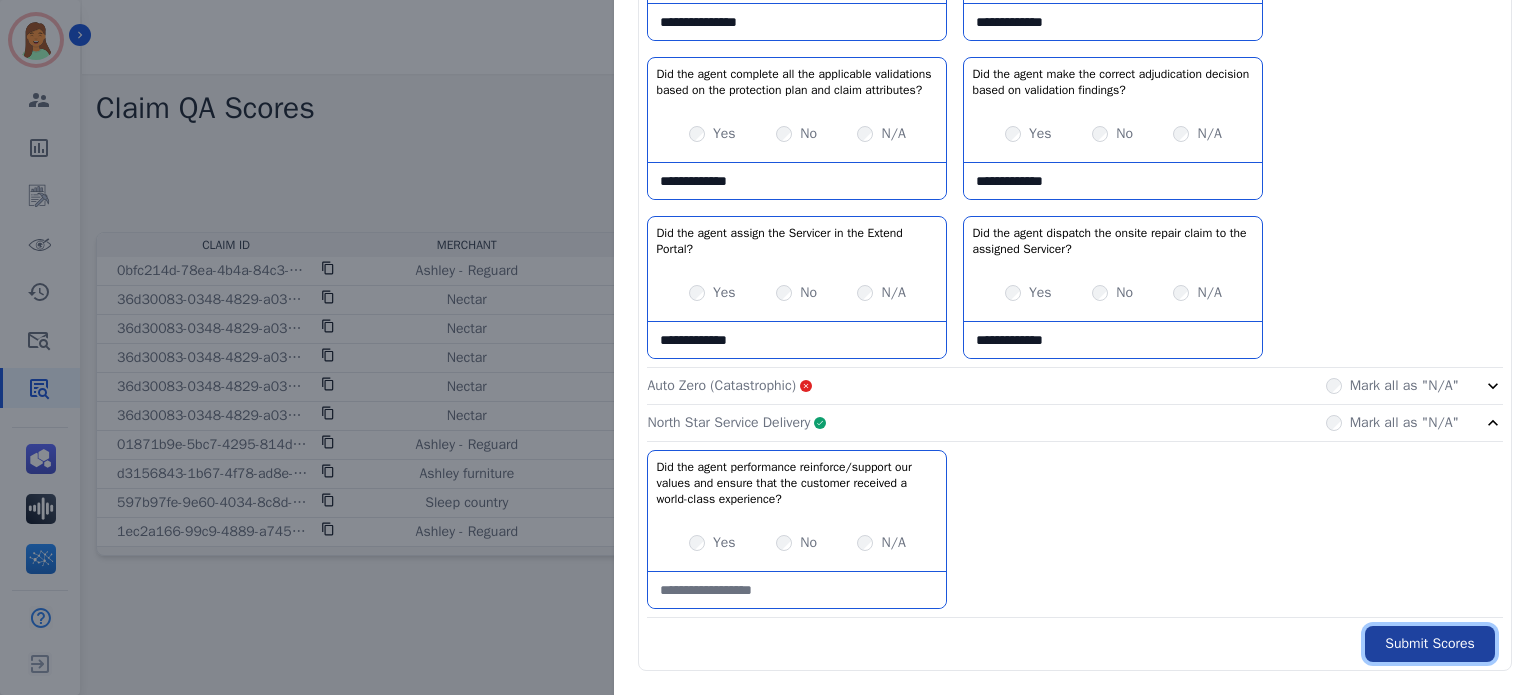 click on "Submit Scores" at bounding box center [1430, 644] 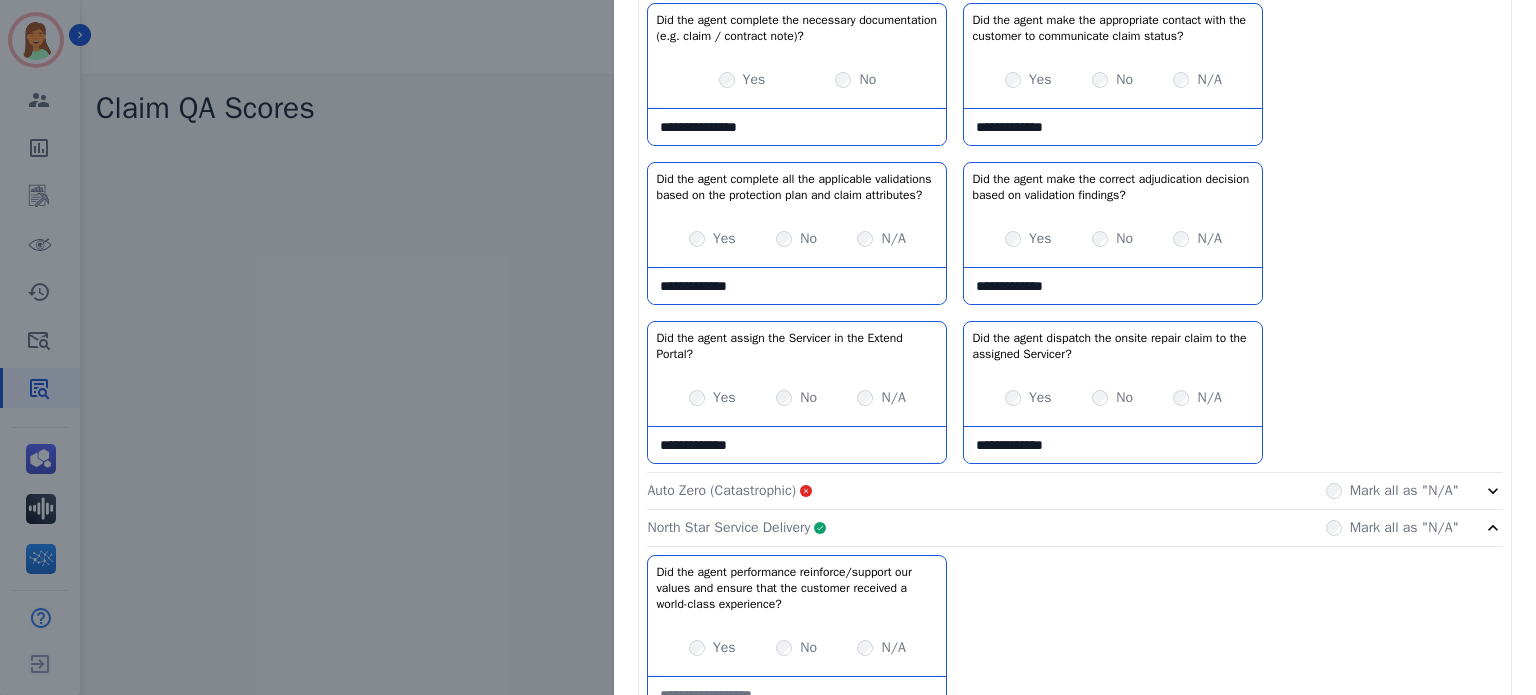 scroll, scrollTop: 1960, scrollLeft: 0, axis: vertical 